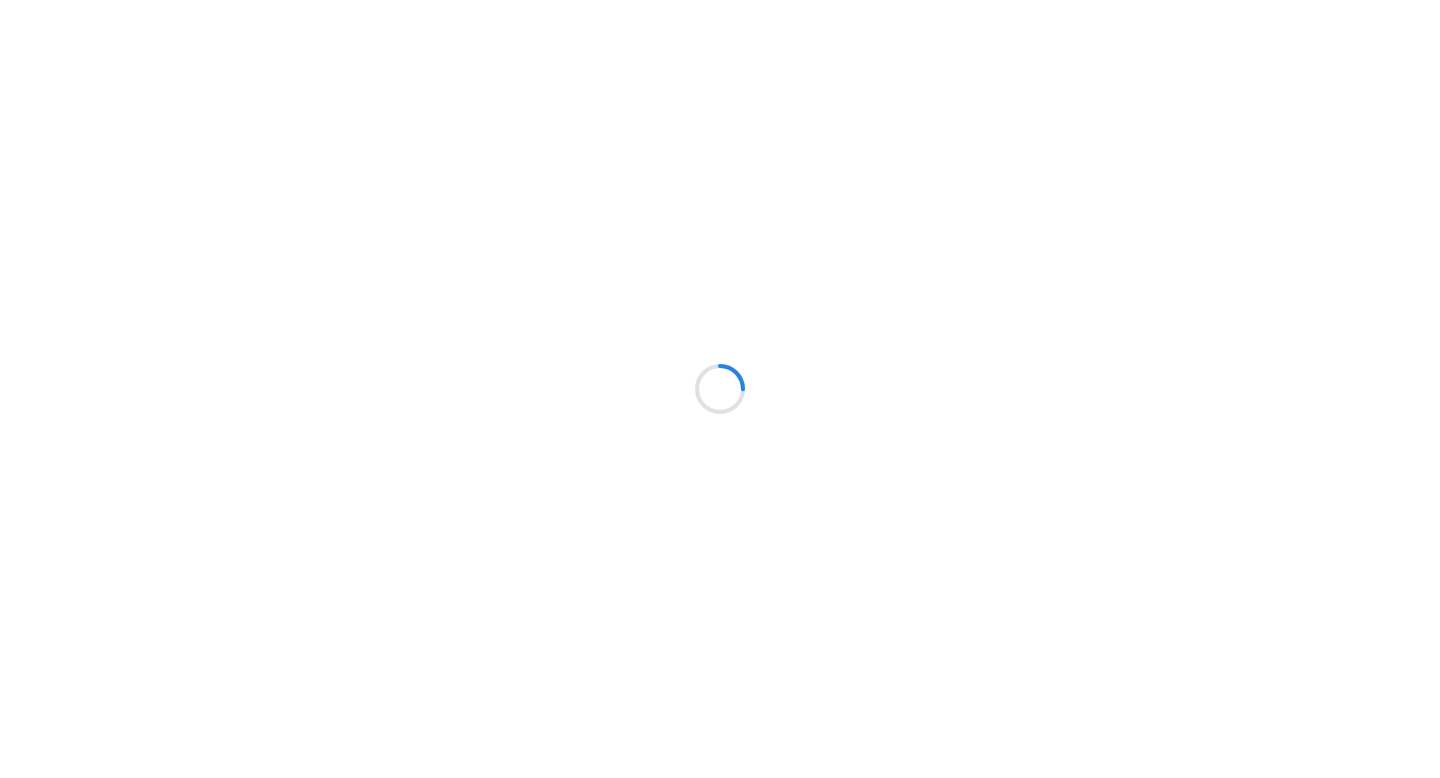 scroll, scrollTop: 0, scrollLeft: 0, axis: both 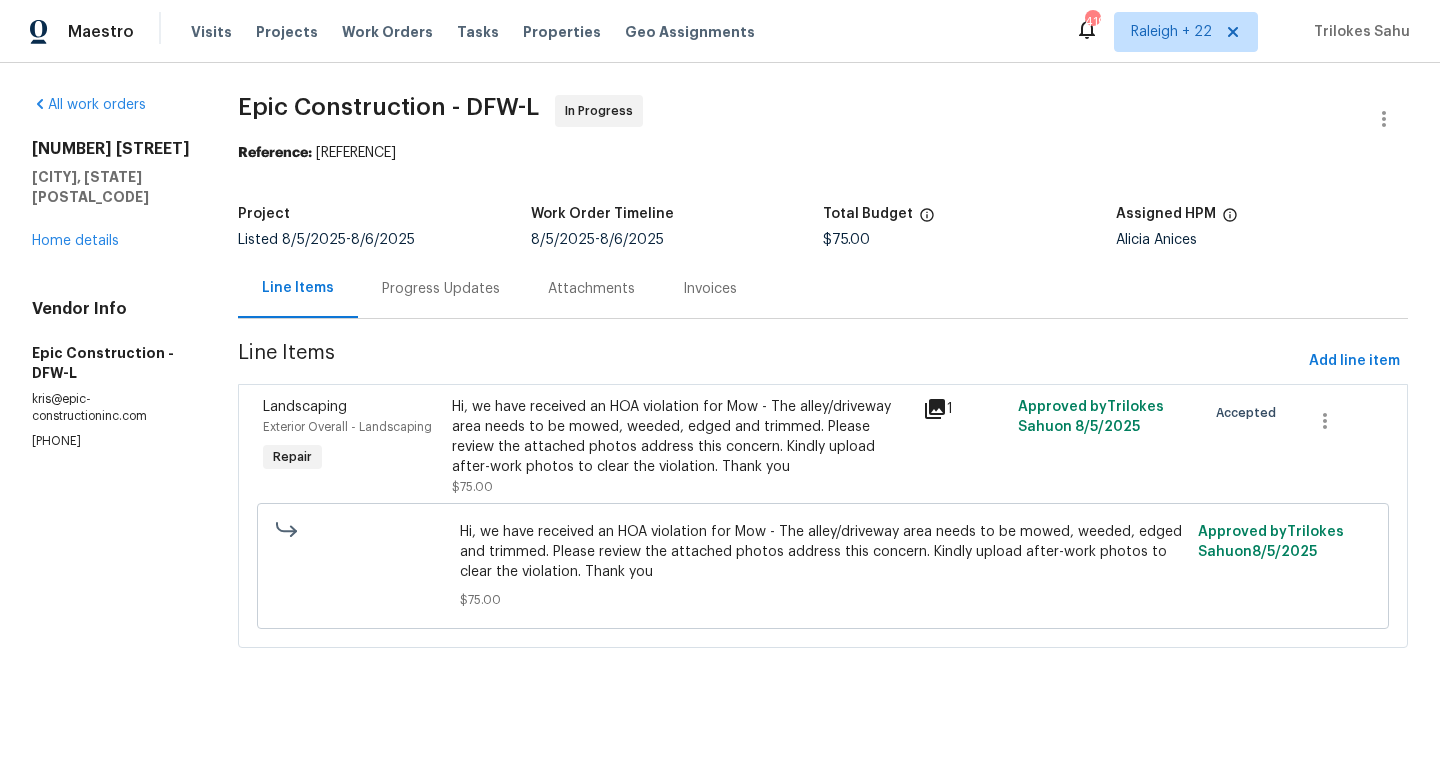 click on "Hi, we have received an HOA violation for Mow - The alley/driveway area needs to be mowed, weeded, edged and trimmed. Please review the attached photos address this concern. Kindly upload after-work photos to clear the violation. Thank you" at bounding box center (682, 437) 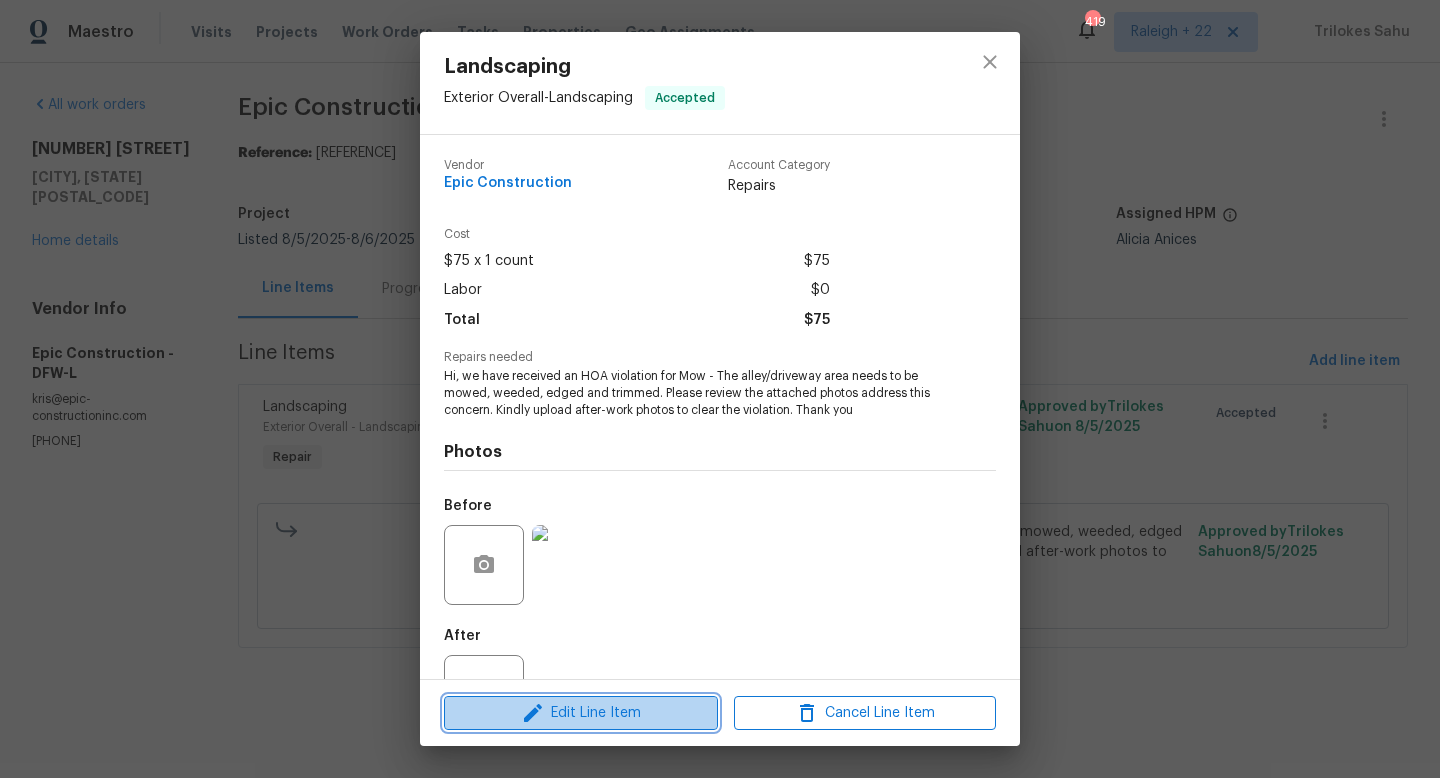 click on "Edit Line Item" at bounding box center [581, 713] 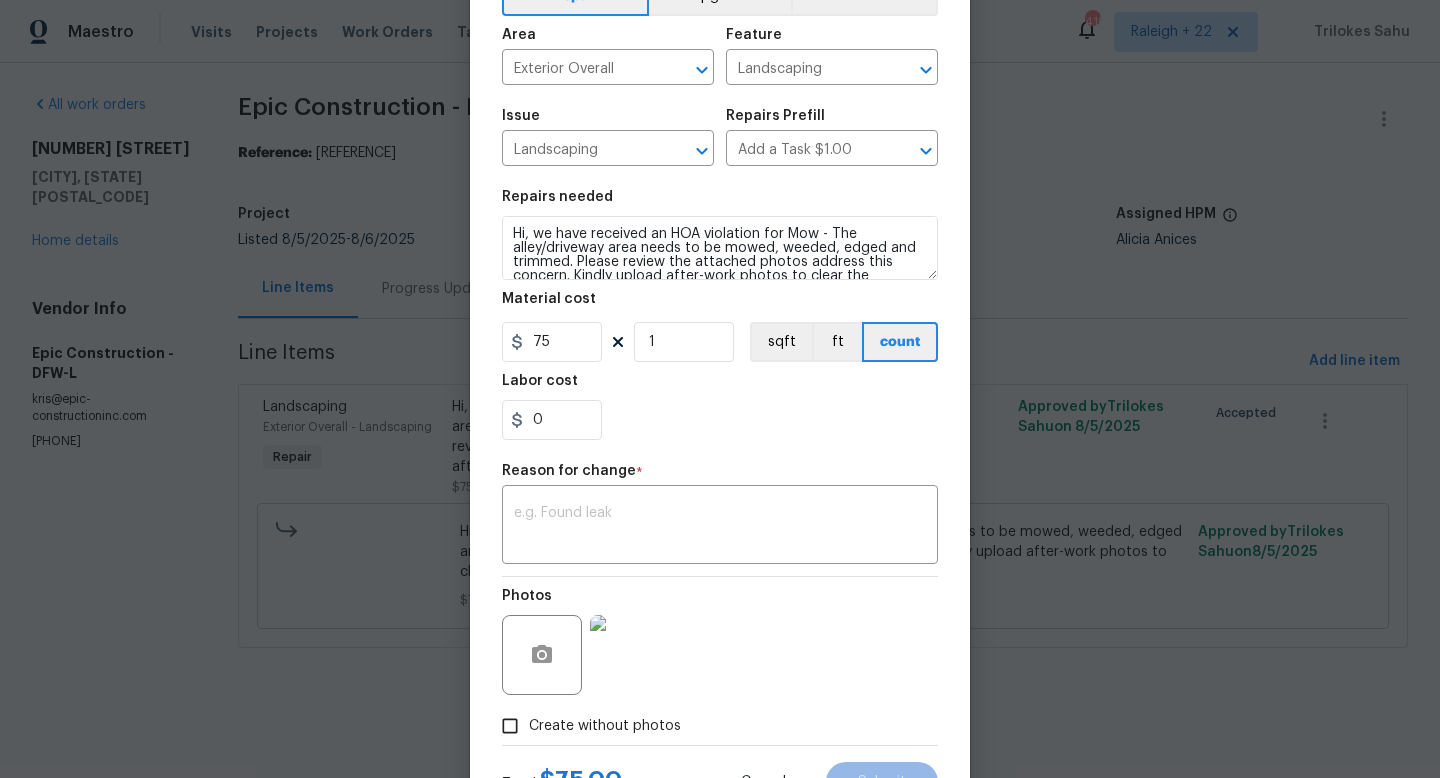scroll, scrollTop: 208, scrollLeft: 0, axis: vertical 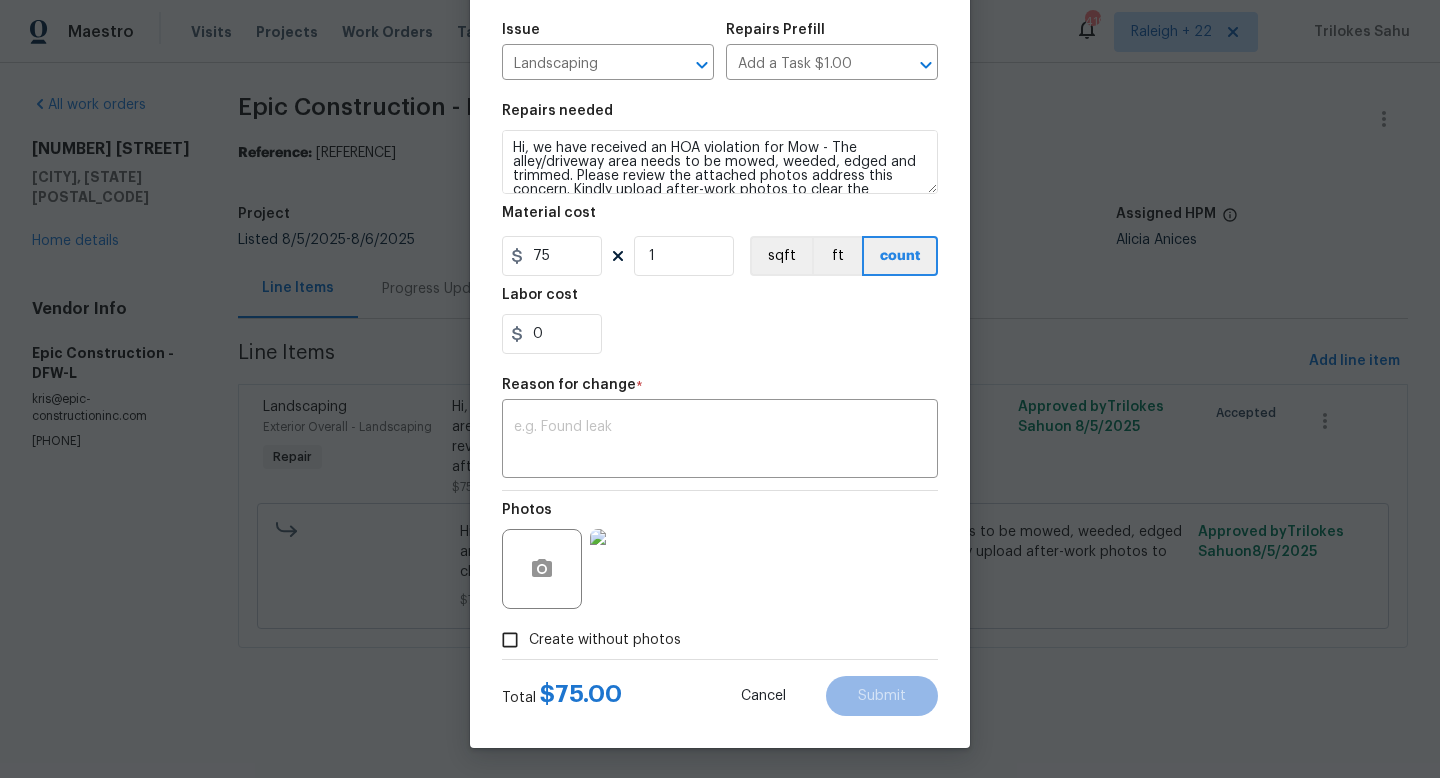 click at bounding box center [630, 569] 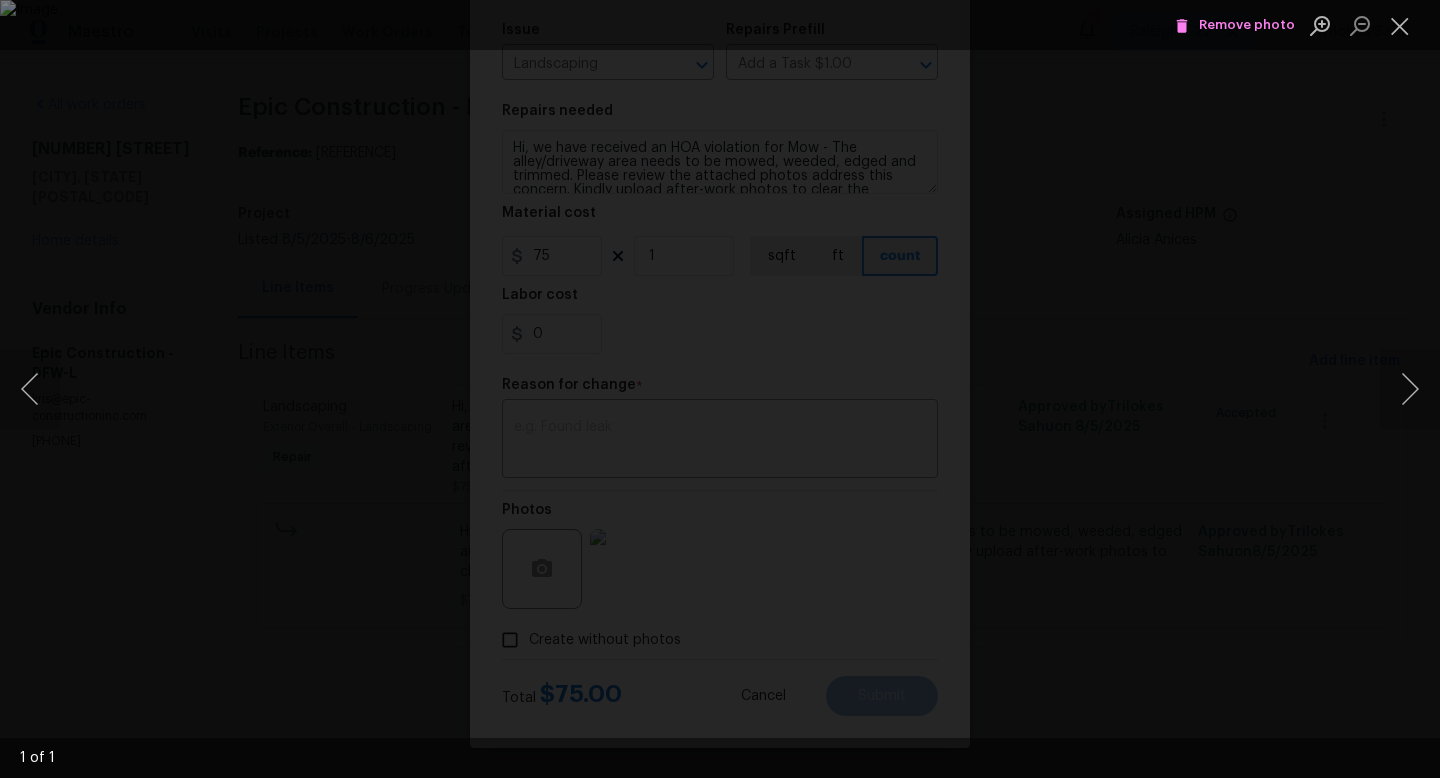 click on "Remove photo" at bounding box center [1235, 25] 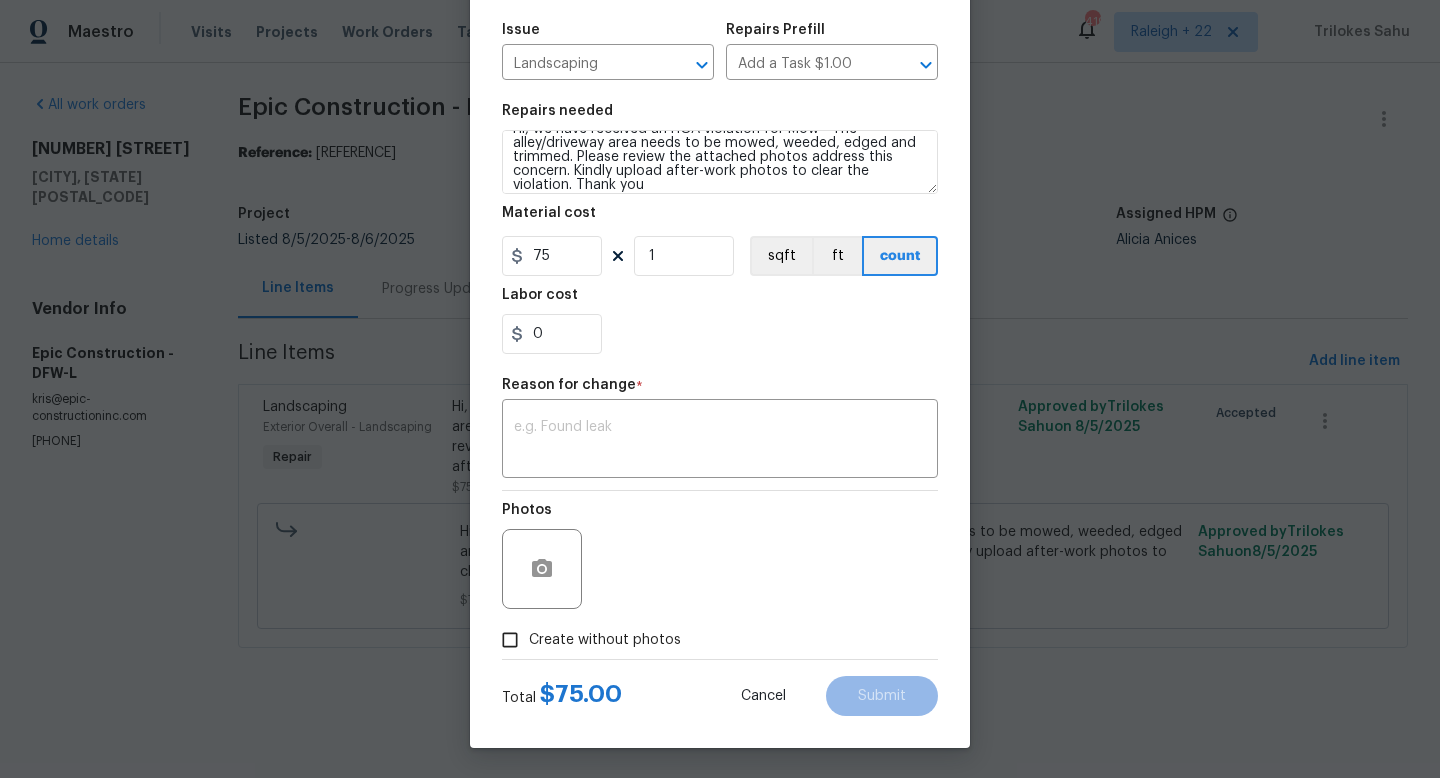 scroll, scrollTop: 4, scrollLeft: 0, axis: vertical 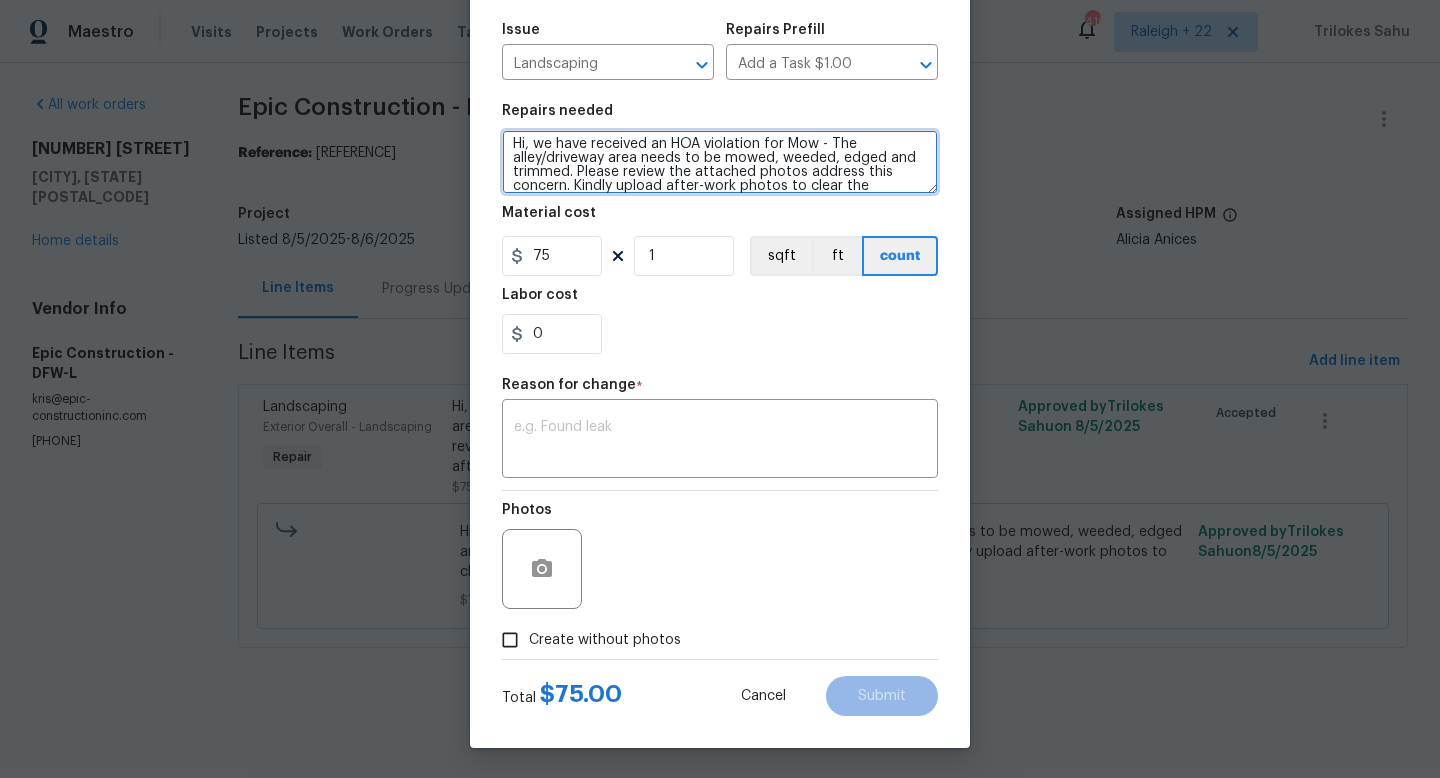 click on "Hi, we have received an HOA violation for Mow - The alley/driveway area needs to be mowed, weeded, edged and trimmed. Please review the attached photos address this concern. Kindly upload after-work photos to clear the violation. Thank you" at bounding box center (720, 162) 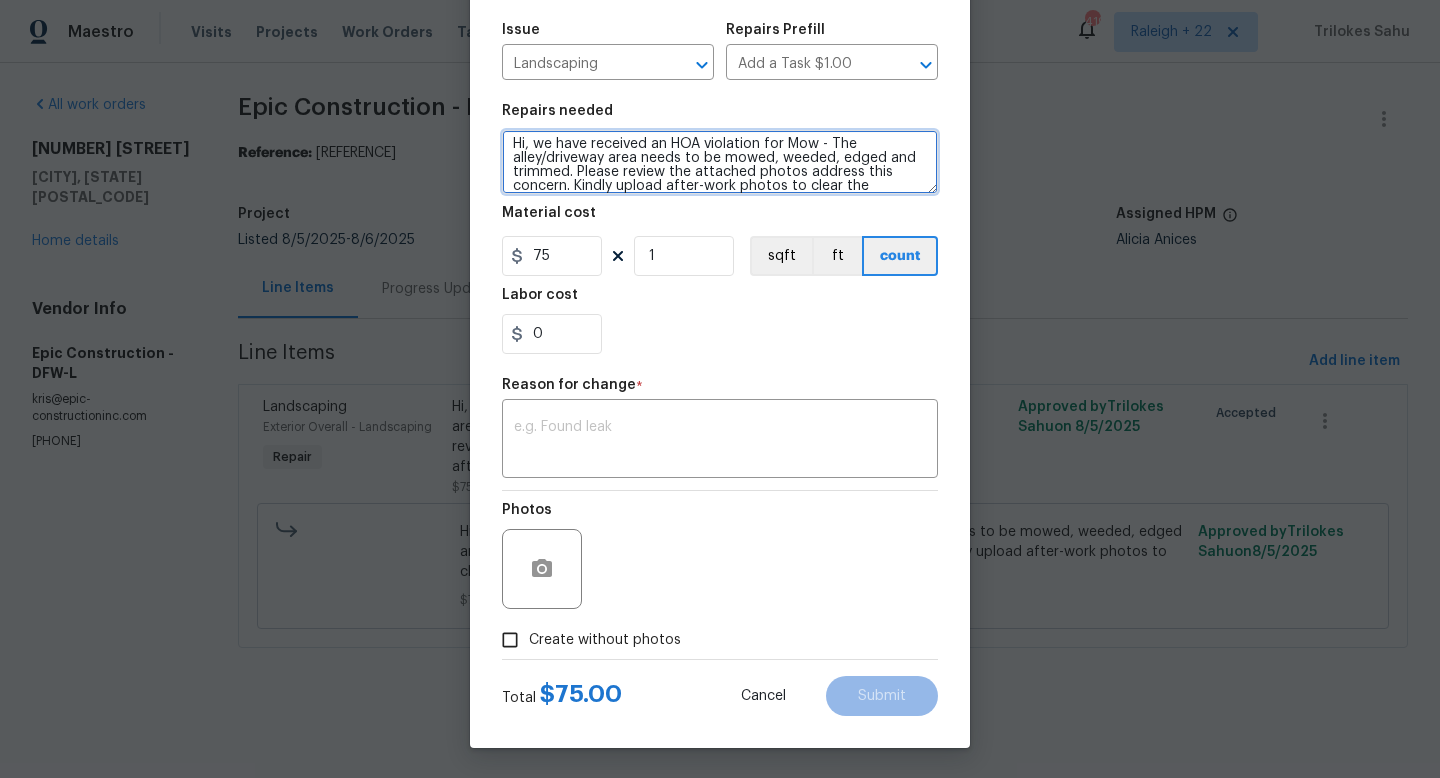 drag, startPoint x: 789, startPoint y: 139, endPoint x: 573, endPoint y: 170, distance: 218.2132 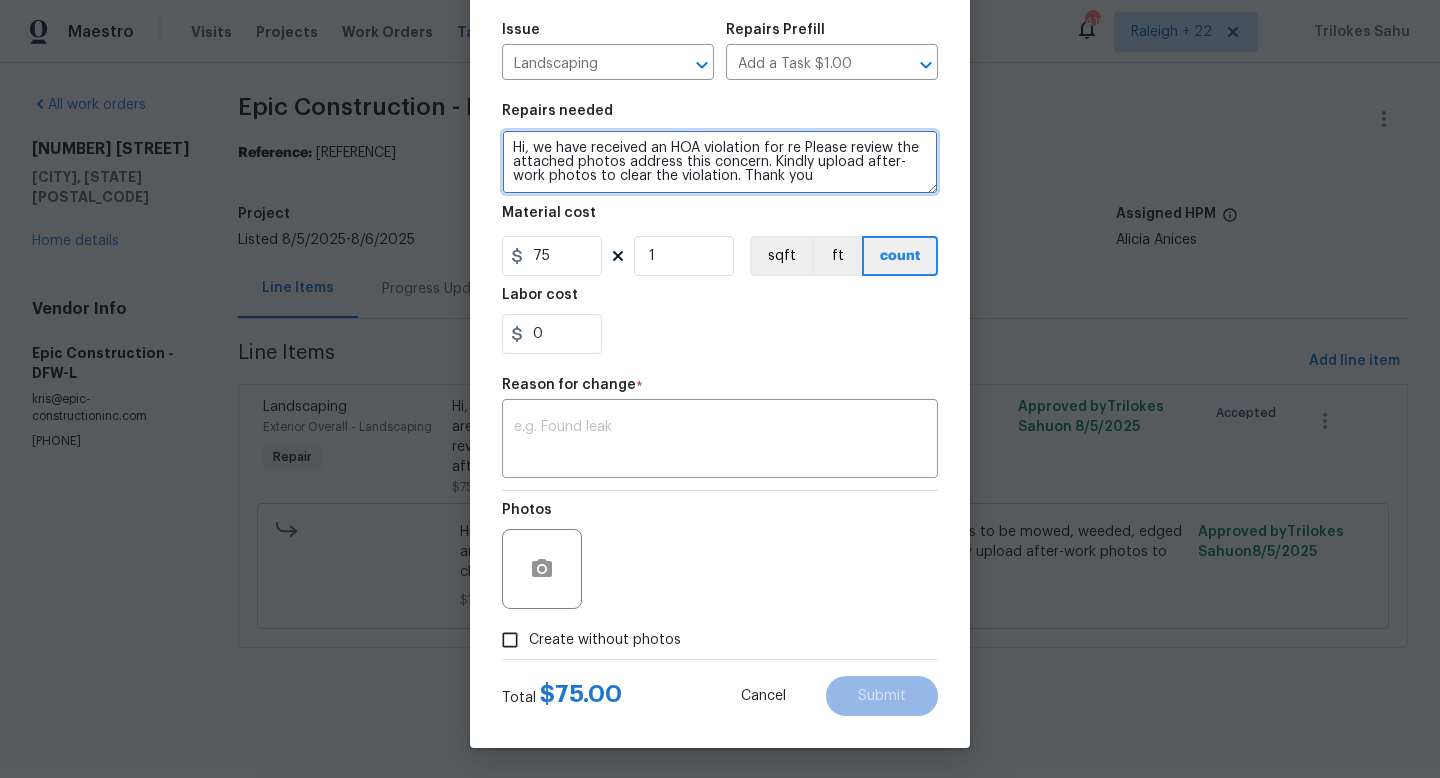 scroll, scrollTop: 0, scrollLeft: 0, axis: both 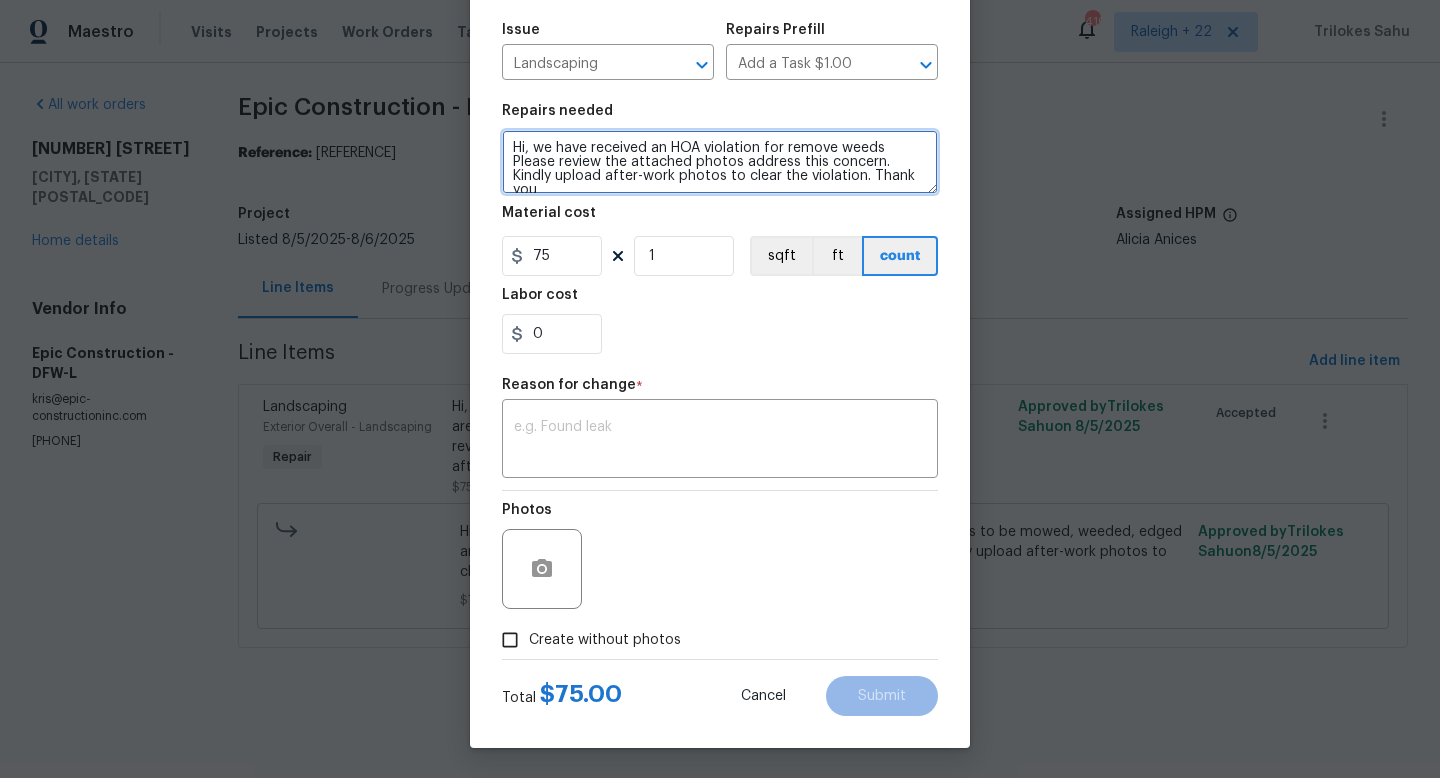 drag, startPoint x: 876, startPoint y: 164, endPoint x: 744, endPoint y: 163, distance: 132.00378 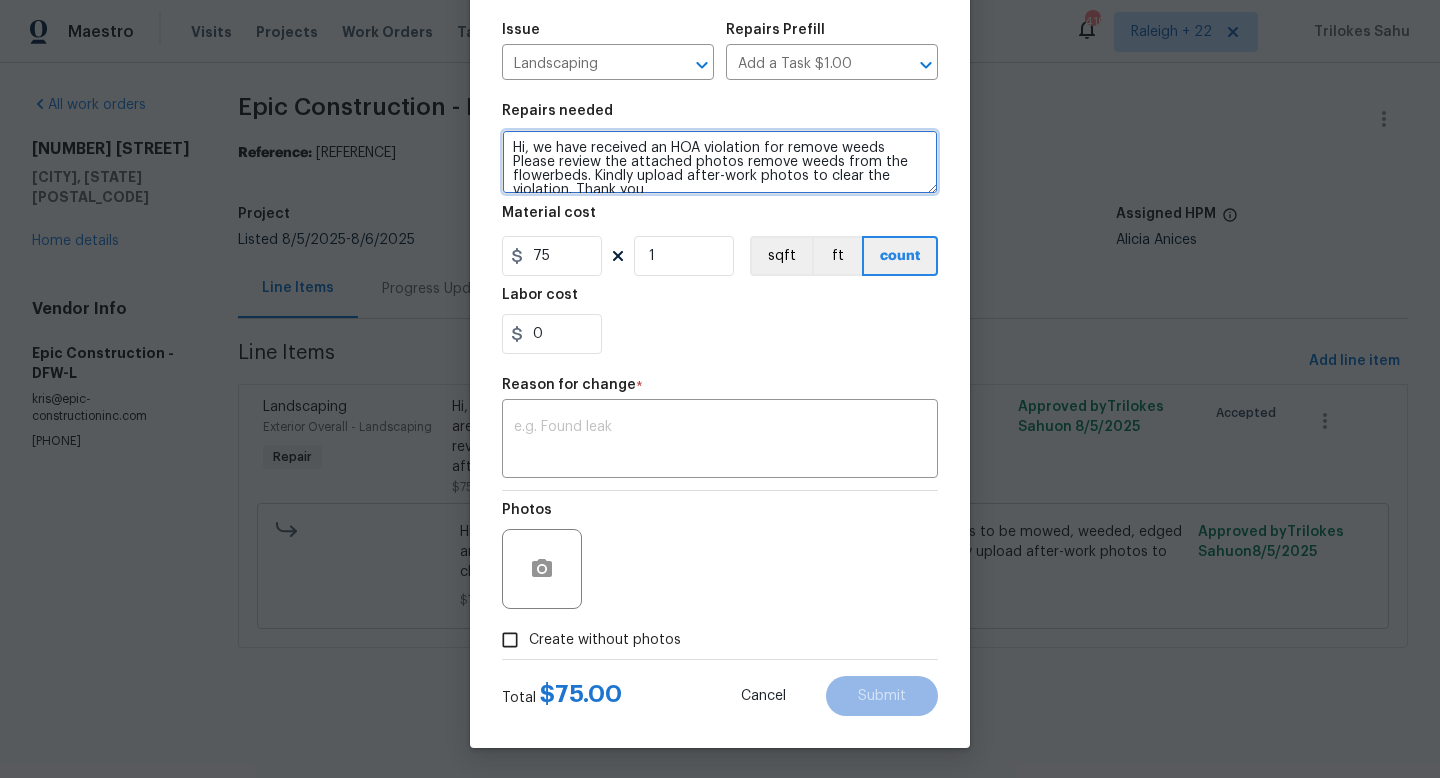 drag, startPoint x: 738, startPoint y: 161, endPoint x: 561, endPoint y: 163, distance: 177.01129 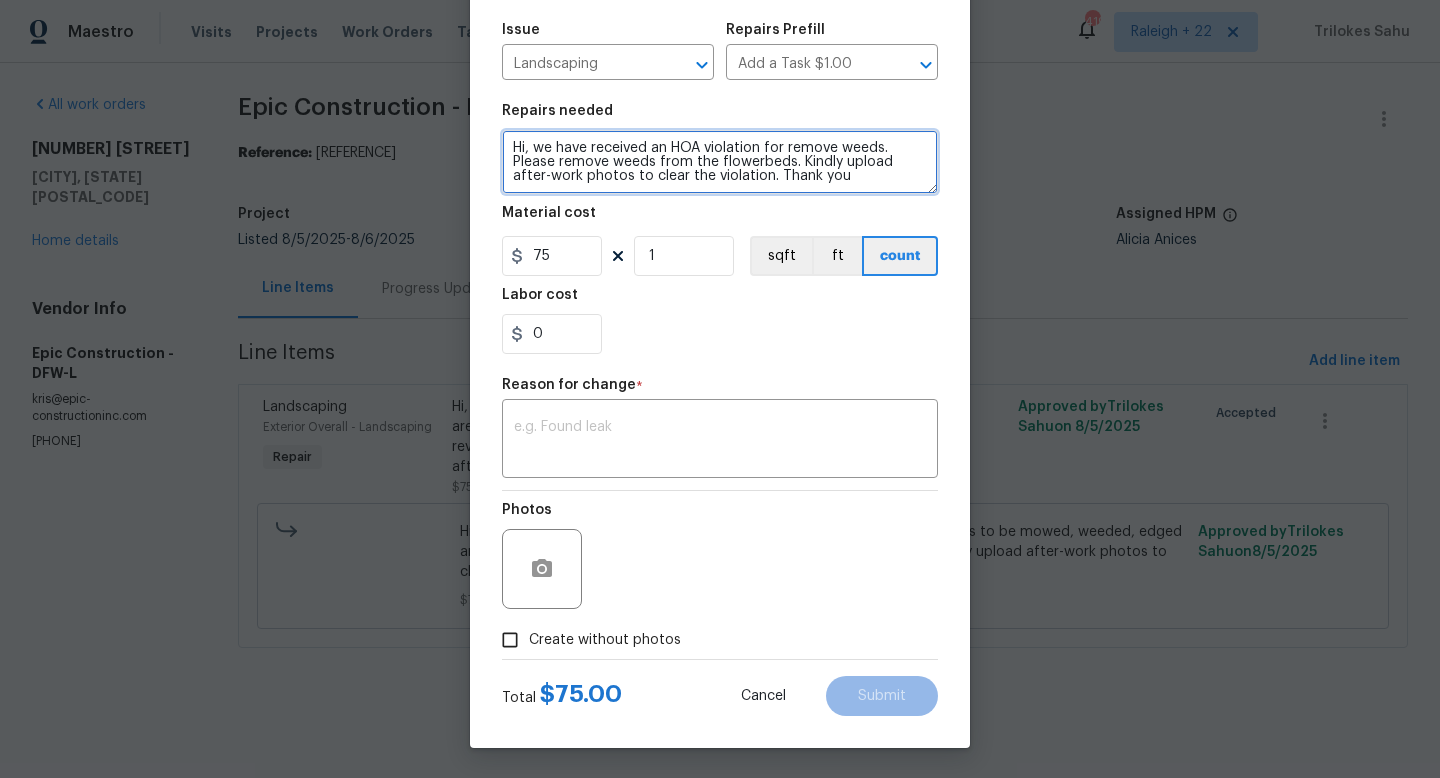 type on "Hi, we have received an HOA violation for remove weeds. Please remove weeds from the flowerbeds. Kindly upload after-work photos to clear the violation. Thank you" 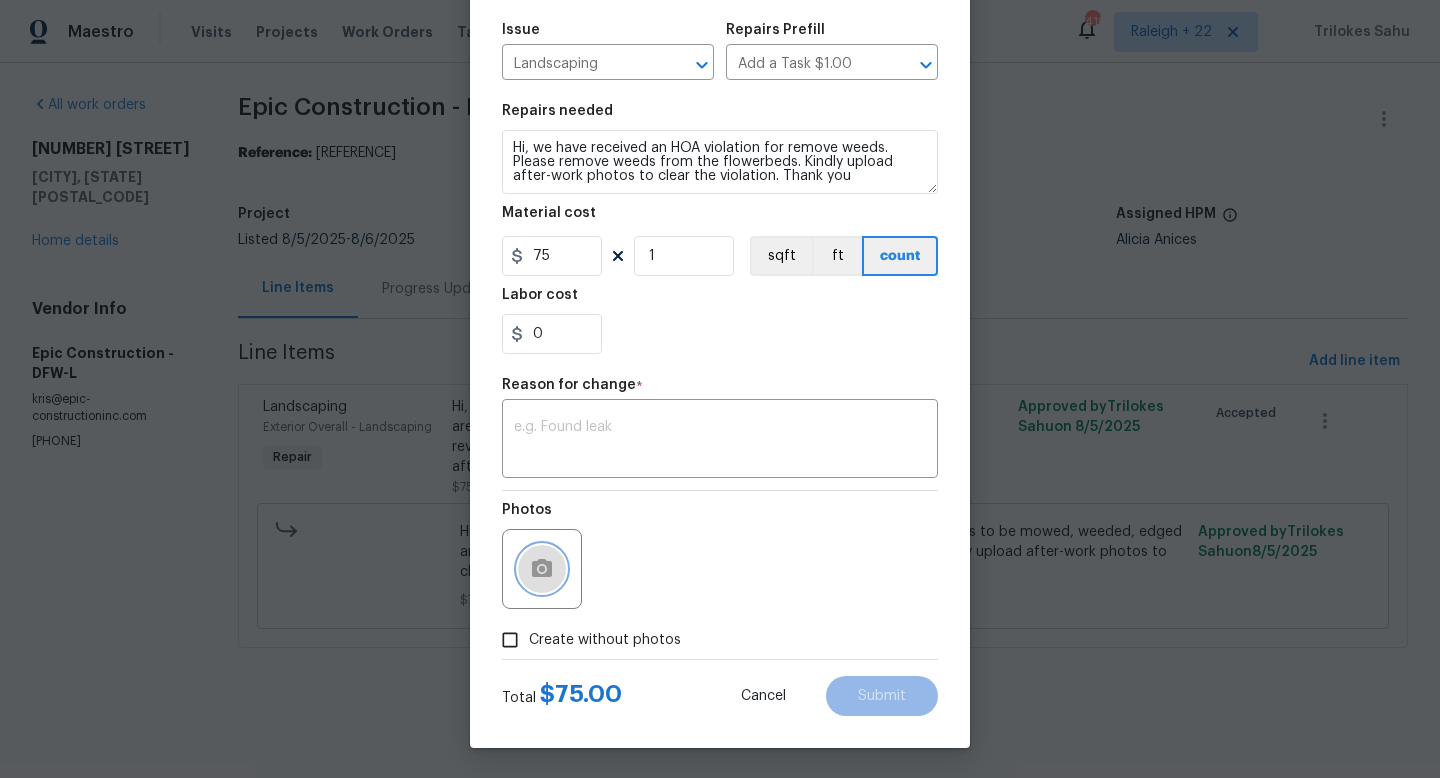 click 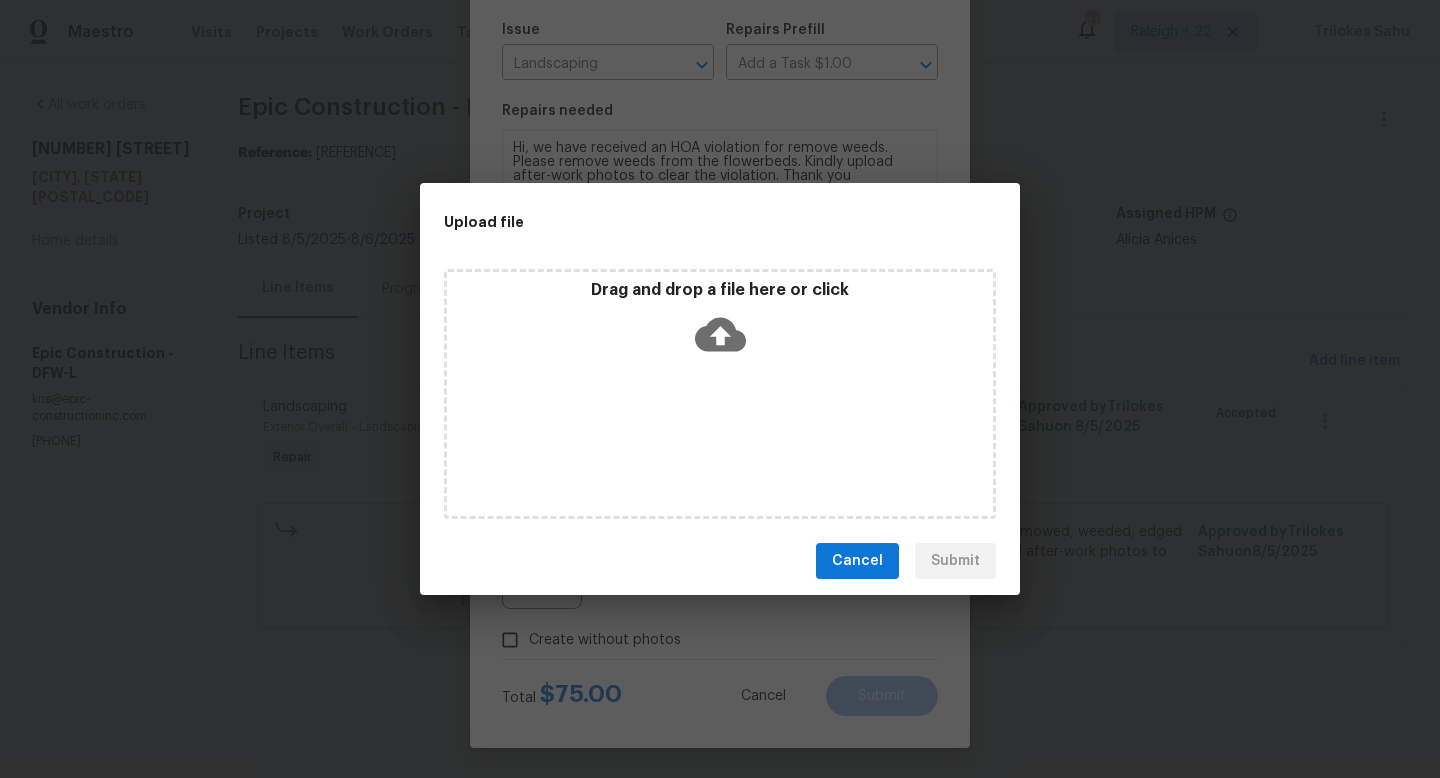 click 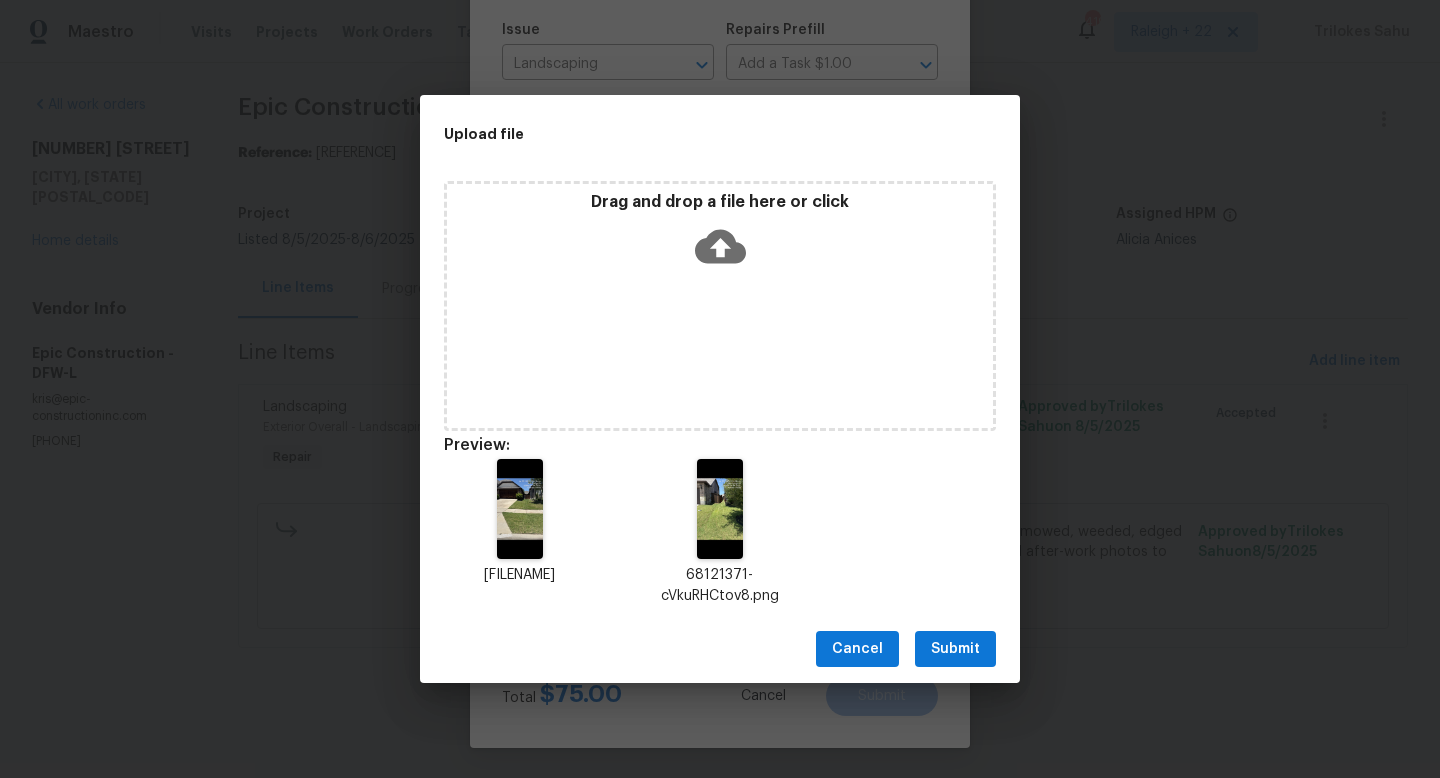 click on "Submit" at bounding box center [955, 649] 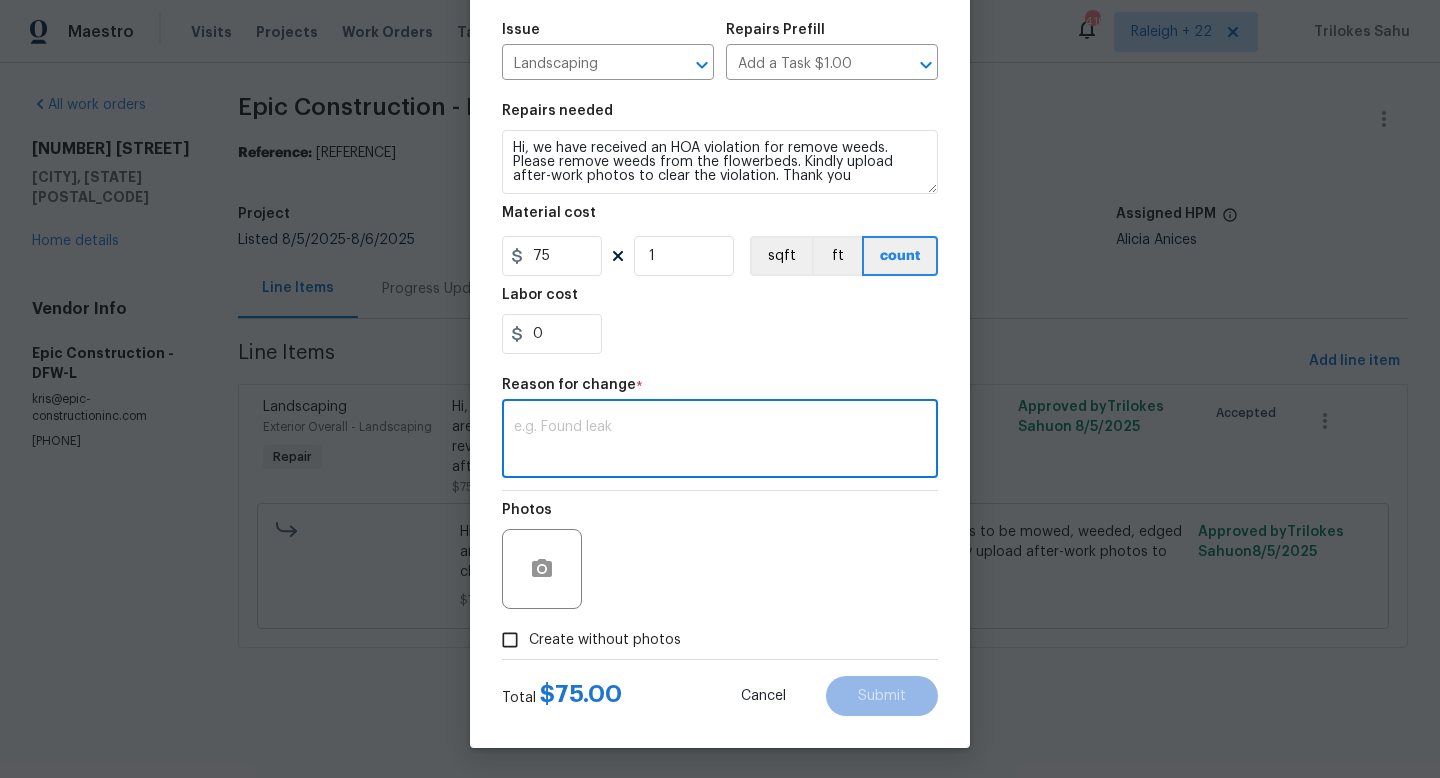 click at bounding box center (720, 441) 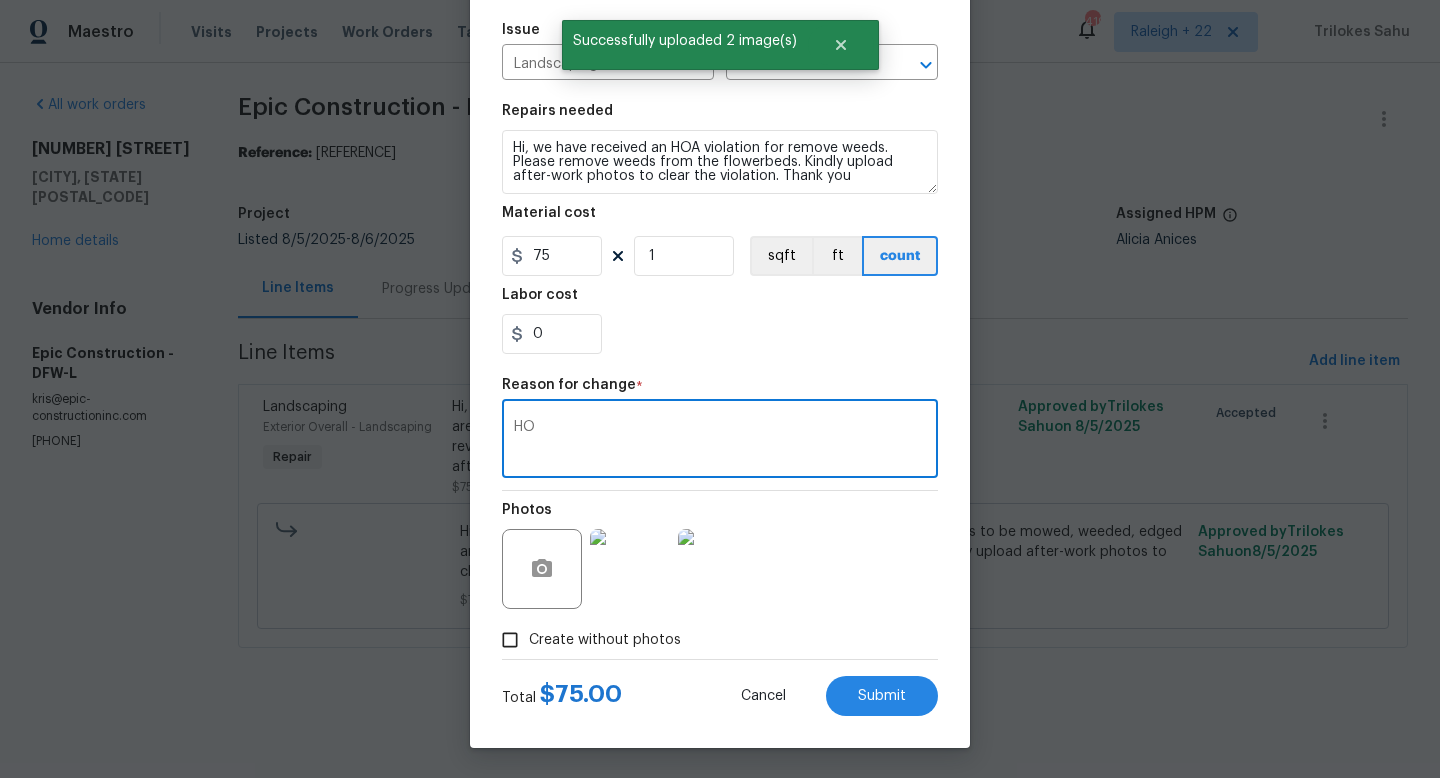 type on "H" 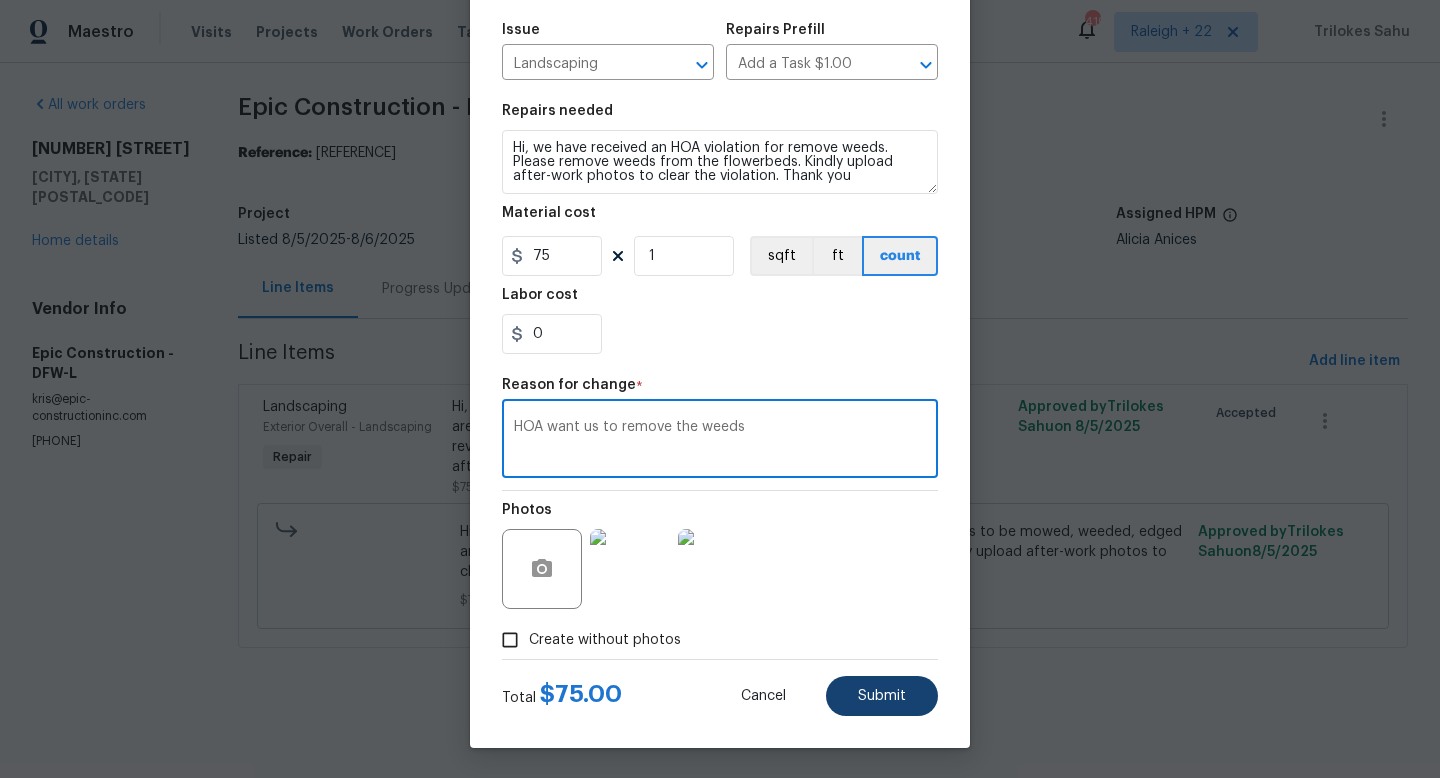 type on "HOA want us to remove the weeds" 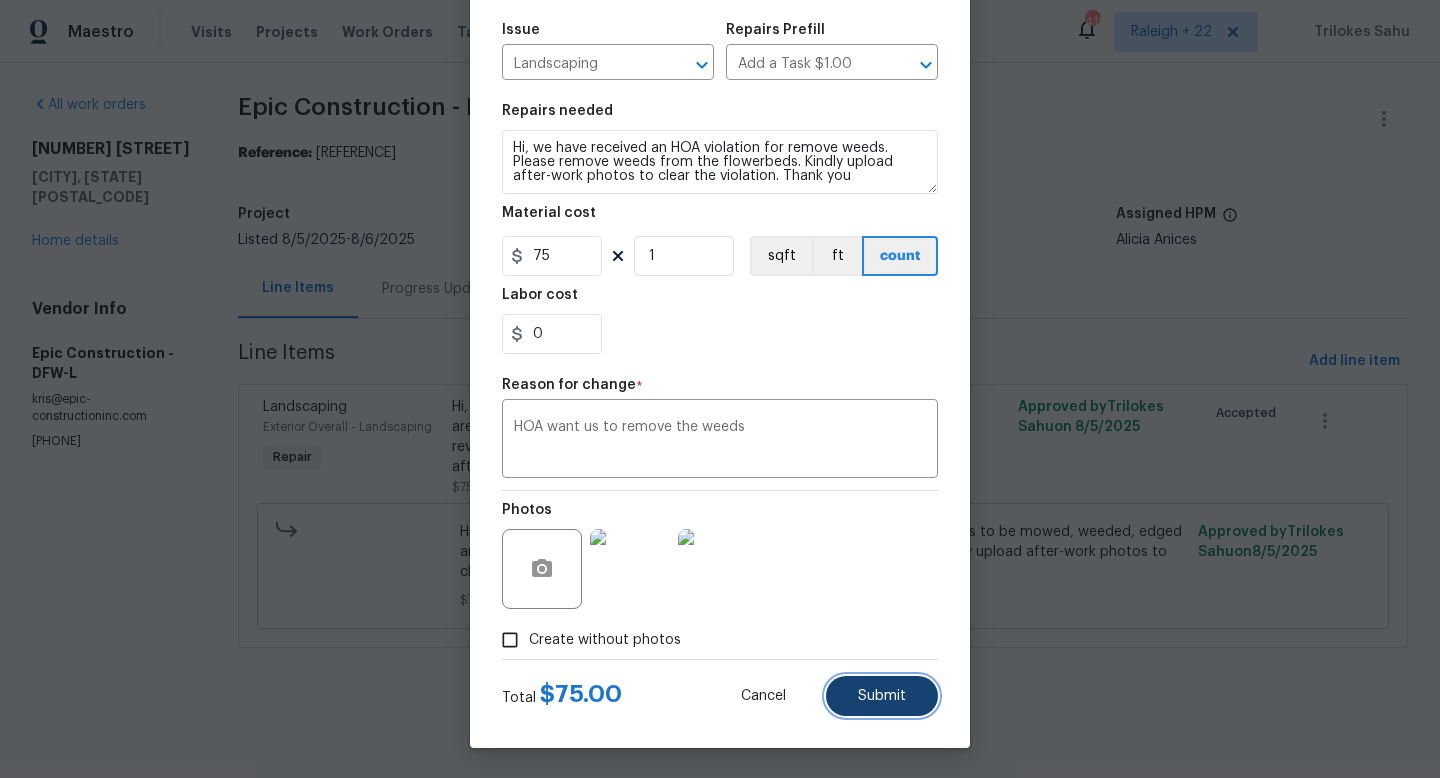 click on "Submit" at bounding box center (882, 696) 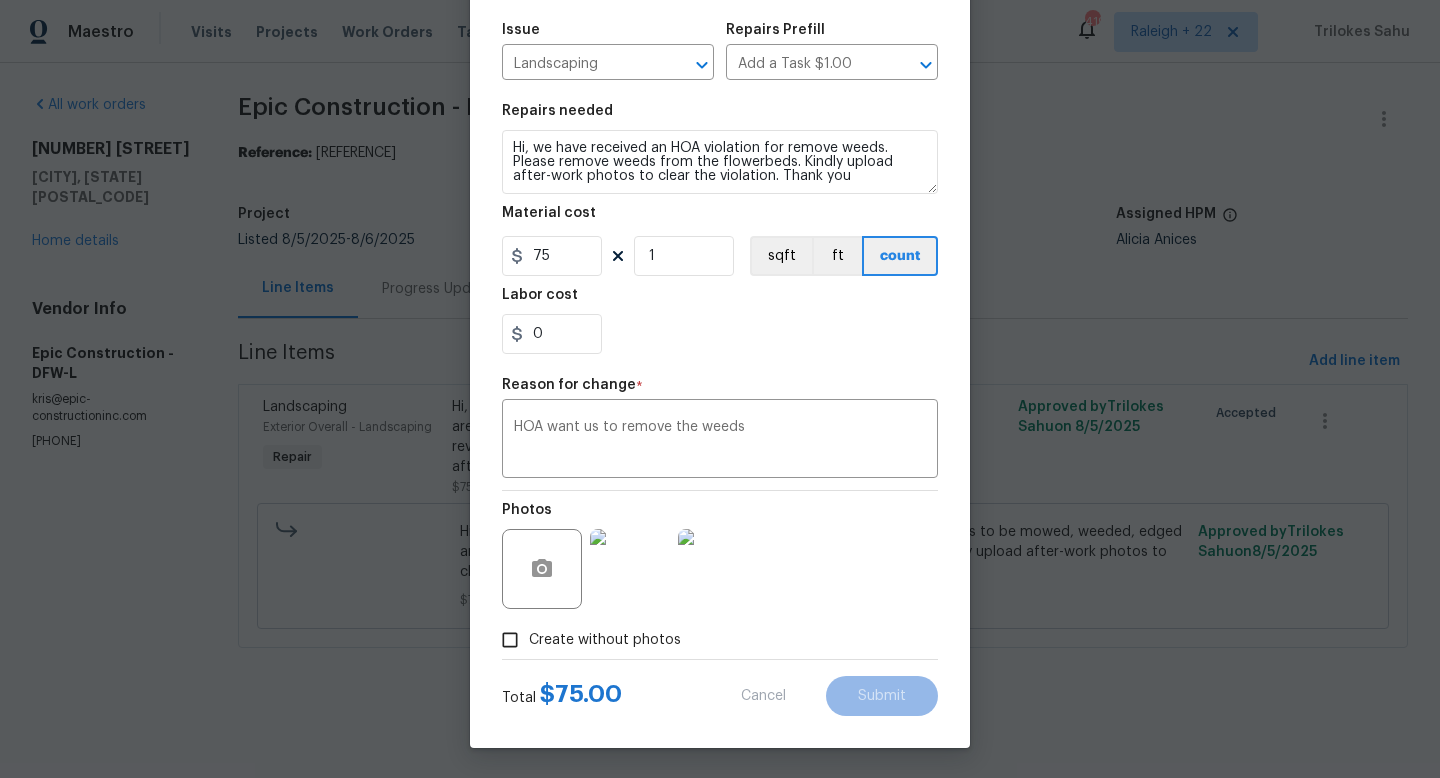 type on "Hi, we have received an HOA violation for Mow - The alley/driveway area needs to be mowed, weeded, edged and trimmed. Please review the attached photos address this concern. Kindly upload after-work photos to clear the violation. Thank you" 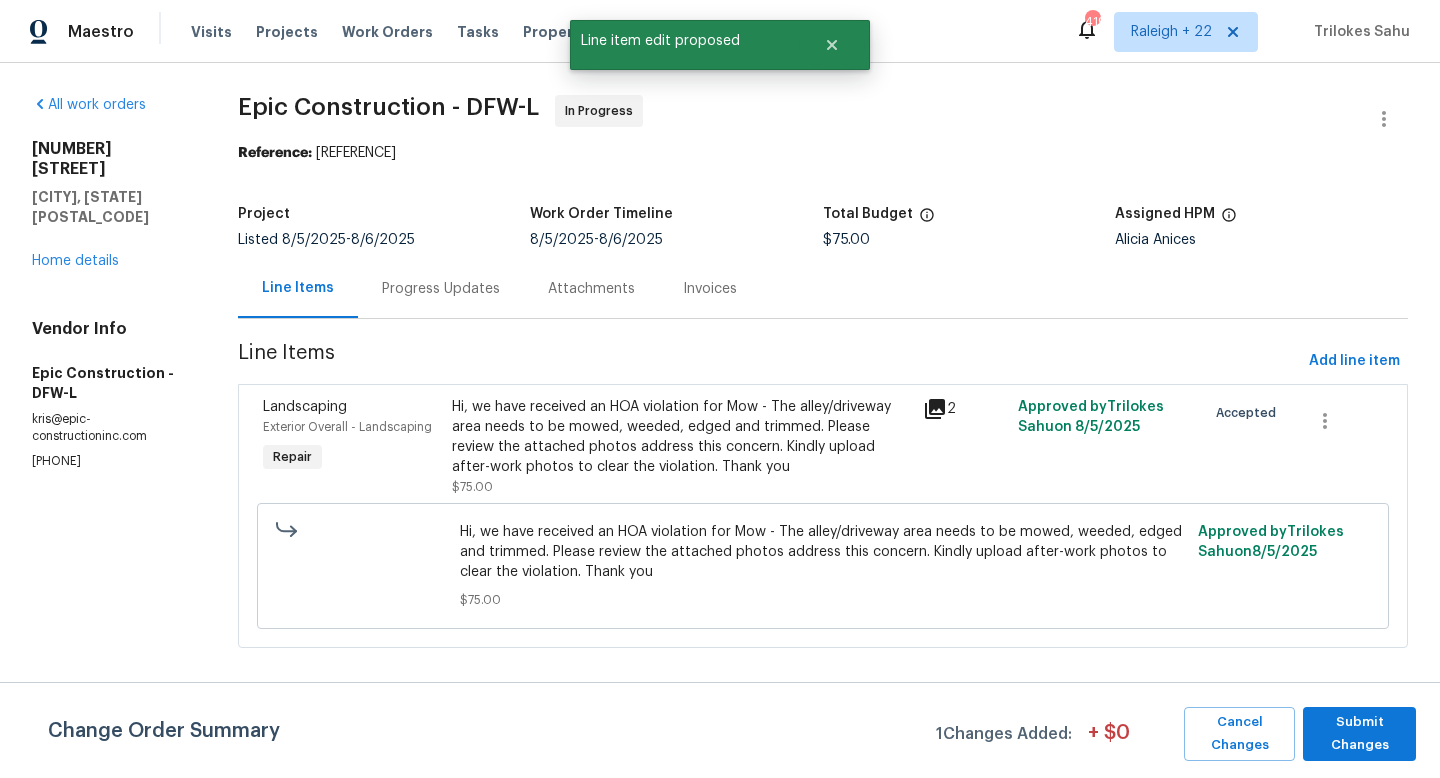 scroll, scrollTop: 0, scrollLeft: 0, axis: both 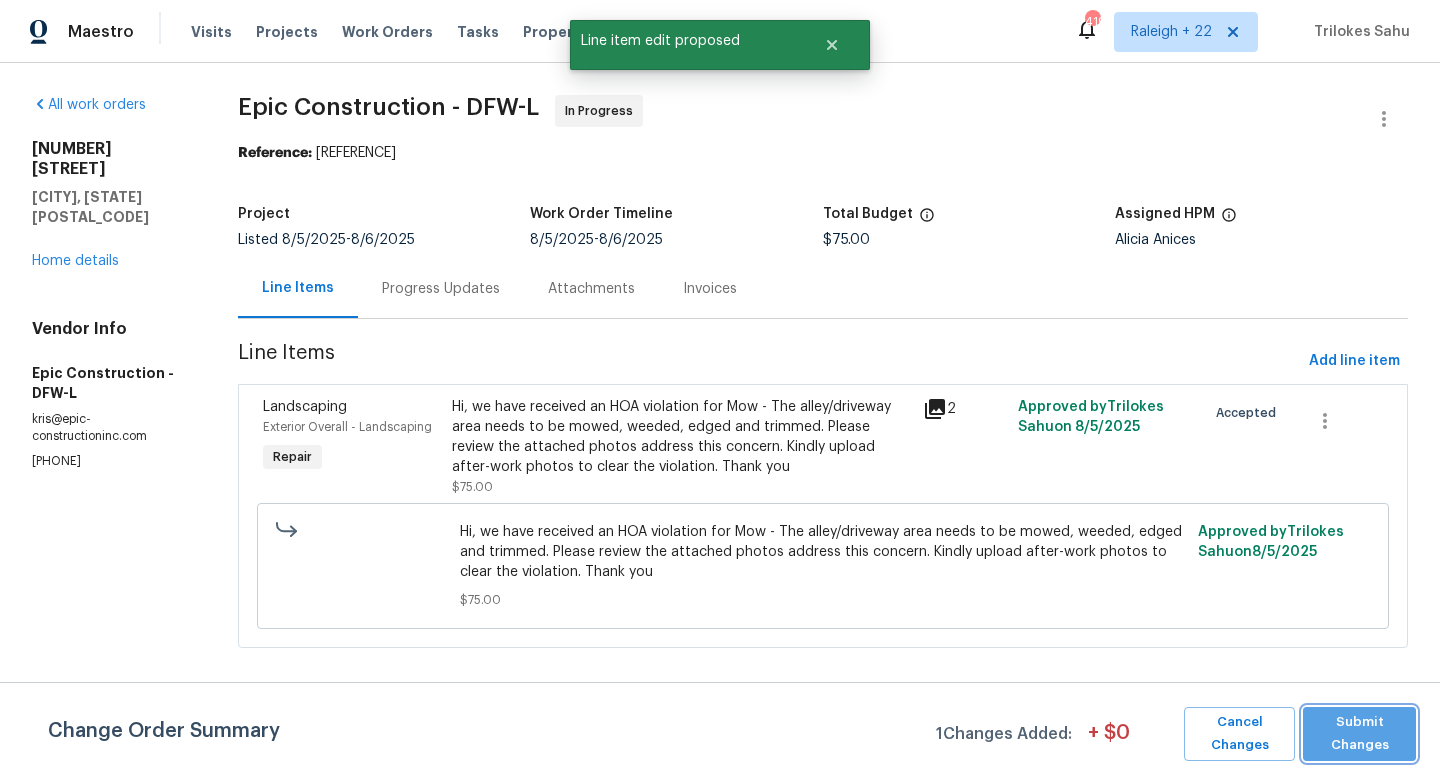 click on "Submit Changes" at bounding box center (1359, 734) 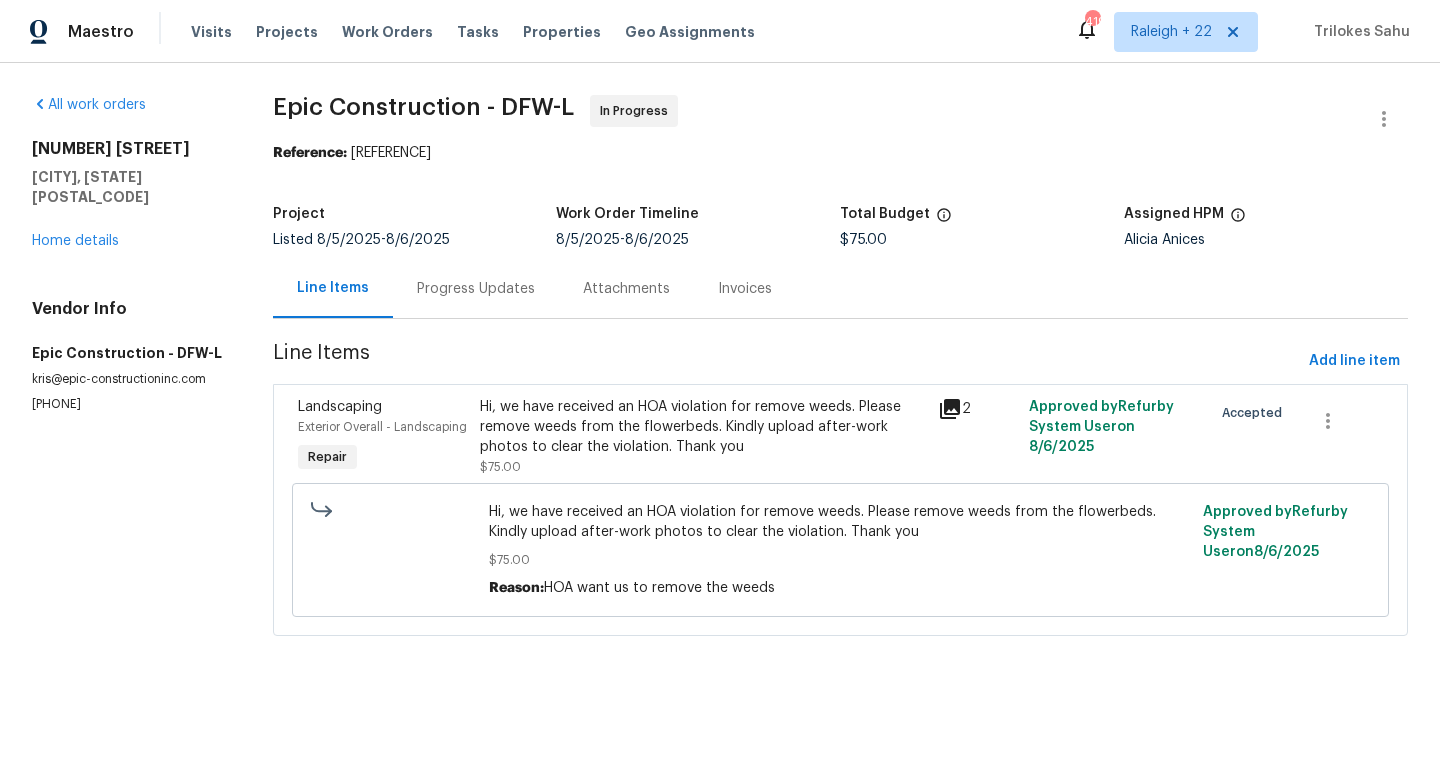 drag, startPoint x: 122, startPoint y: 384, endPoint x: 16, endPoint y: 384, distance: 106 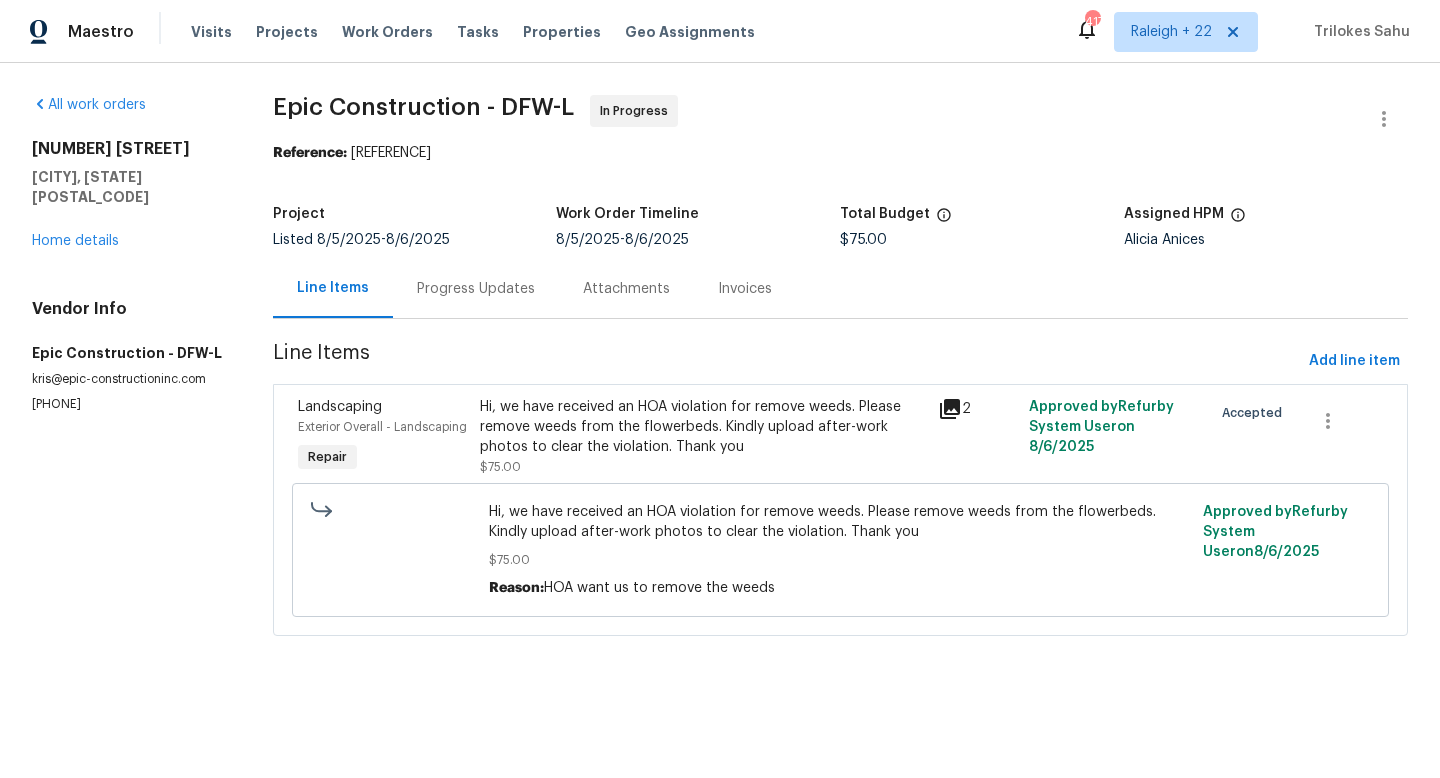 click on "Hi, we have received an HOA violation for remove weeds. Please remove weeds from the flowerbeds. Kindly upload after-work photos to clear the violation. Thank you" at bounding box center (702, 427) 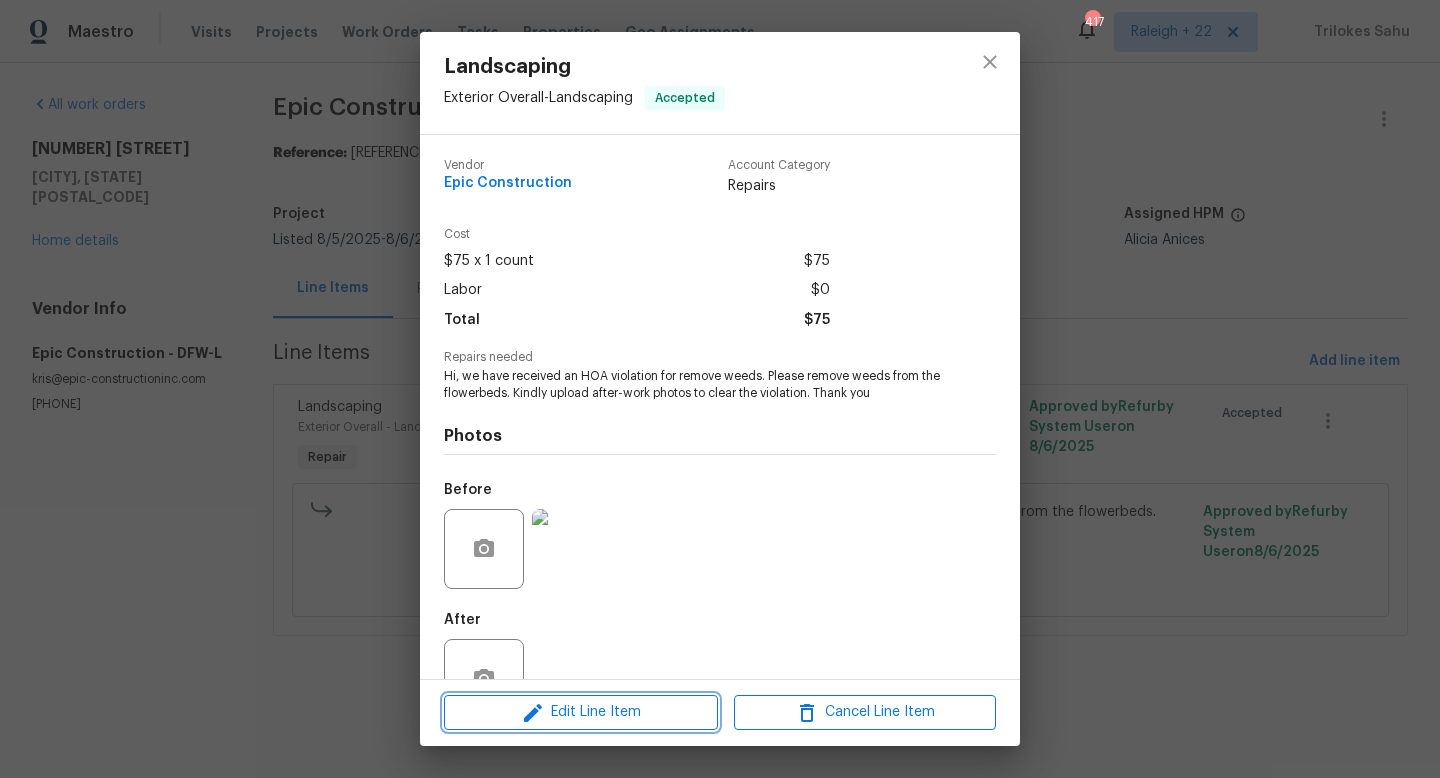 click on "Edit Line Item" at bounding box center [581, 712] 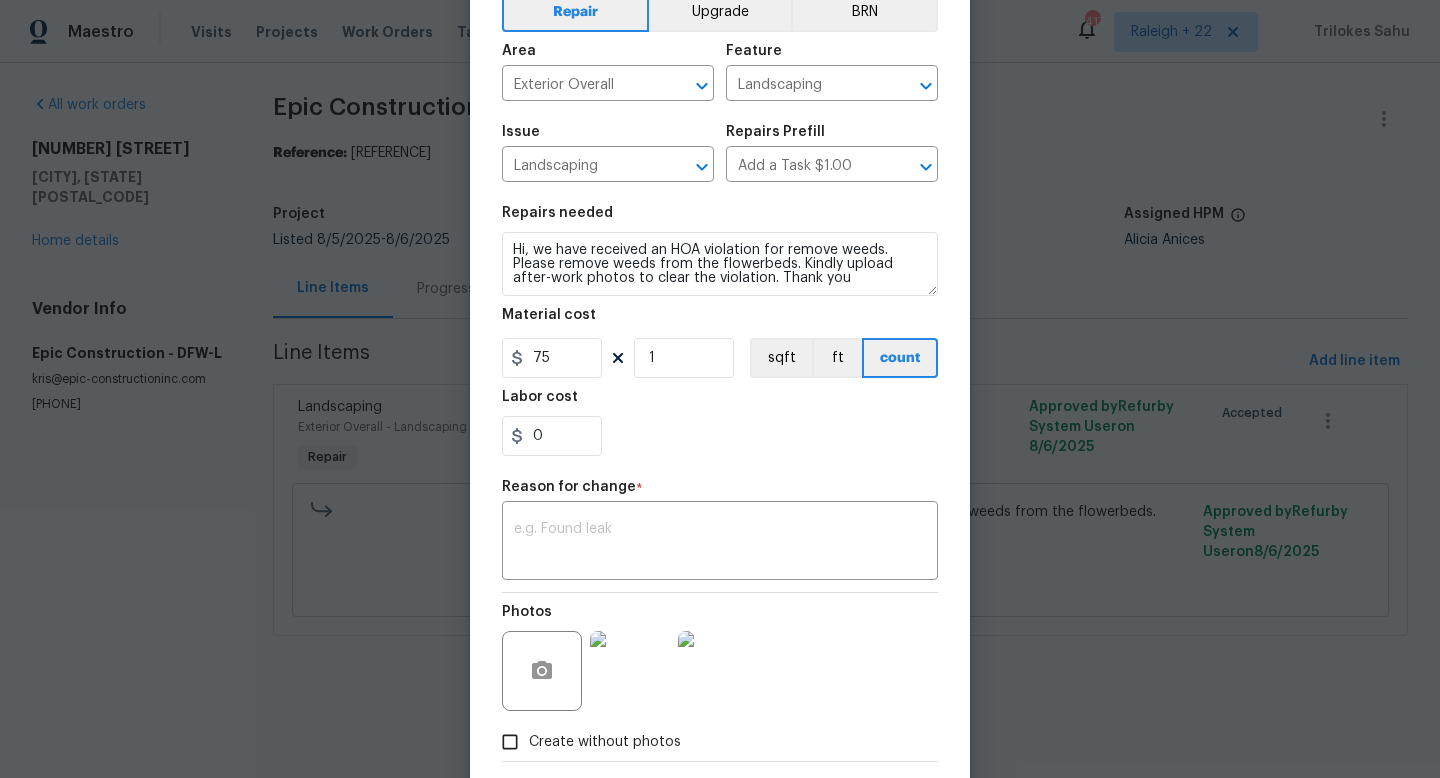 scroll, scrollTop: 208, scrollLeft: 0, axis: vertical 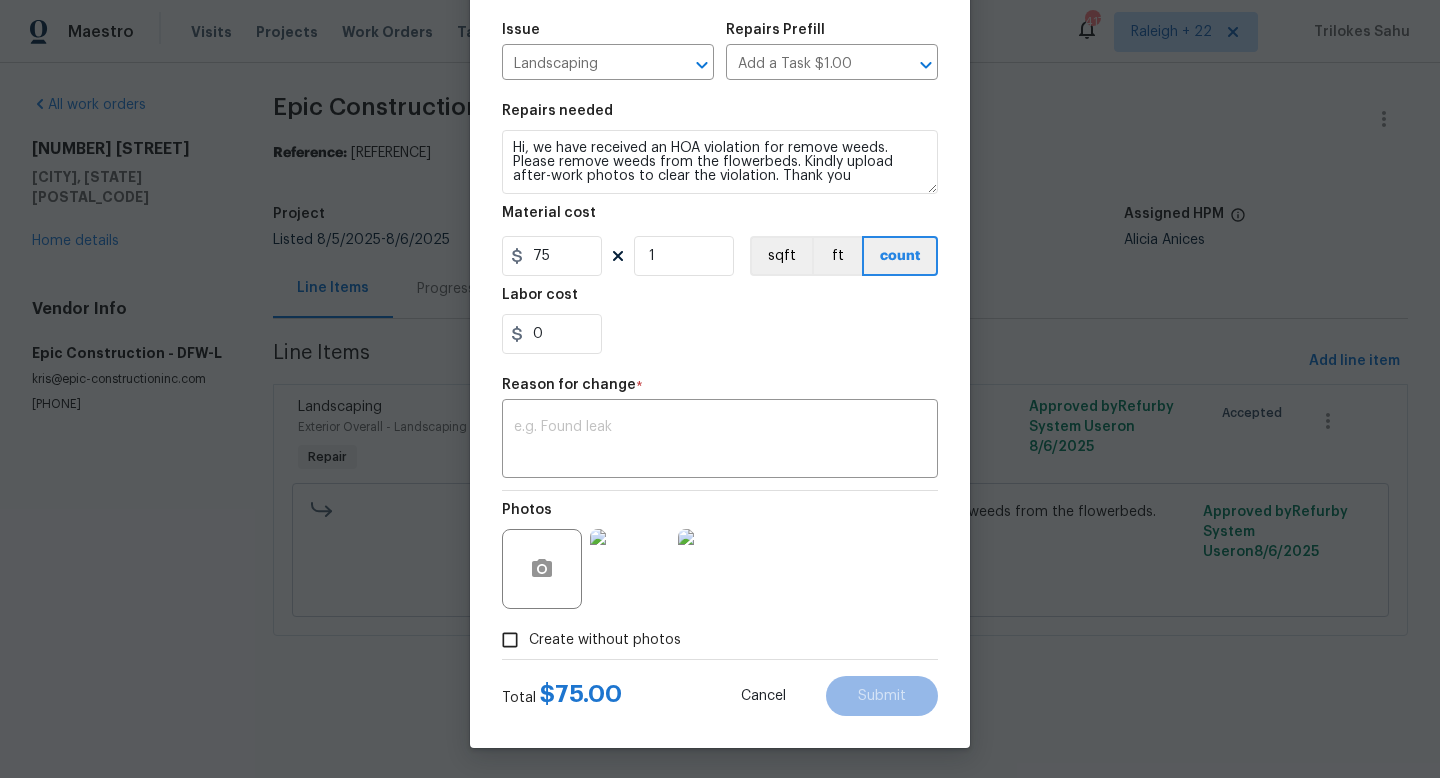 click at bounding box center [630, 569] 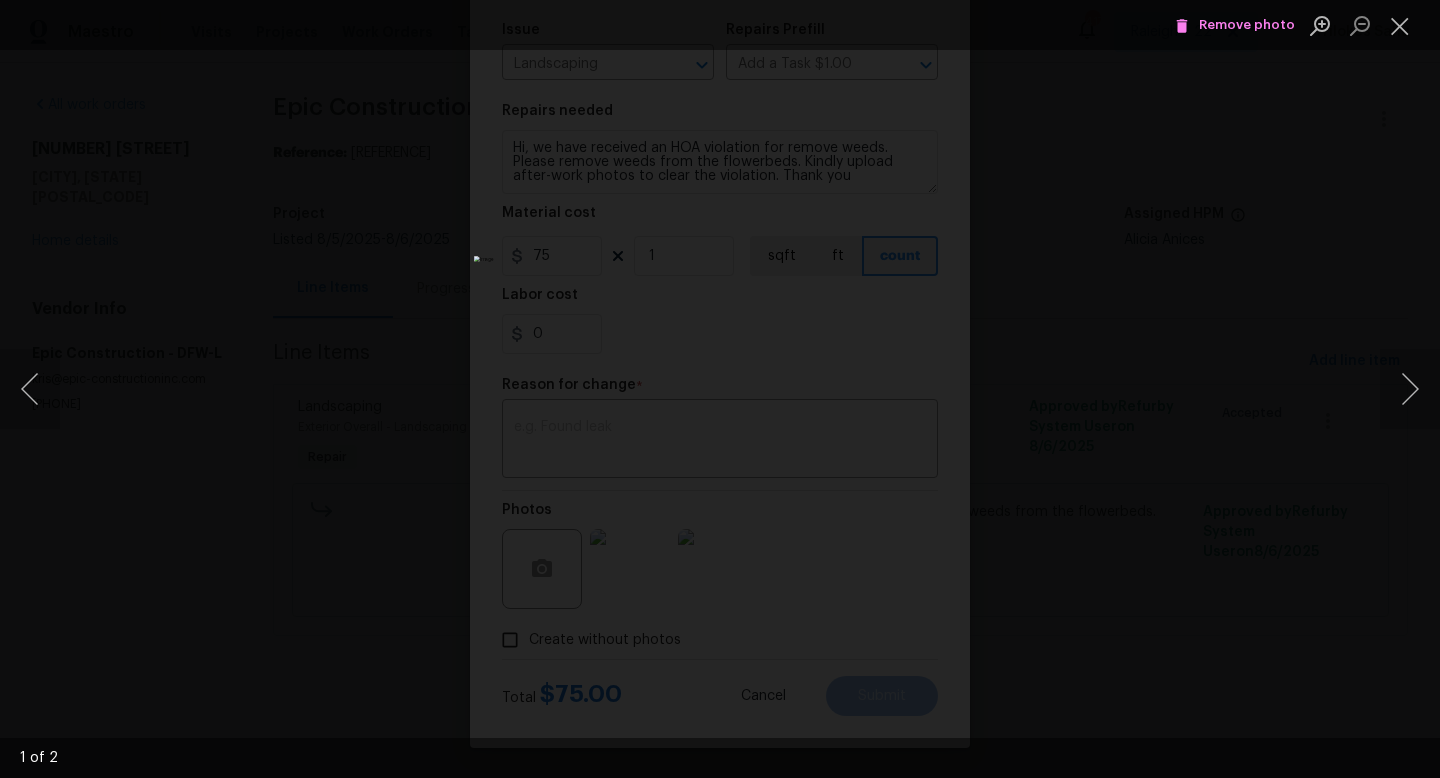 click on "Remove photo" at bounding box center (1235, 25) 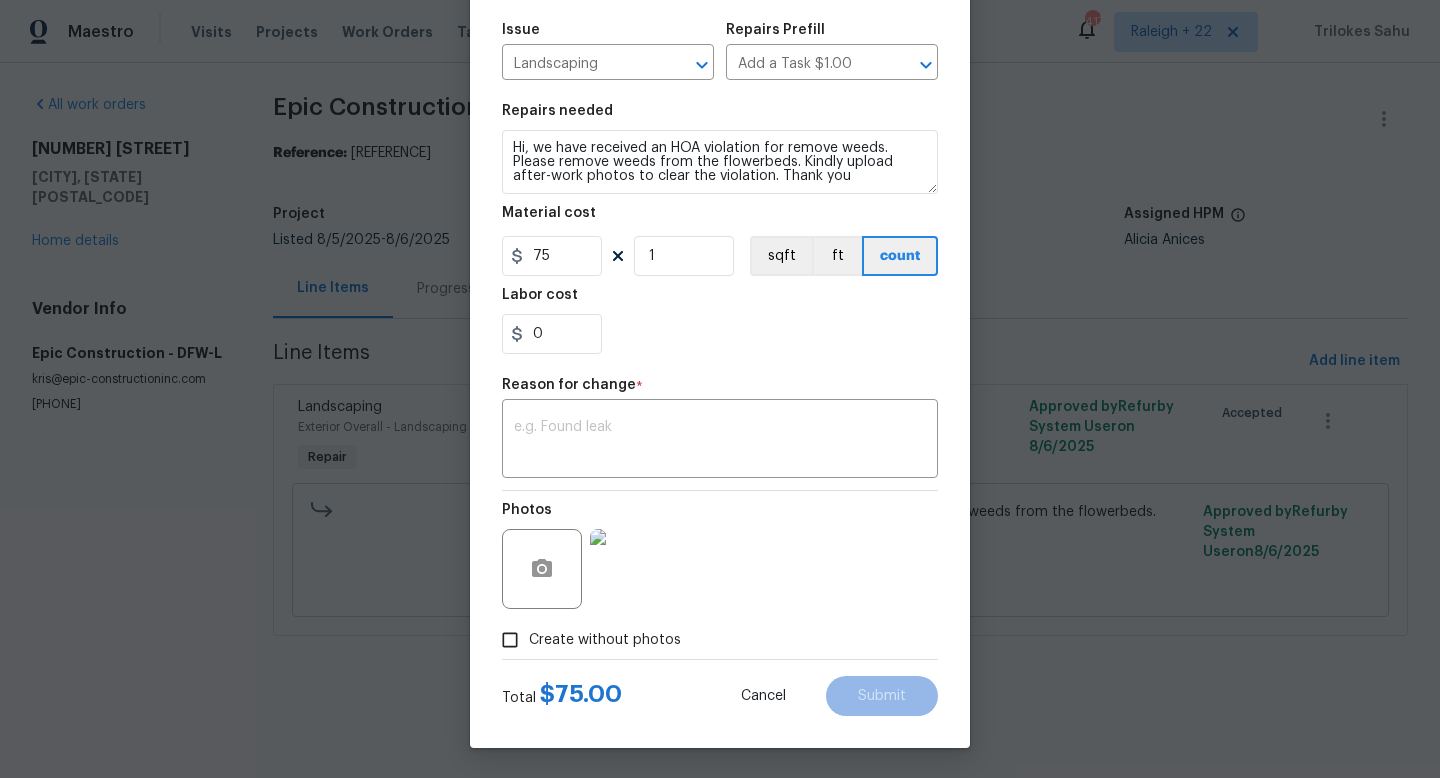 click at bounding box center [630, 569] 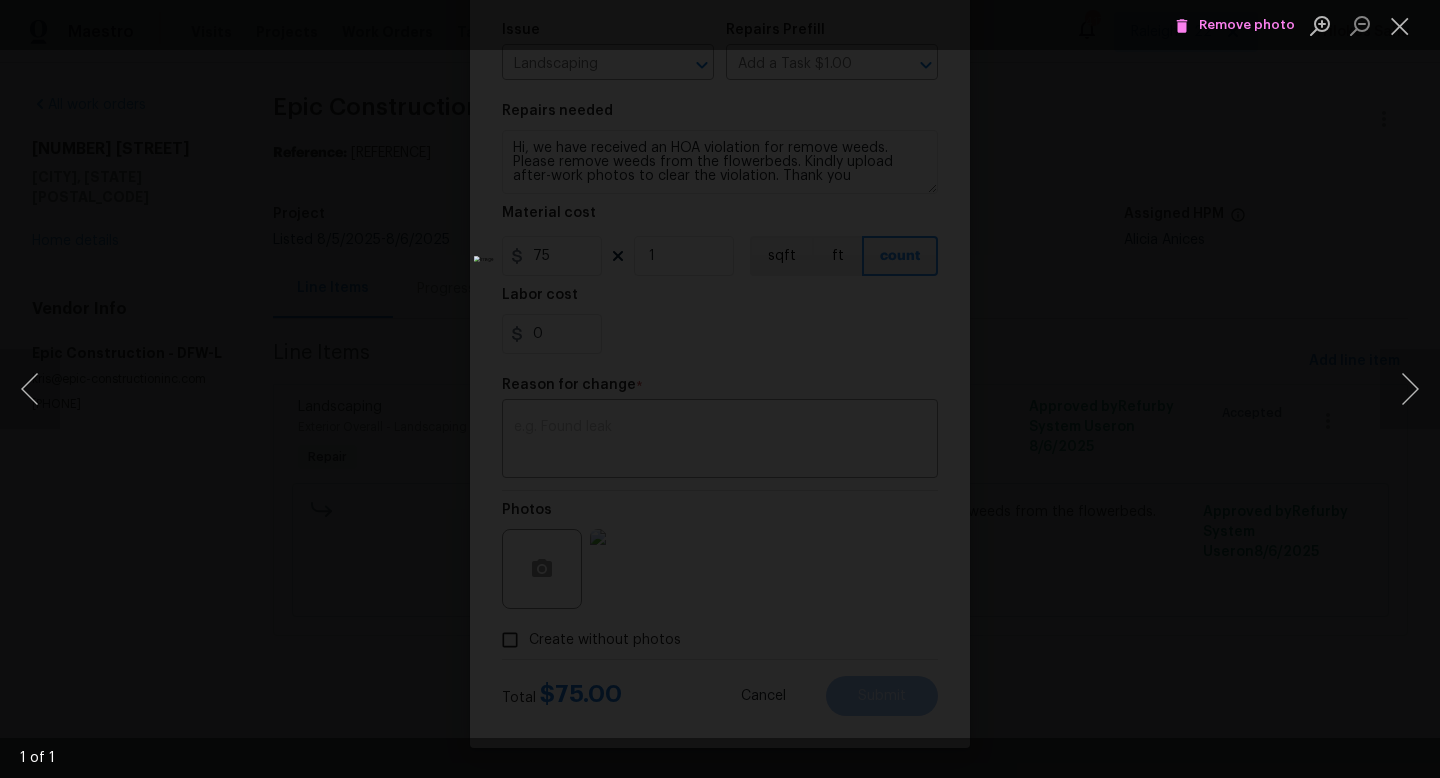 click on "Remove photo" at bounding box center [1235, 25] 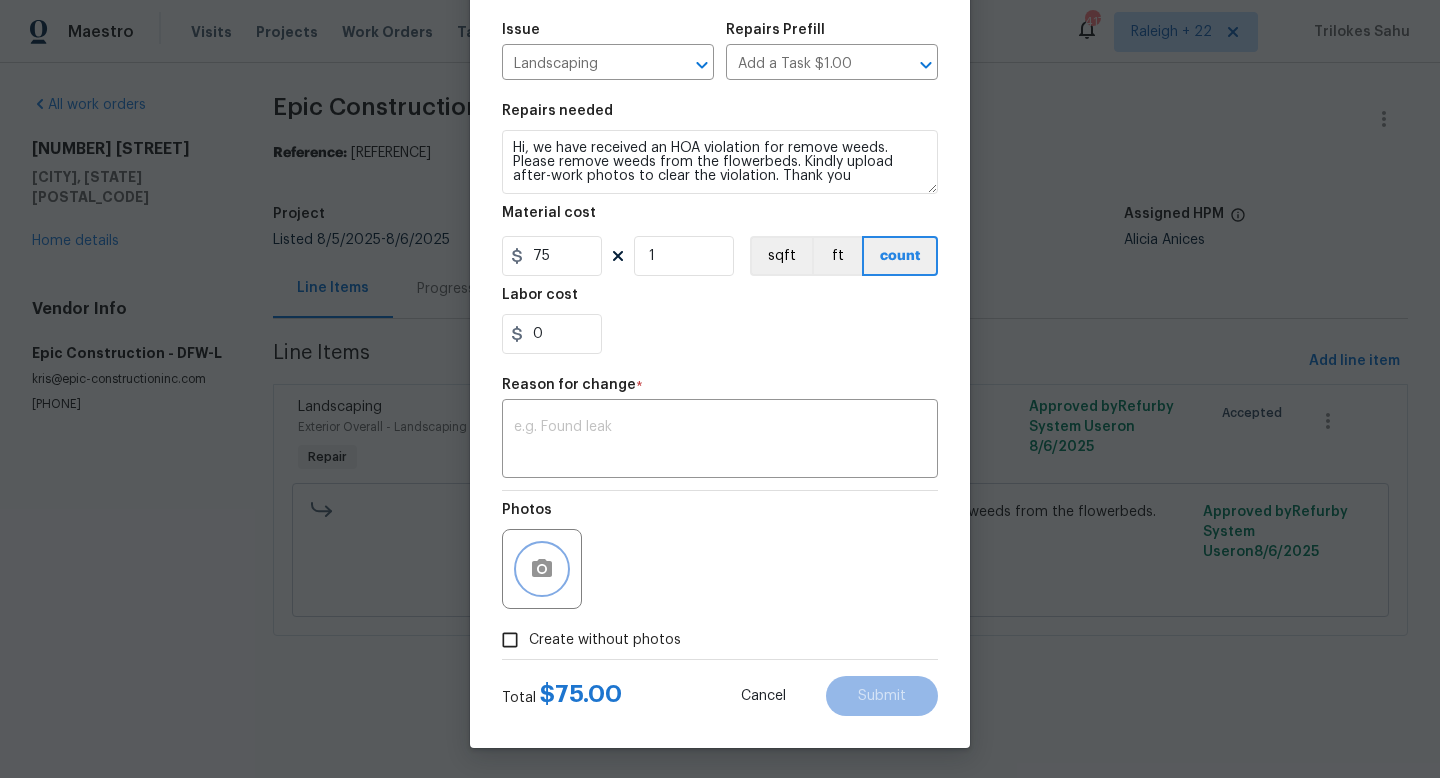 click 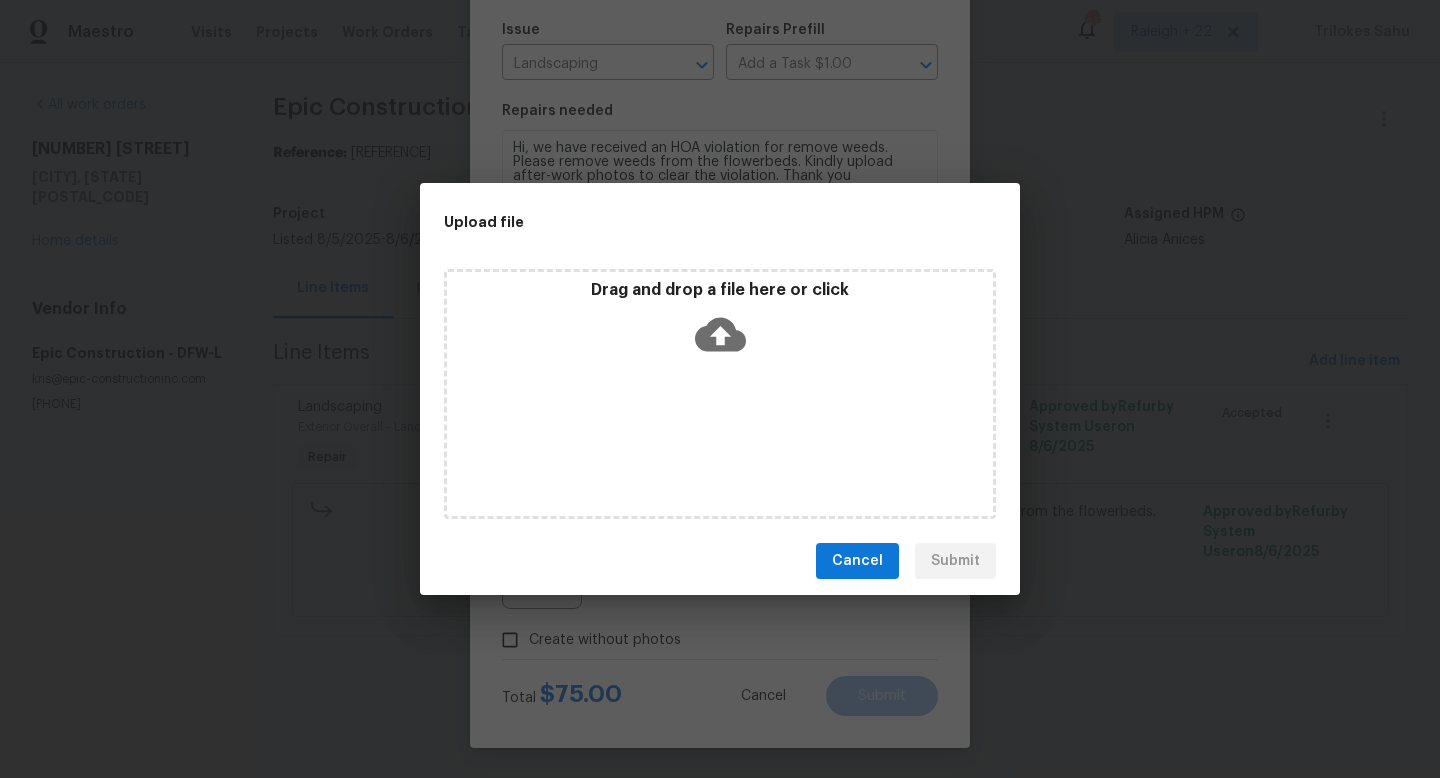 click 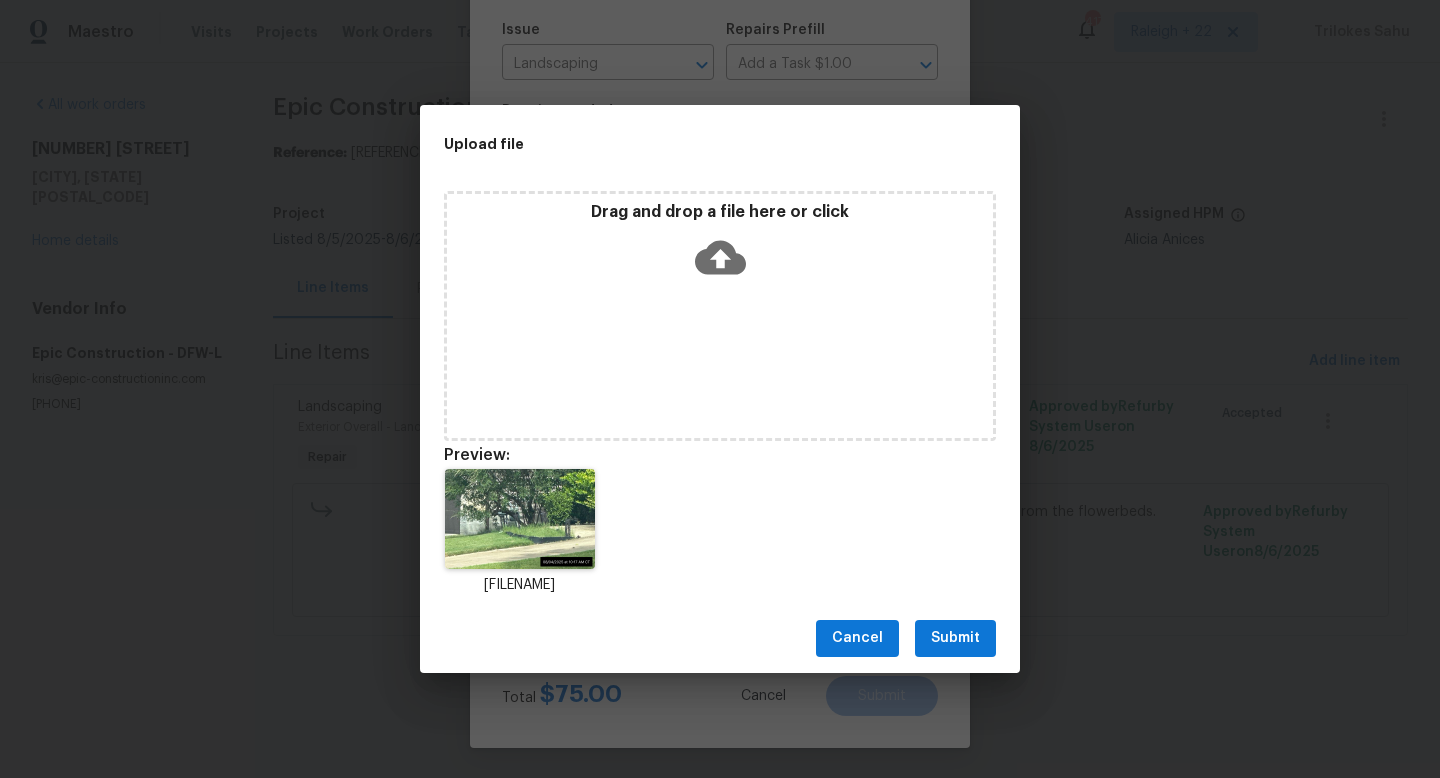 click on "Submit" at bounding box center [955, 638] 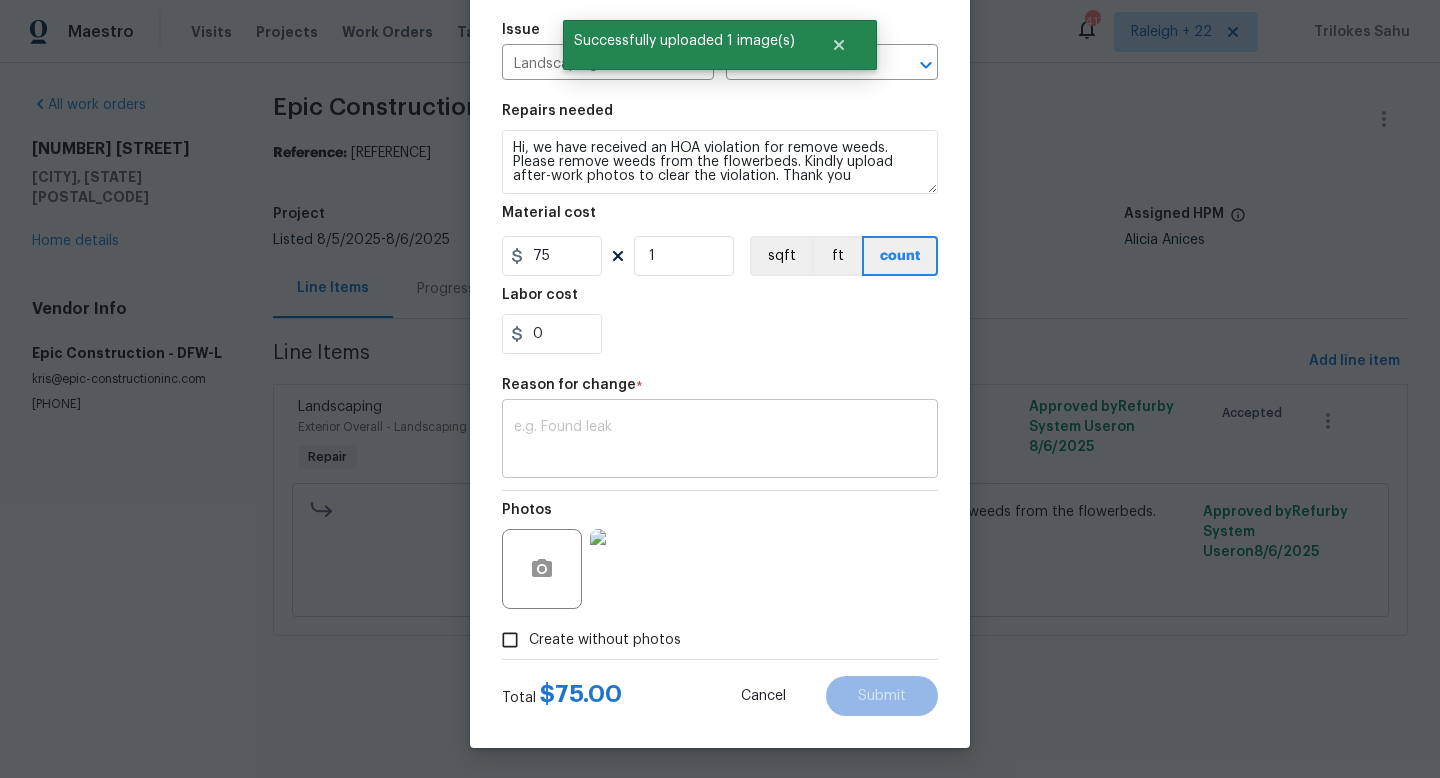 click on "x ​" at bounding box center [720, 441] 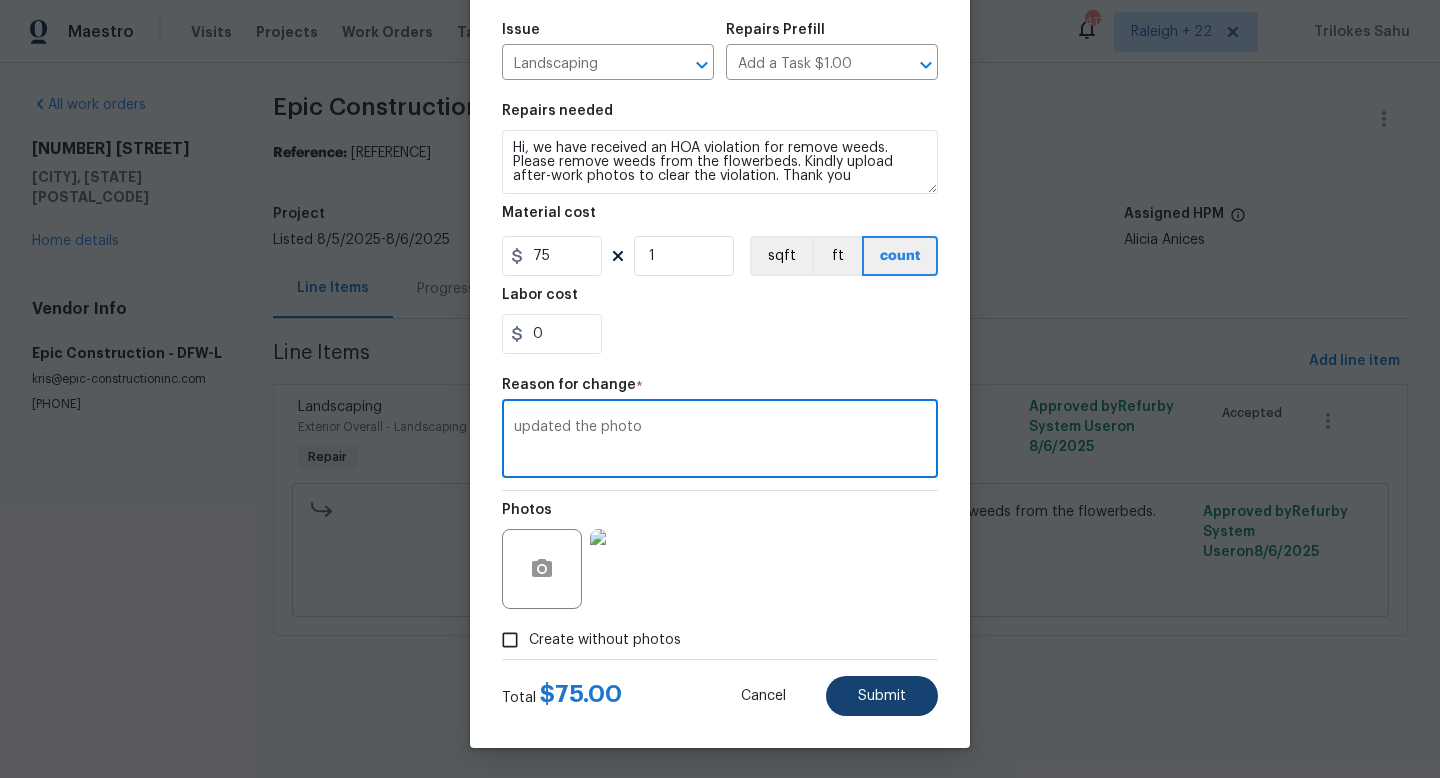 type on "updated the photo" 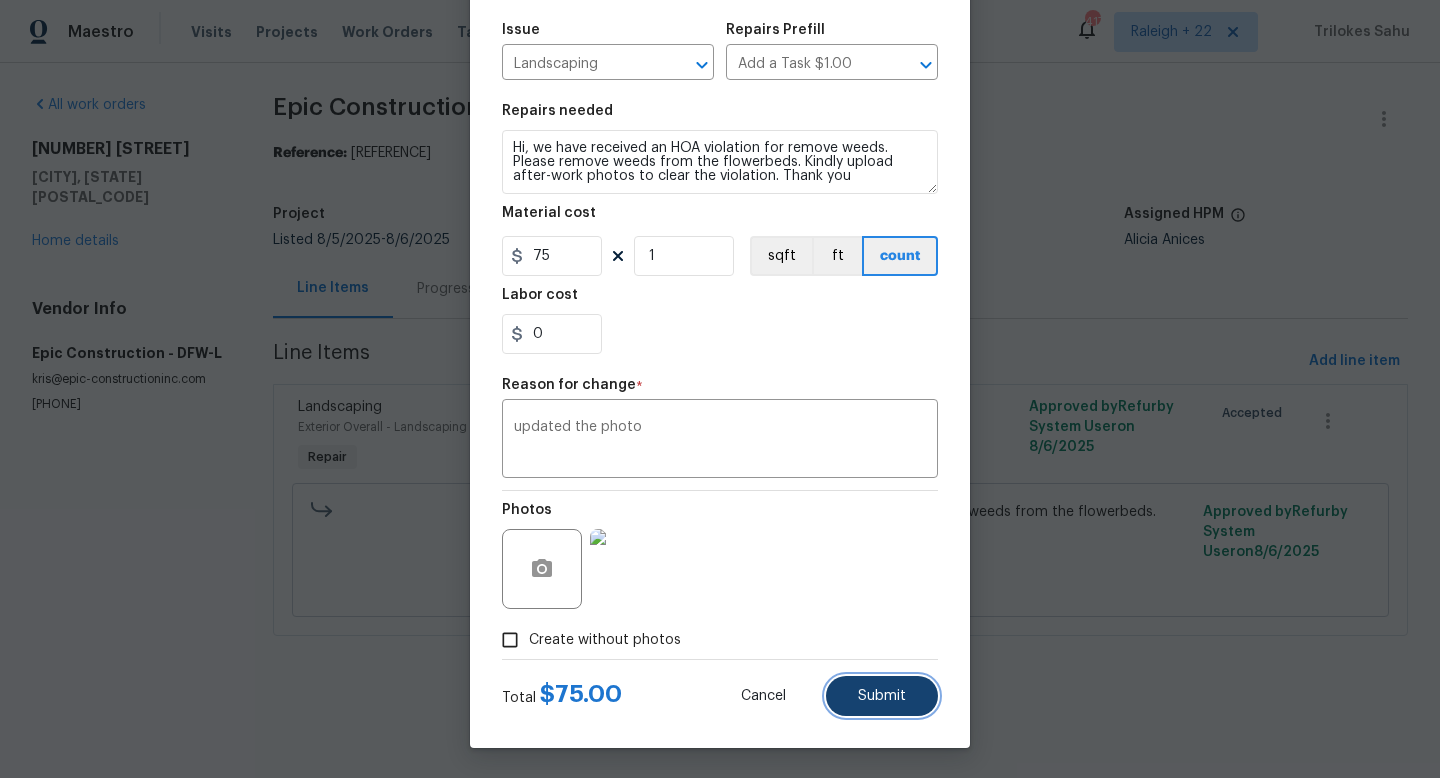 click on "Submit" at bounding box center (882, 696) 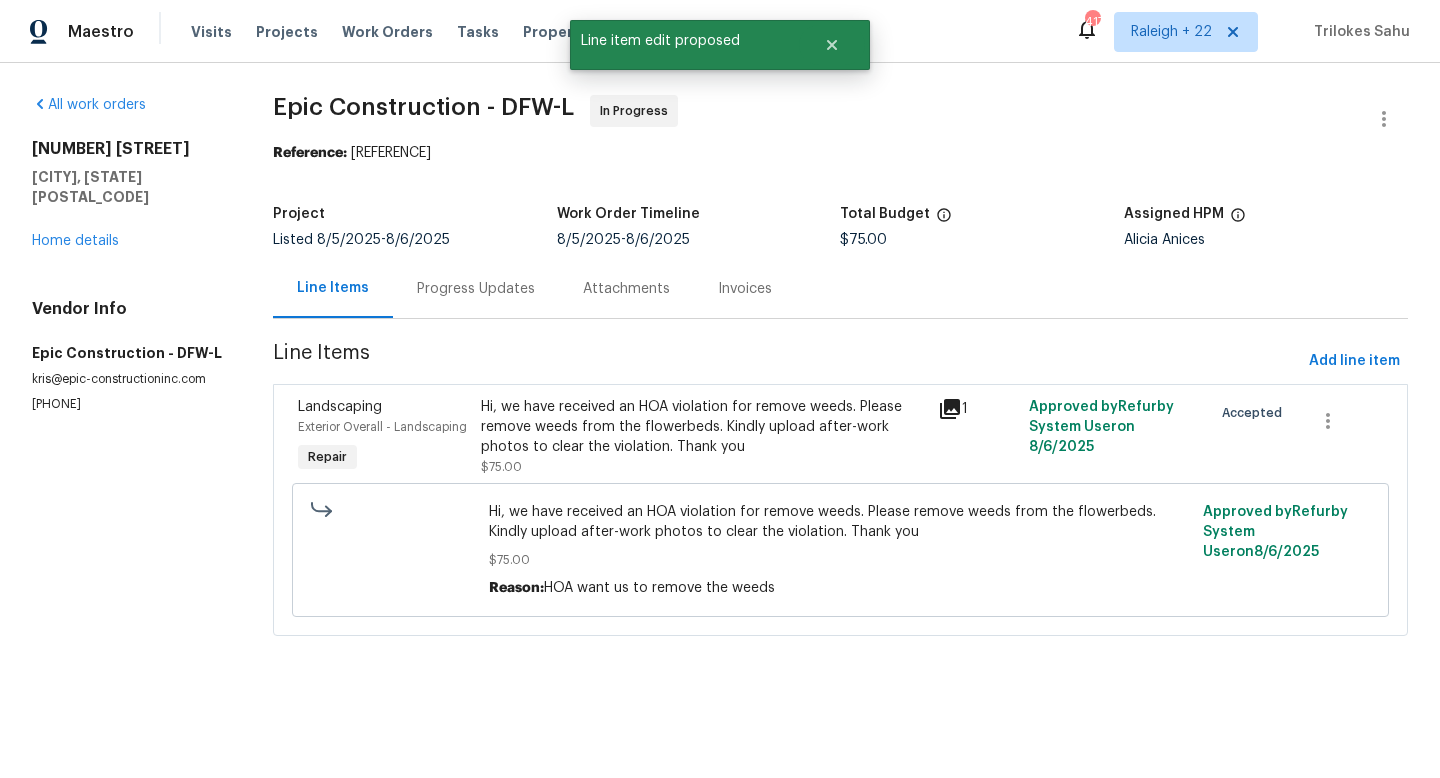 scroll, scrollTop: 0, scrollLeft: 0, axis: both 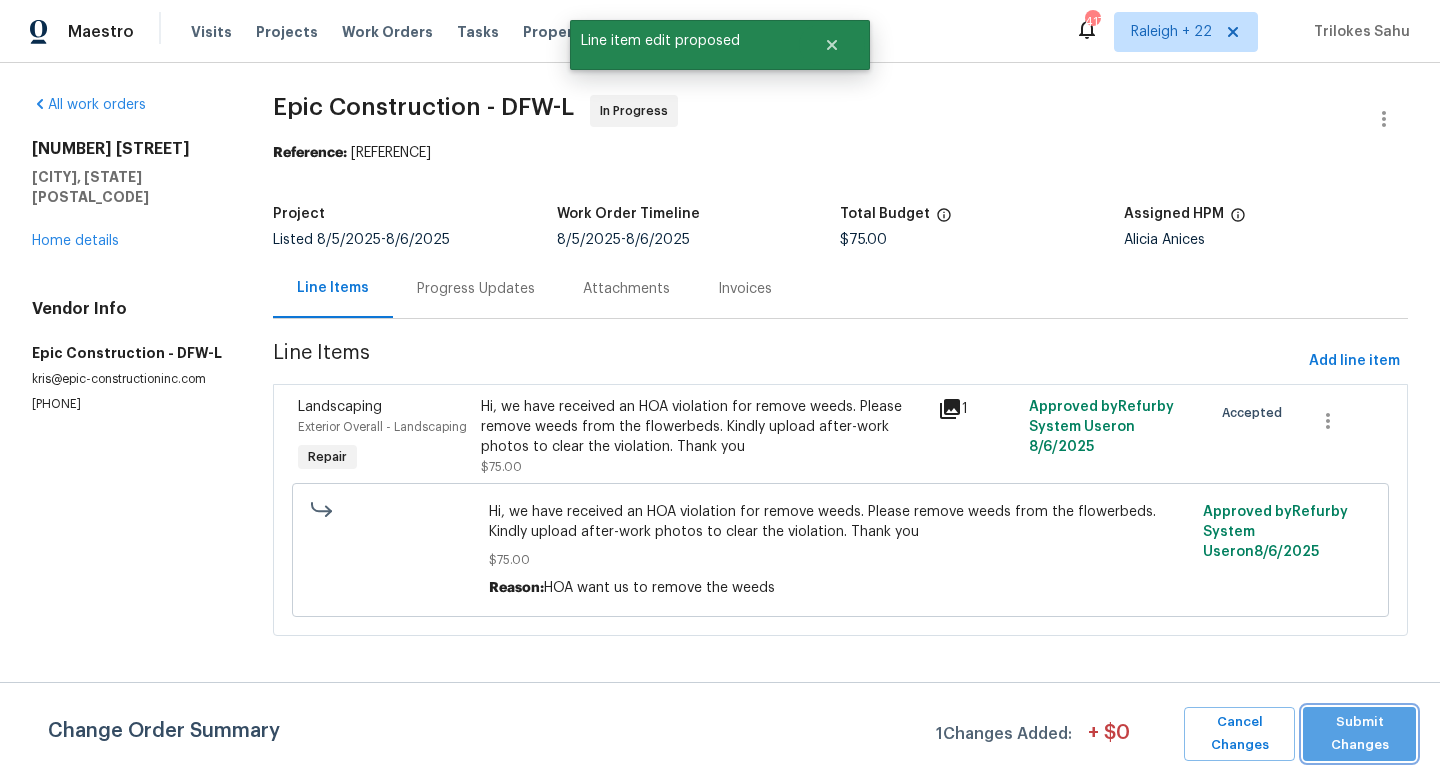 click on "Submit Changes" at bounding box center (1359, 734) 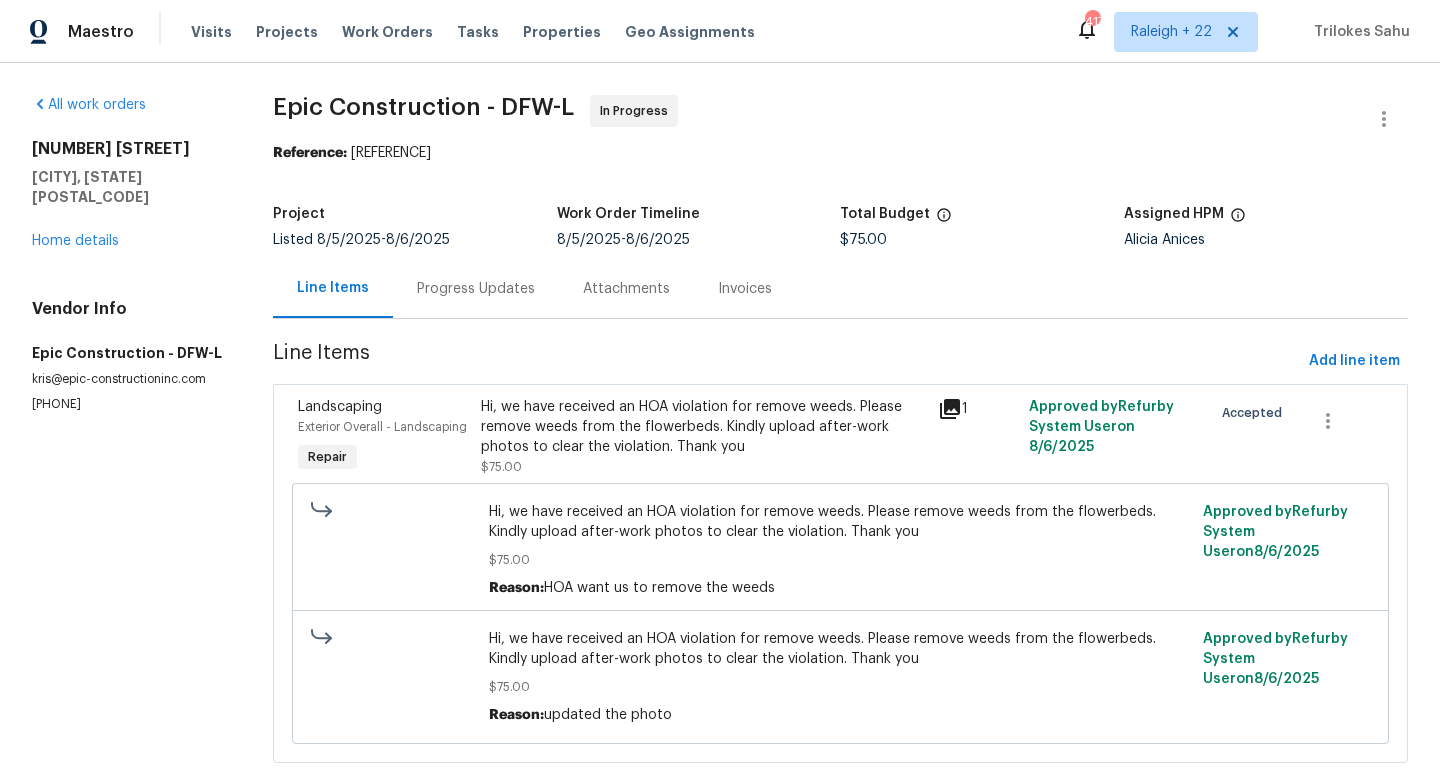 click on "Hi, we have received an HOA violation for remove weeds. Please remove weeds from the flowerbeds. Kindly upload after-work photos to clear the violation. Thank you" at bounding box center (703, 427) 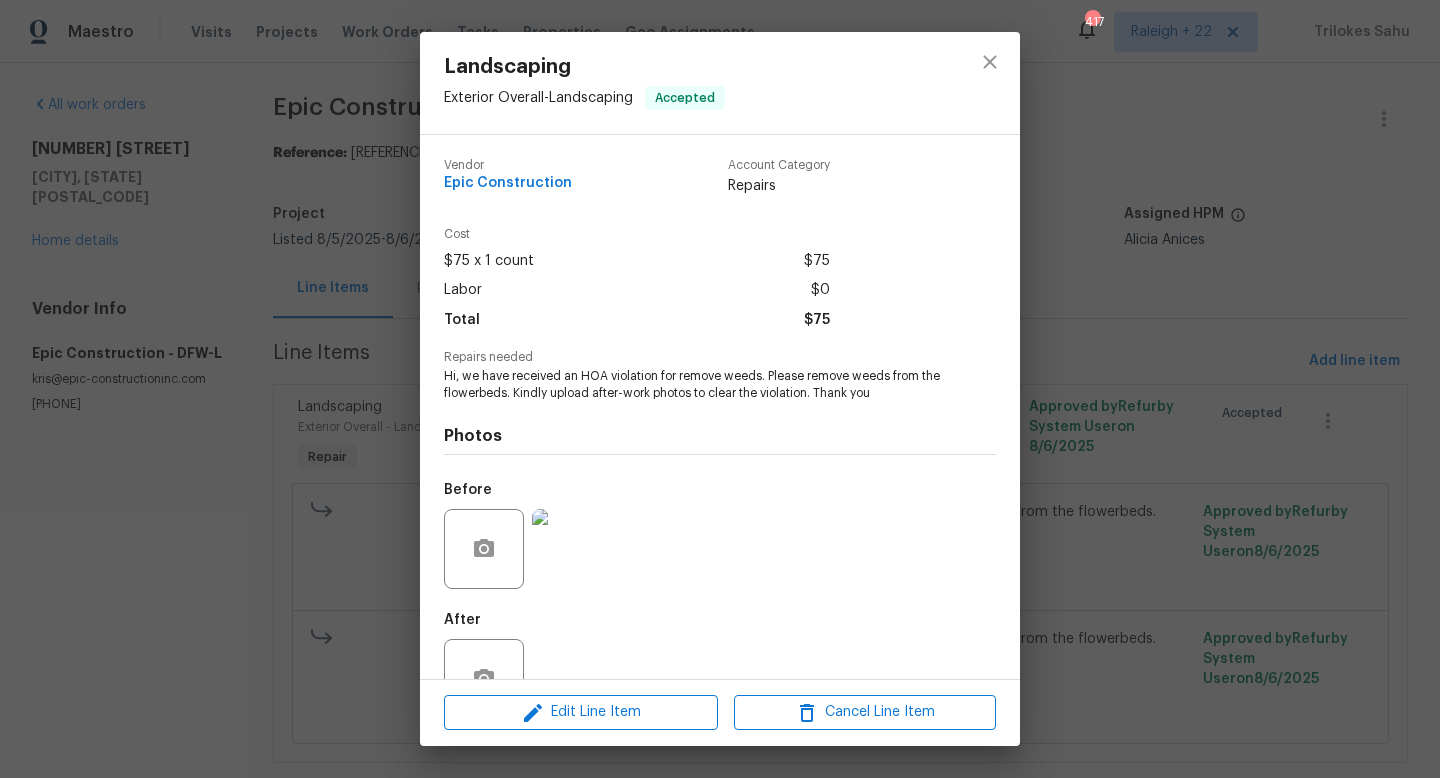 click at bounding box center [572, 549] 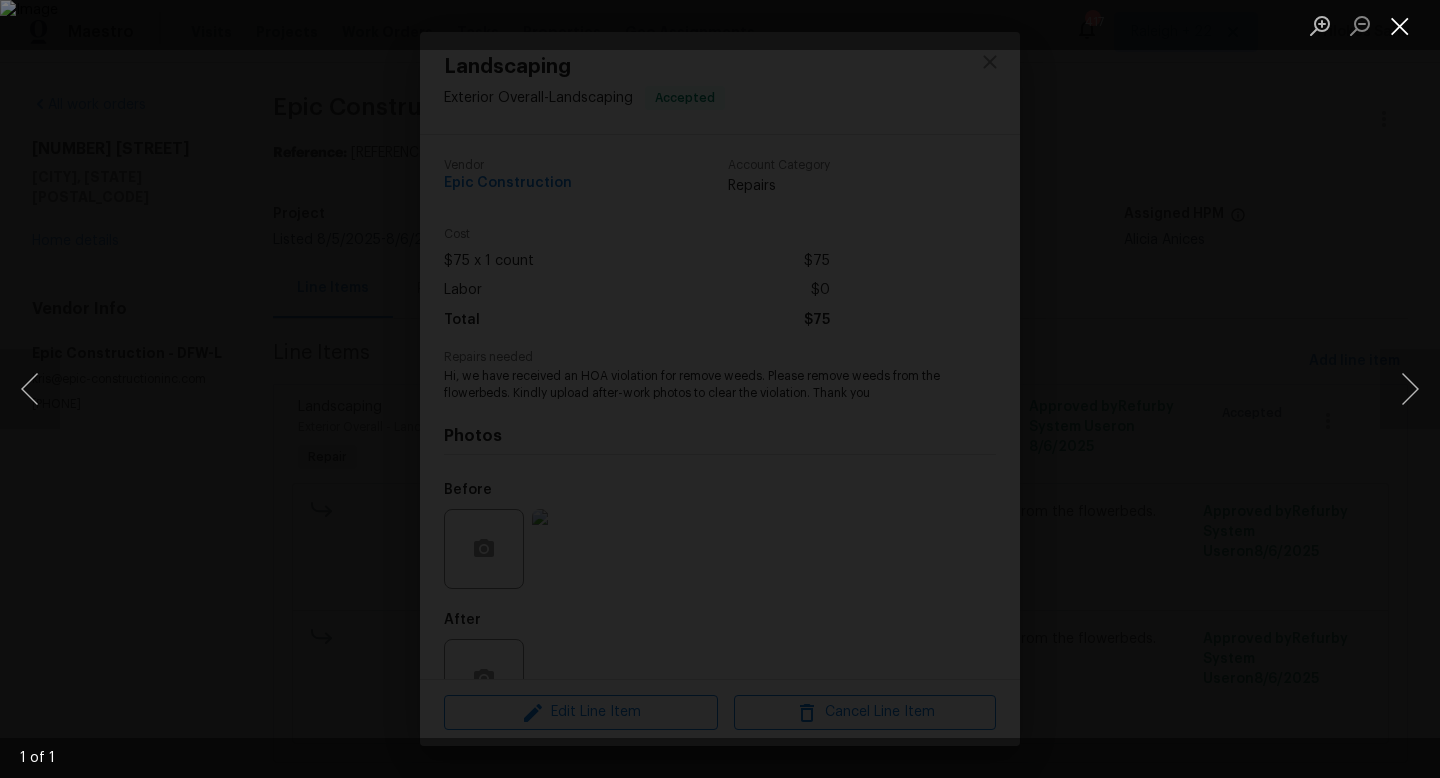 click at bounding box center [1400, 25] 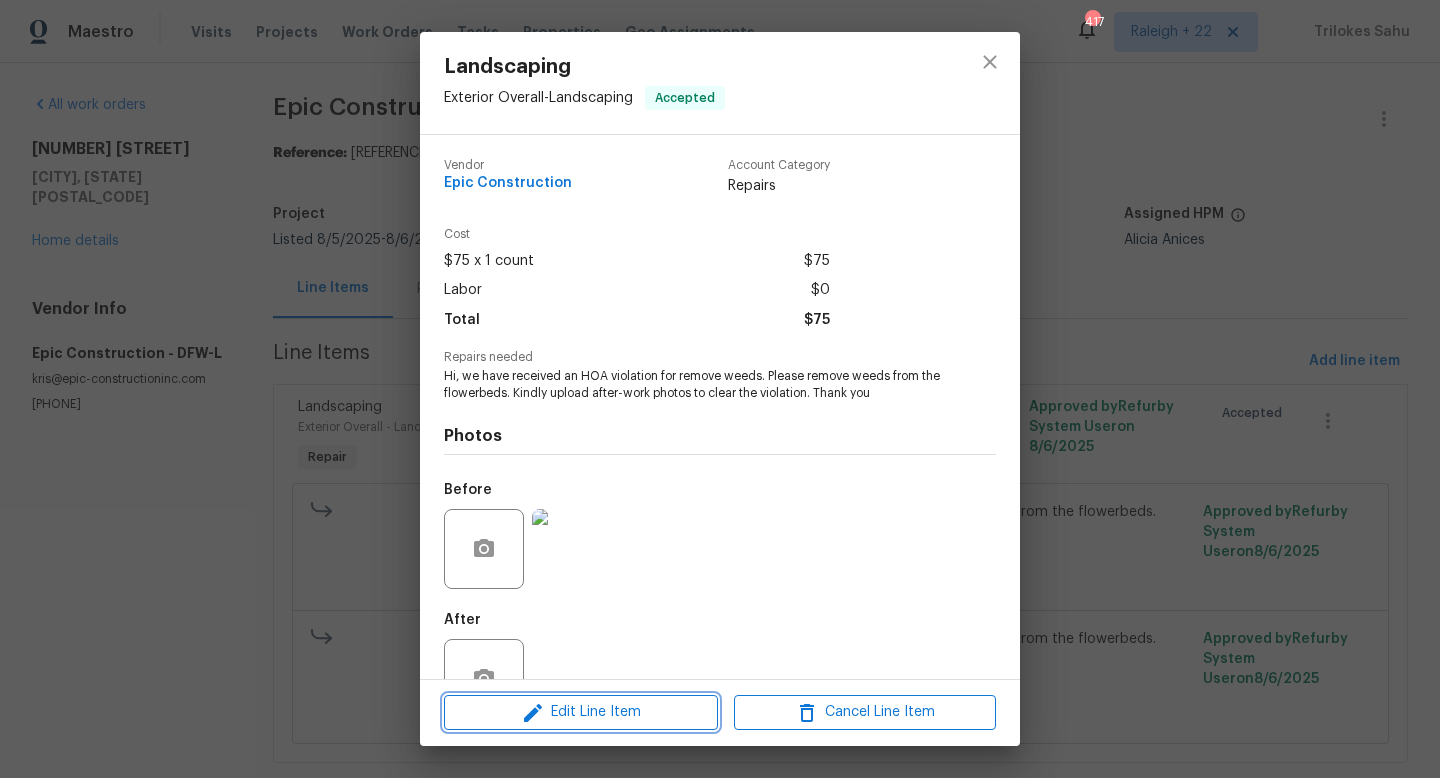 click on "Edit Line Item" at bounding box center [581, 712] 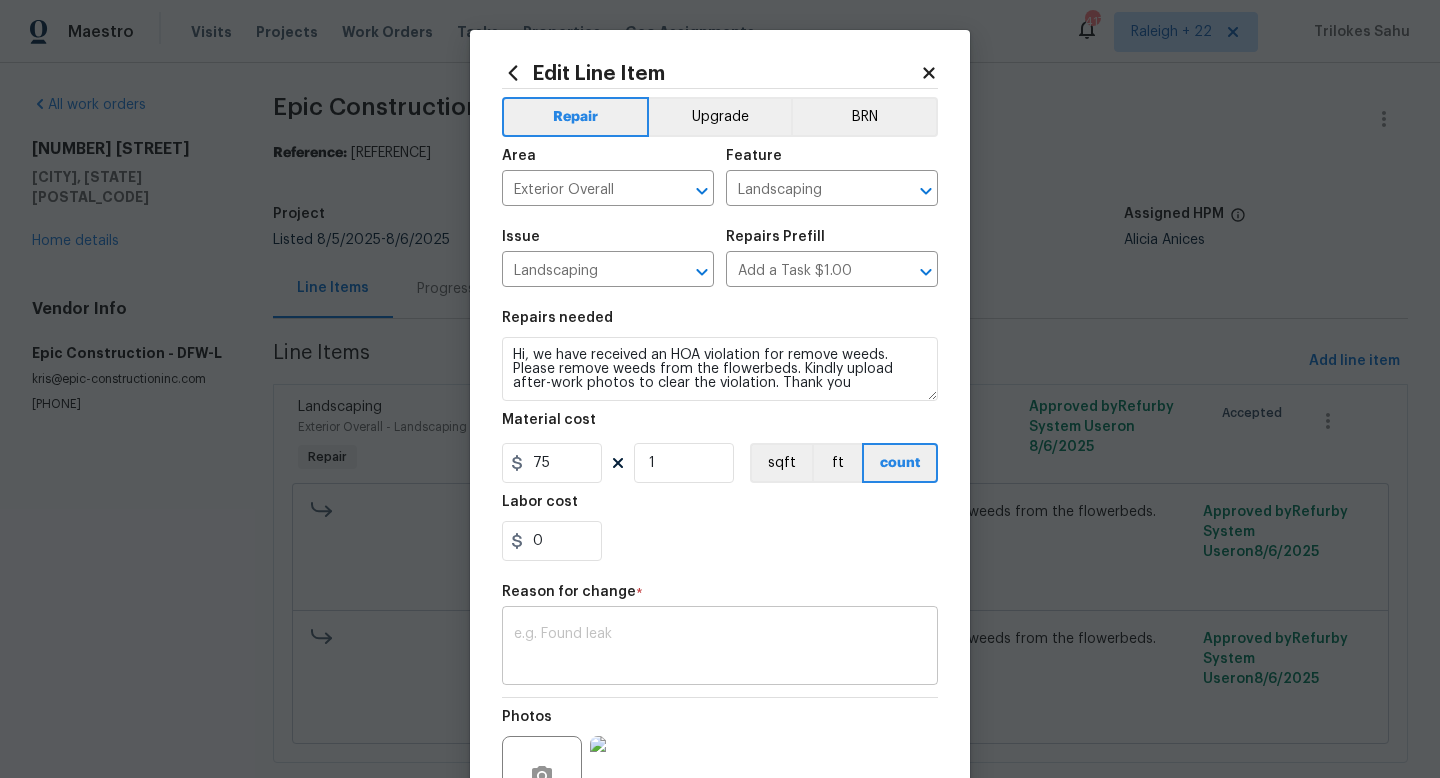 scroll, scrollTop: 208, scrollLeft: 0, axis: vertical 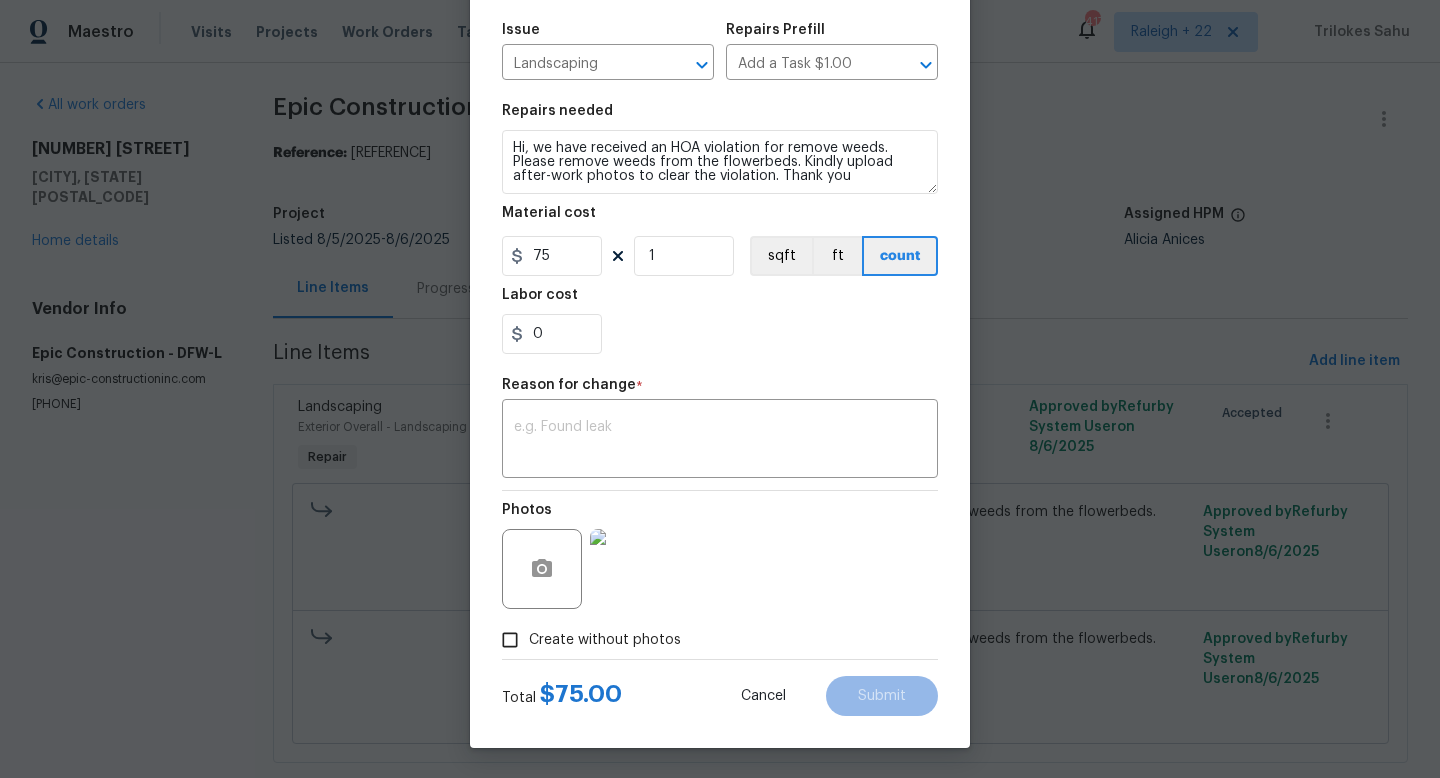 click at bounding box center (630, 569) 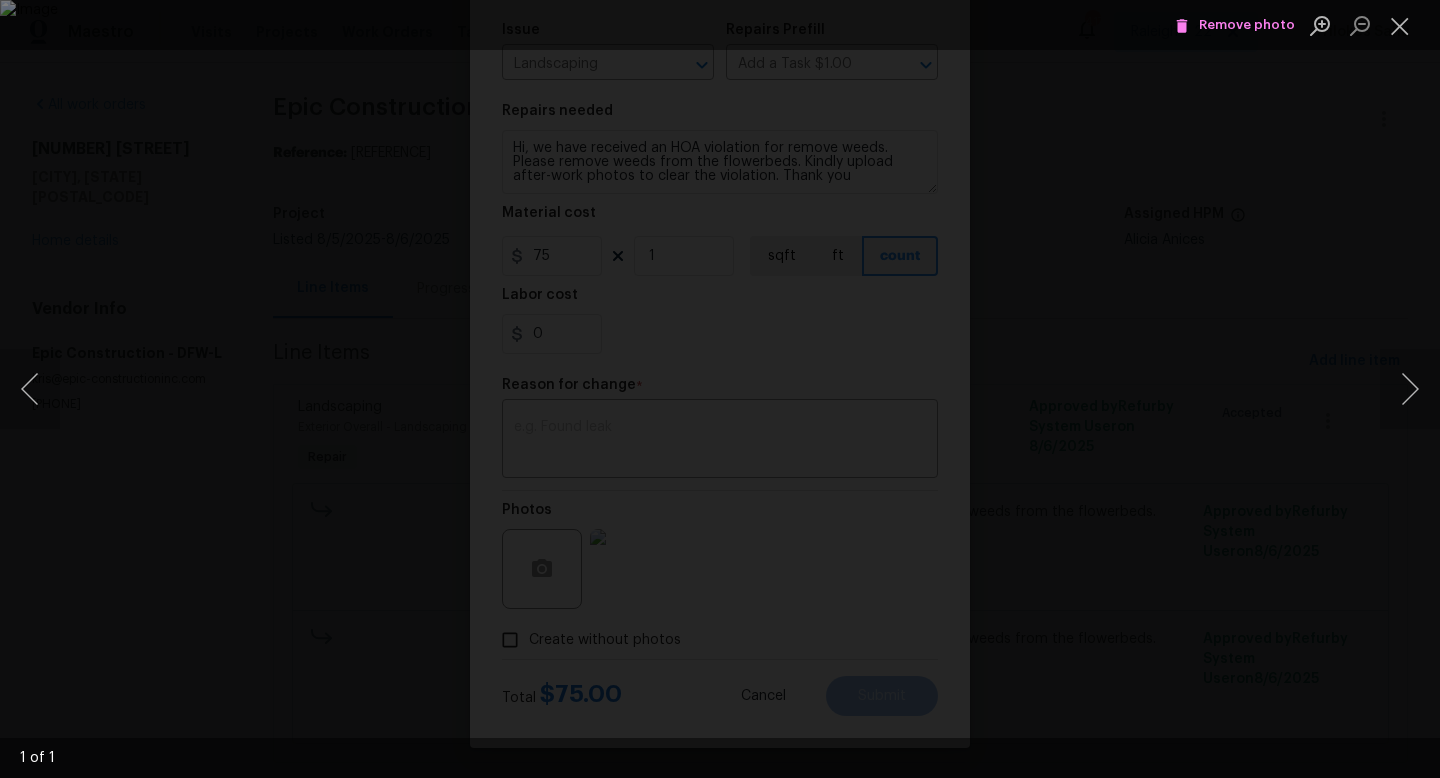 click on "Remove photo" at bounding box center (1235, 25) 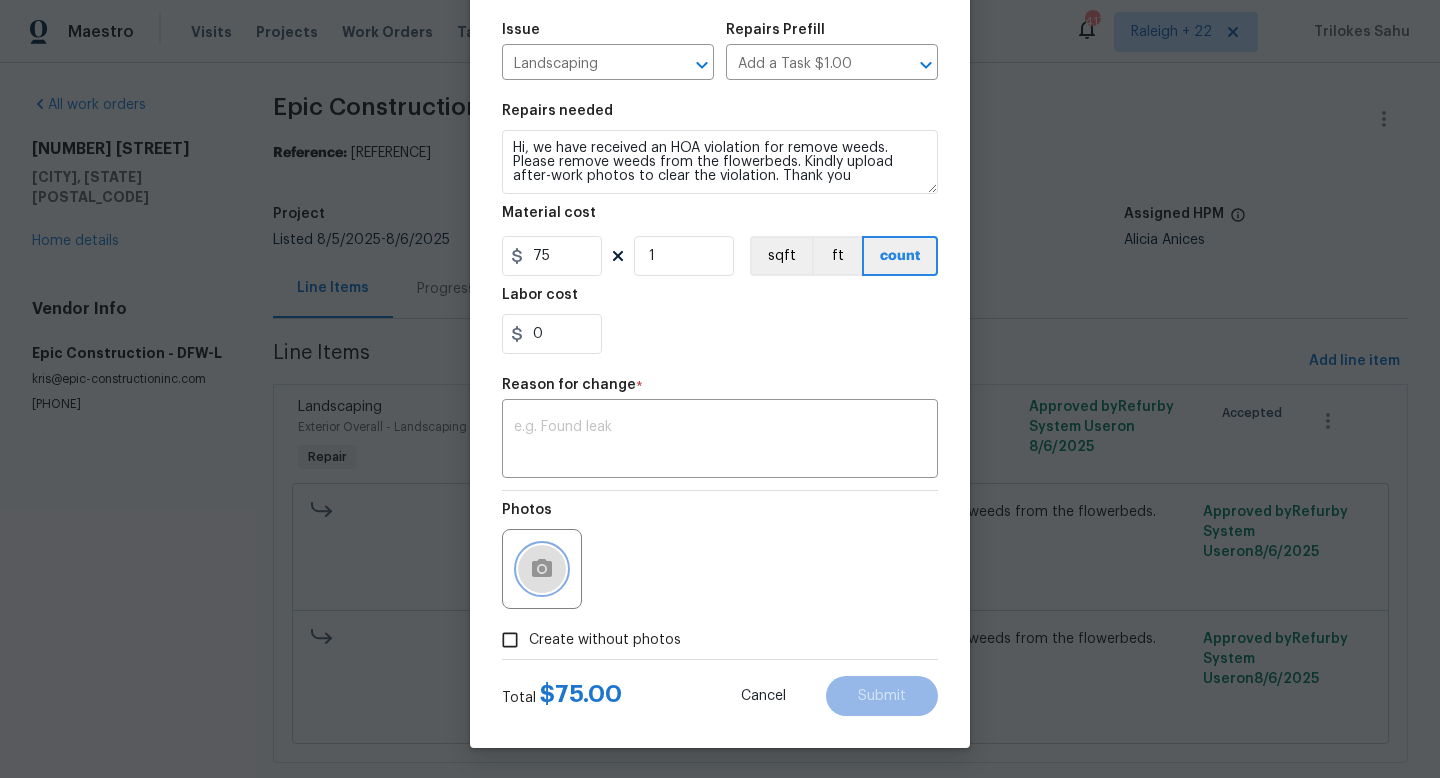click 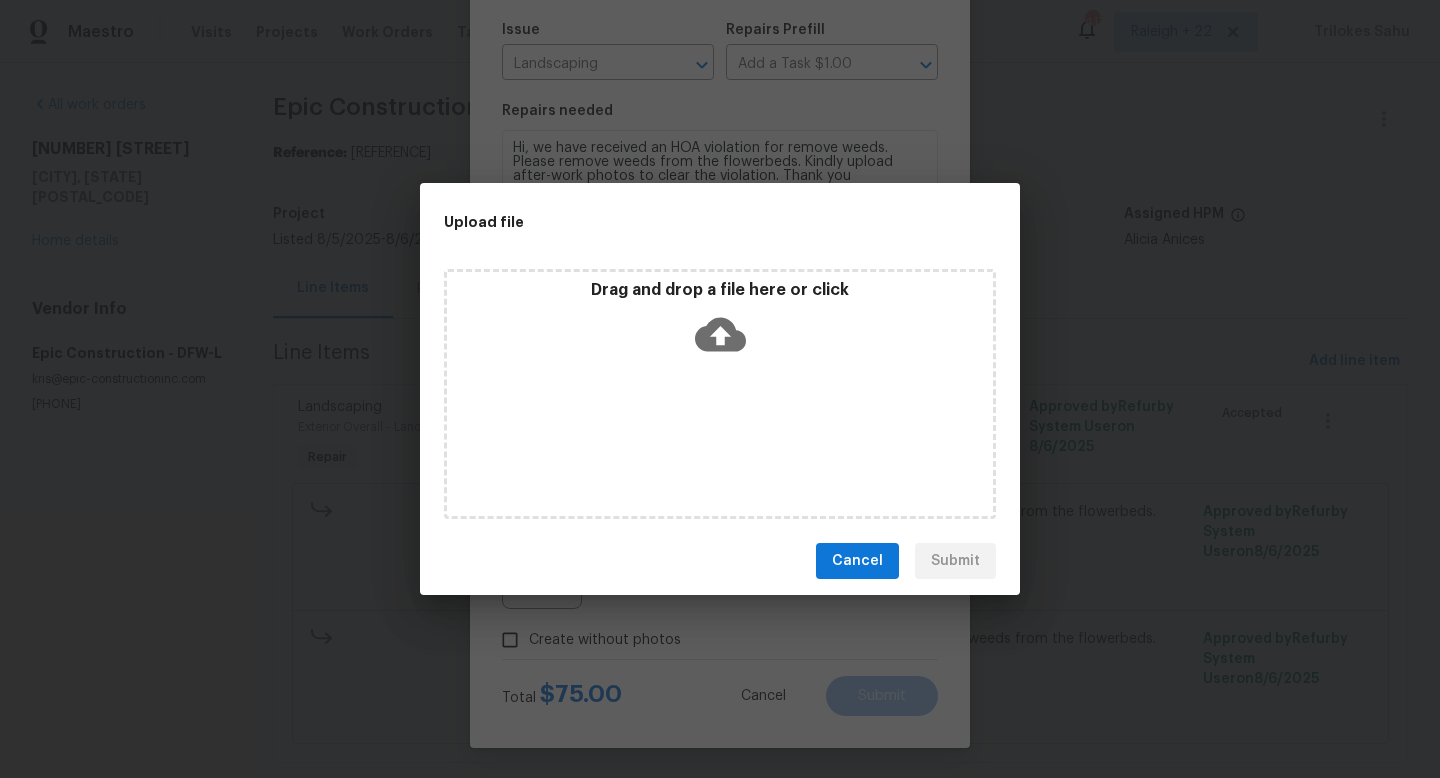 click 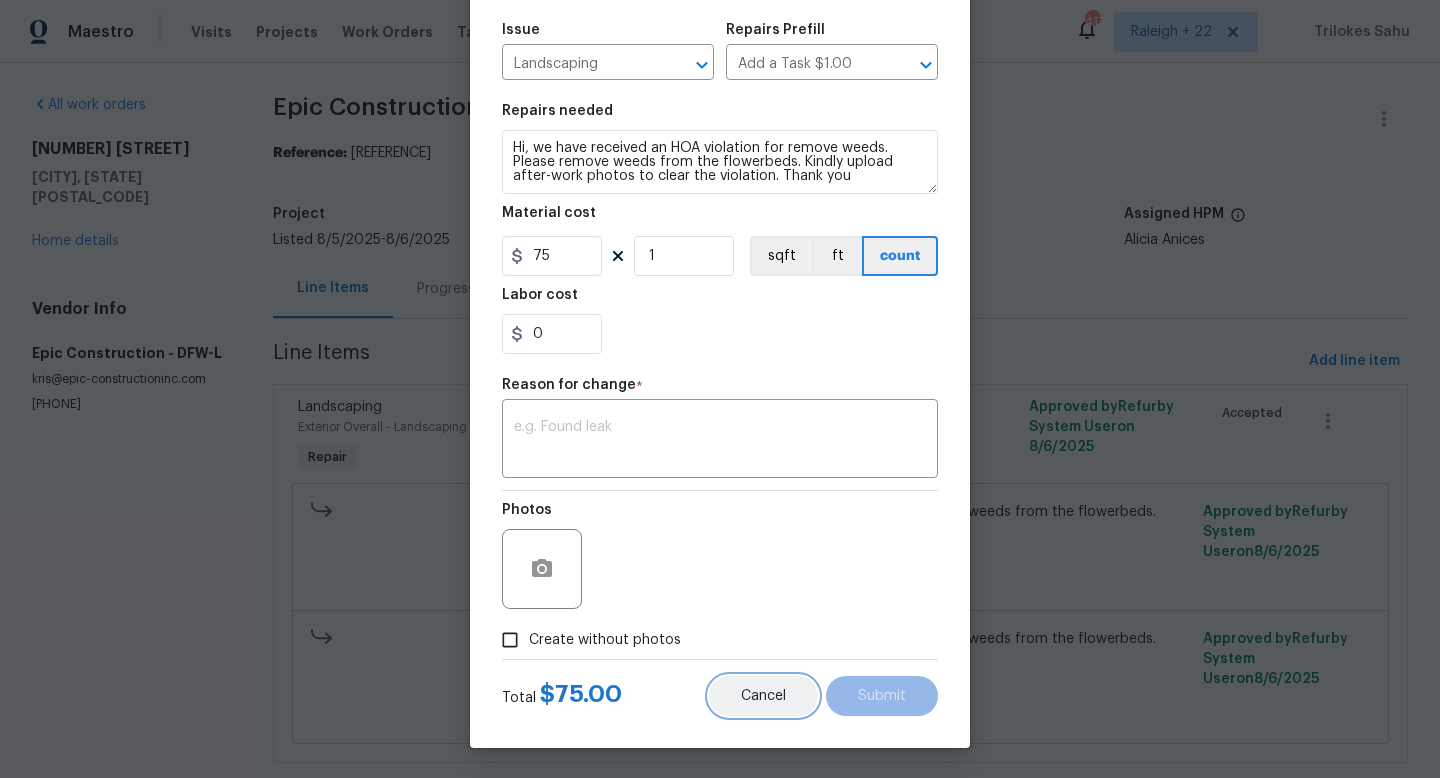 click on "Cancel" at bounding box center (763, 696) 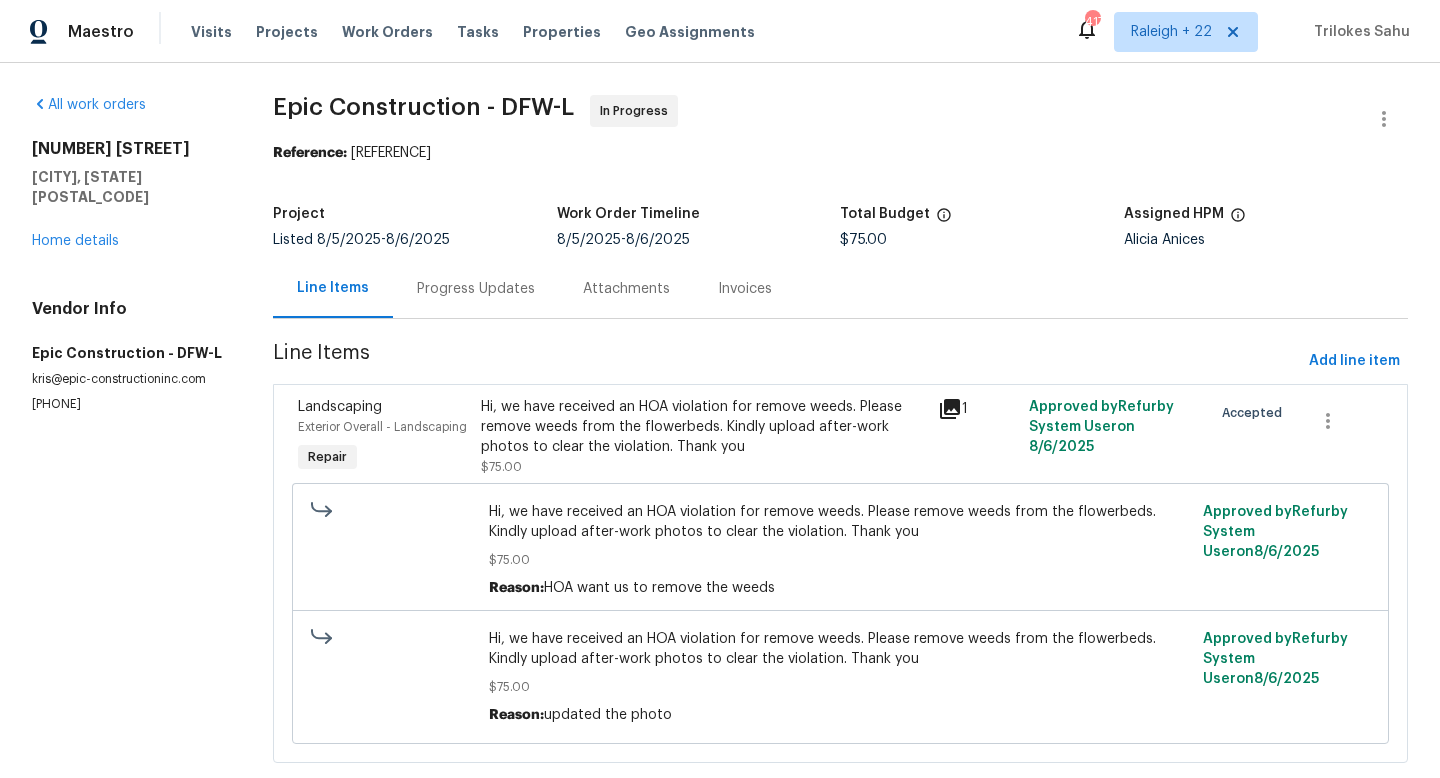scroll, scrollTop: 0, scrollLeft: 0, axis: both 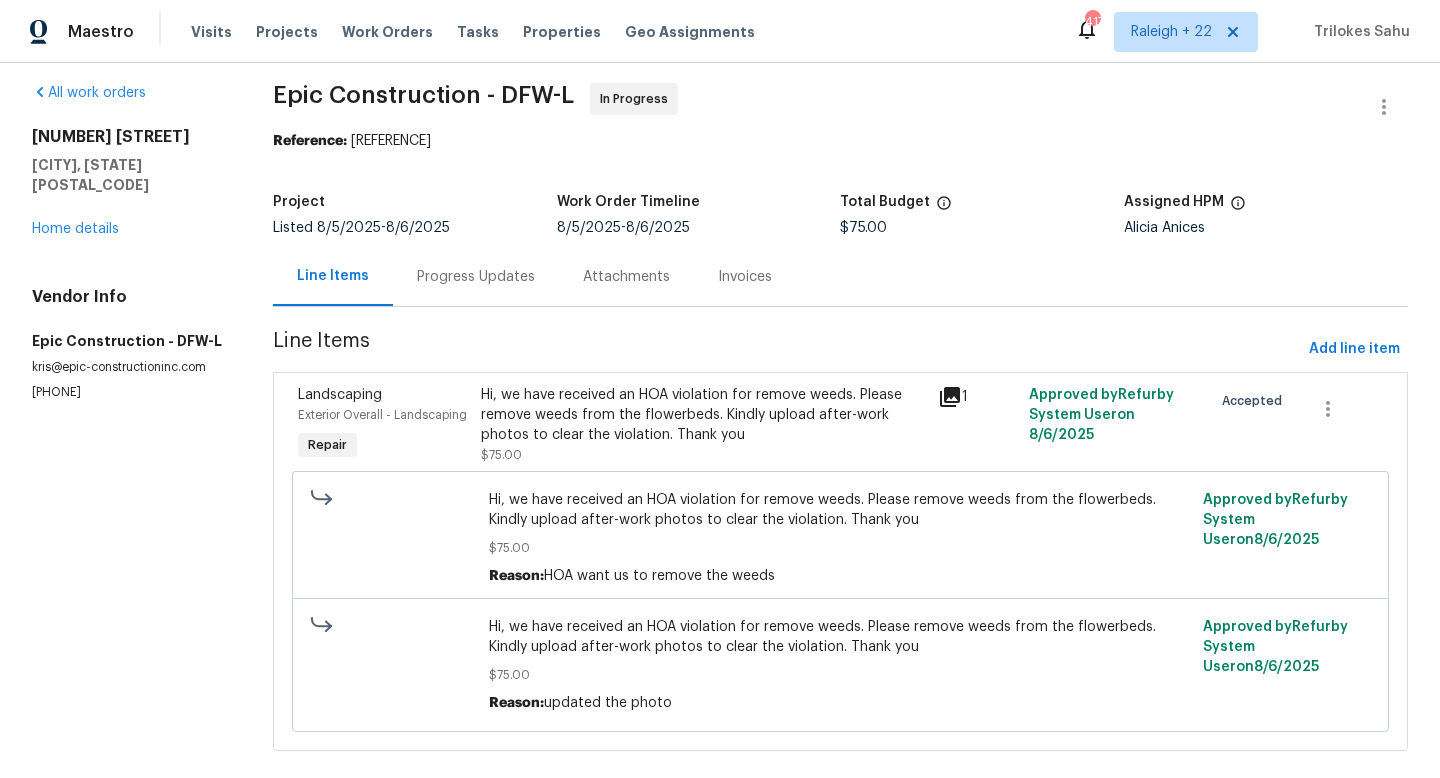 click on "Hi, we have received an HOA violation for remove weeds. Please remove weeds from the flowerbeds. Kindly upload after-work photos to clear the violation. Thank you" at bounding box center (703, 415) 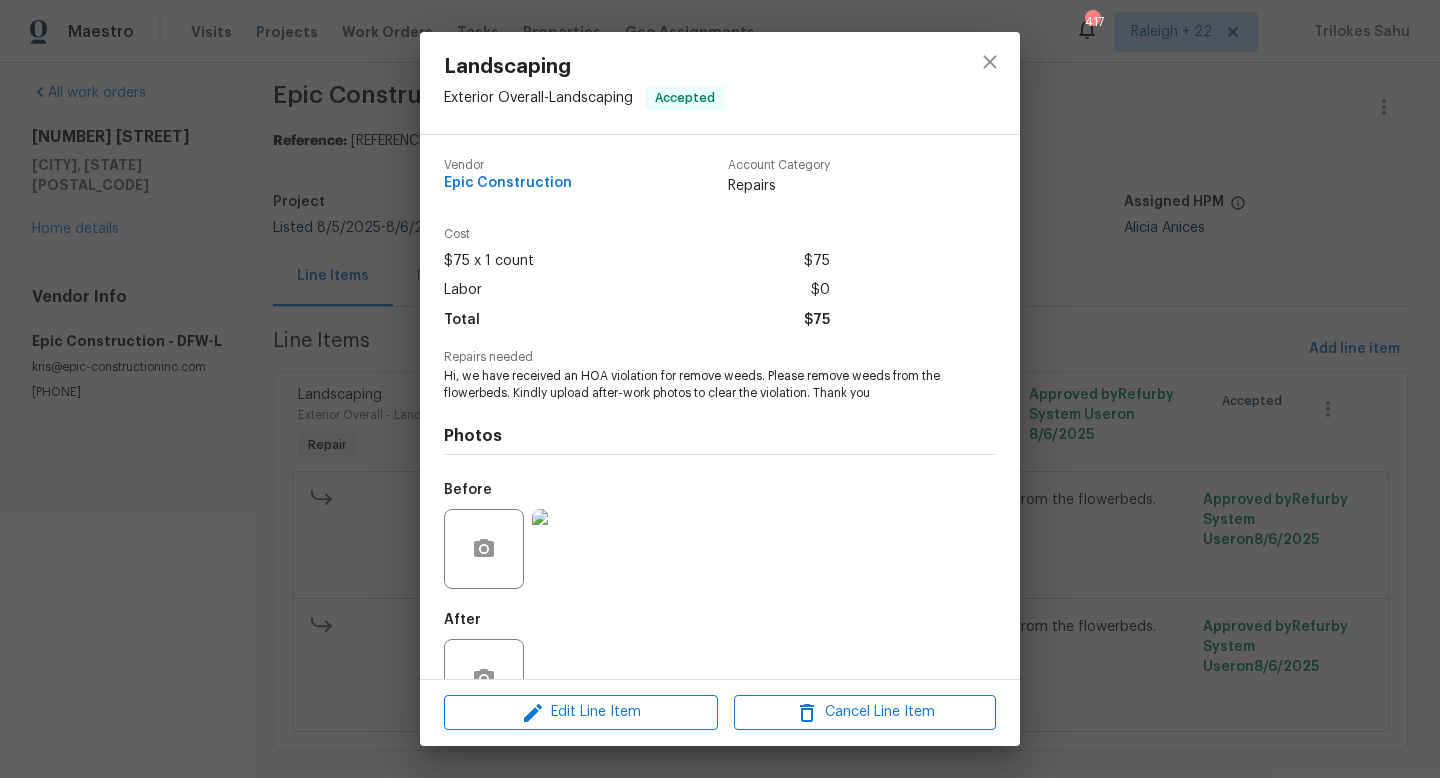 click at bounding box center (572, 549) 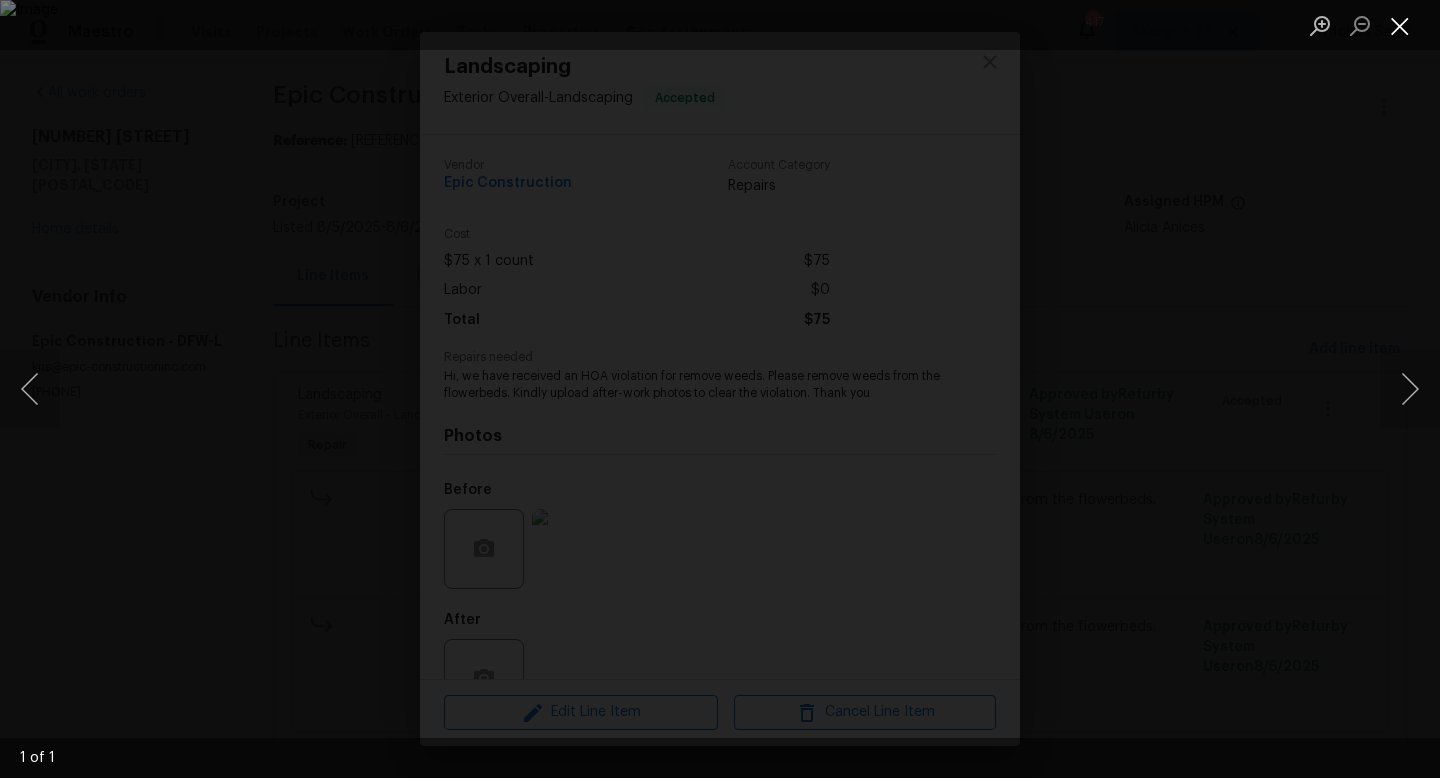 click at bounding box center [1400, 25] 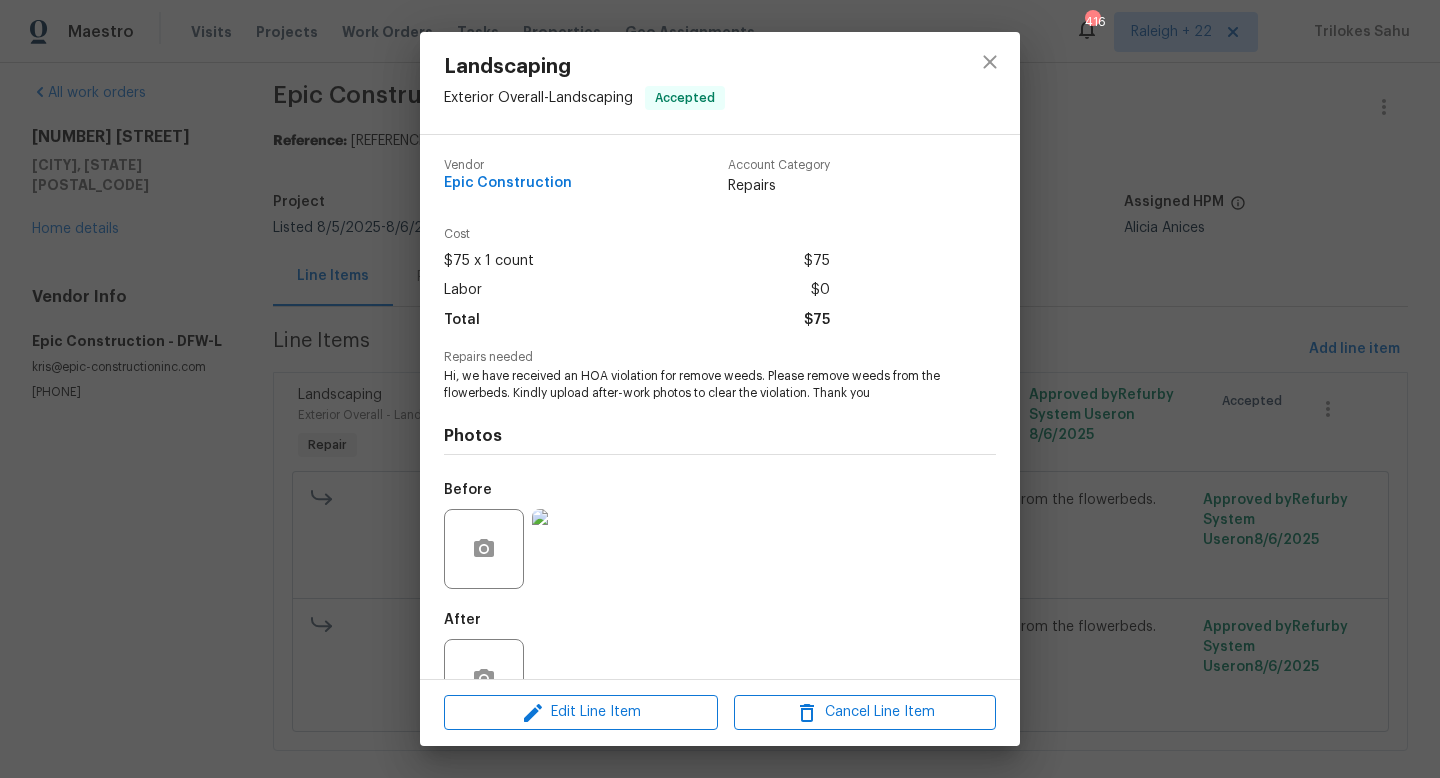 click at bounding box center [572, 549] 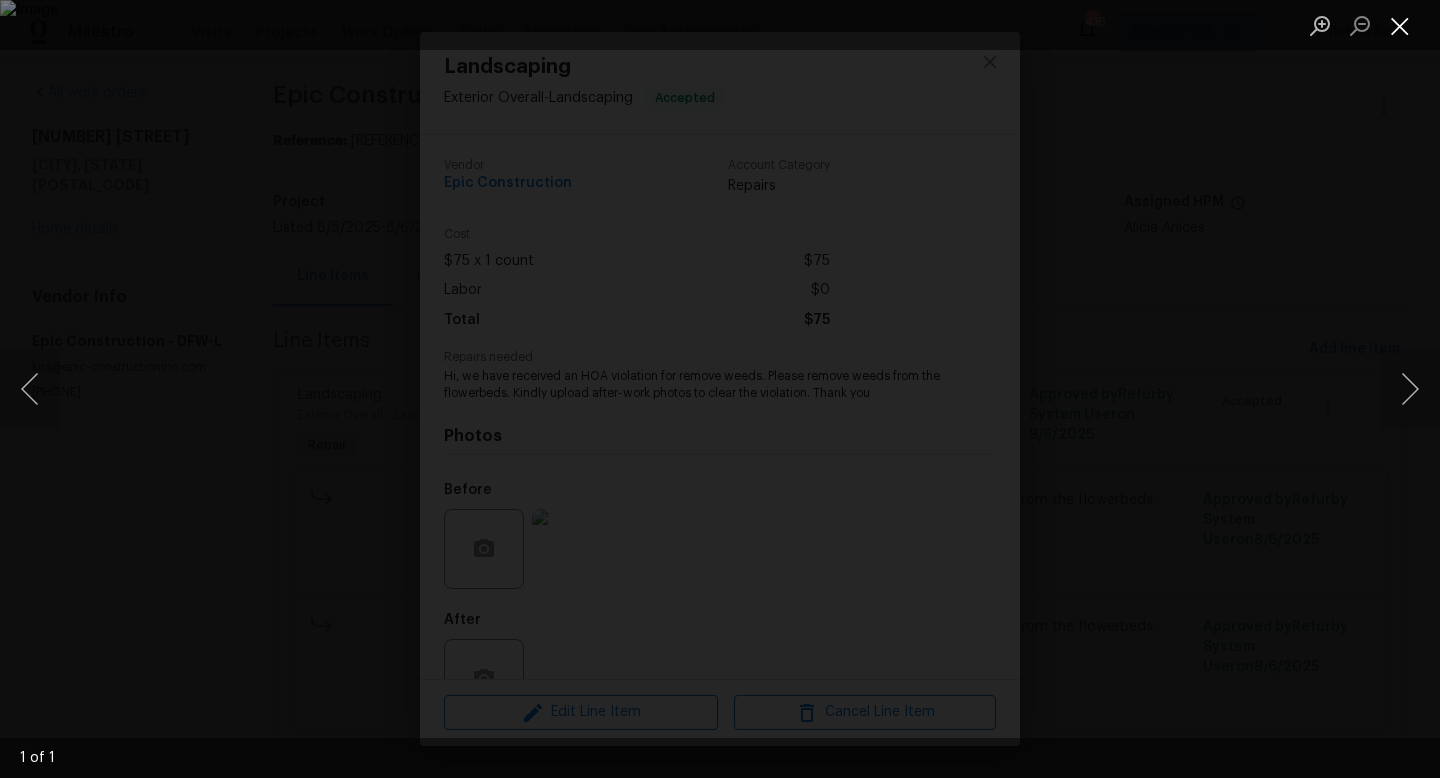 click at bounding box center [1400, 25] 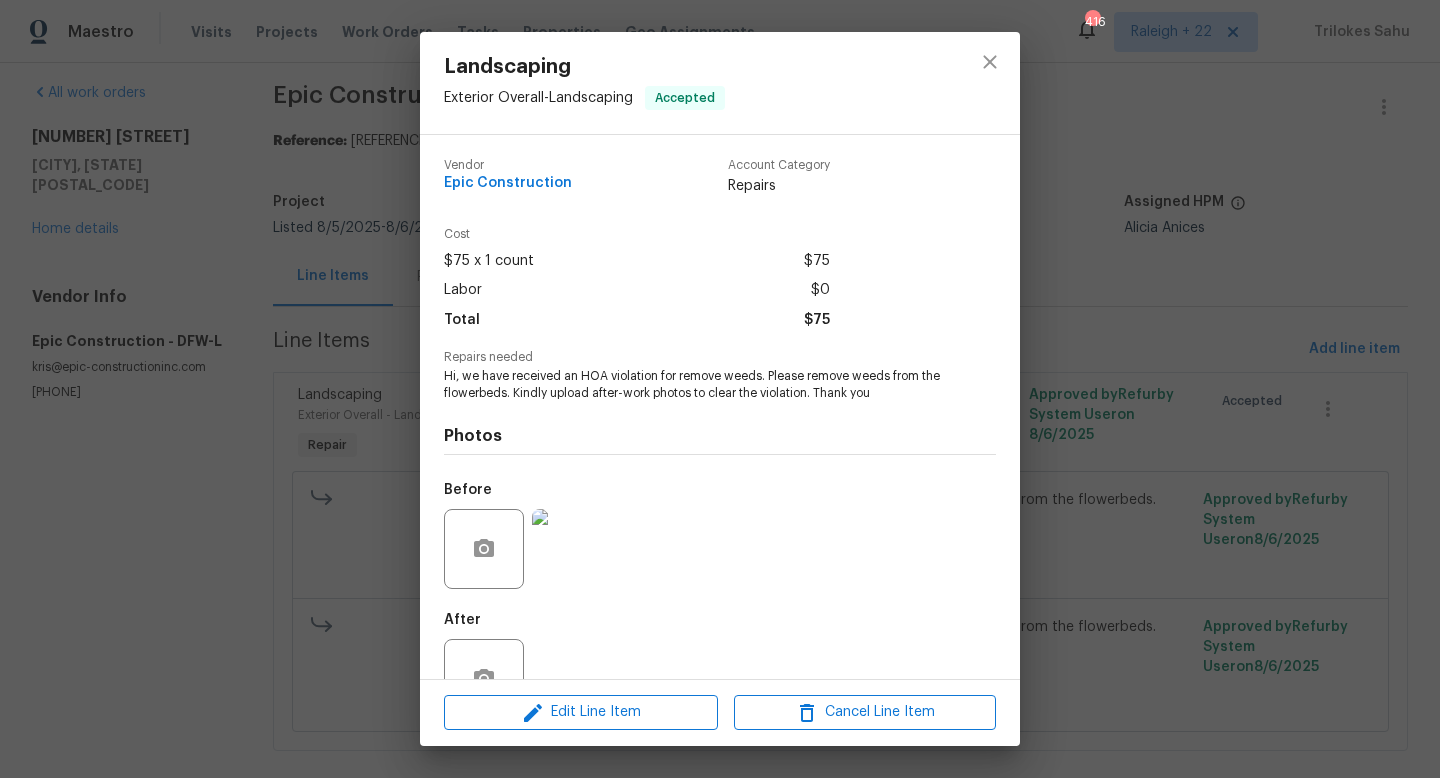 click on "Edit Line Item  Cancel Line Item" at bounding box center (720, 712) 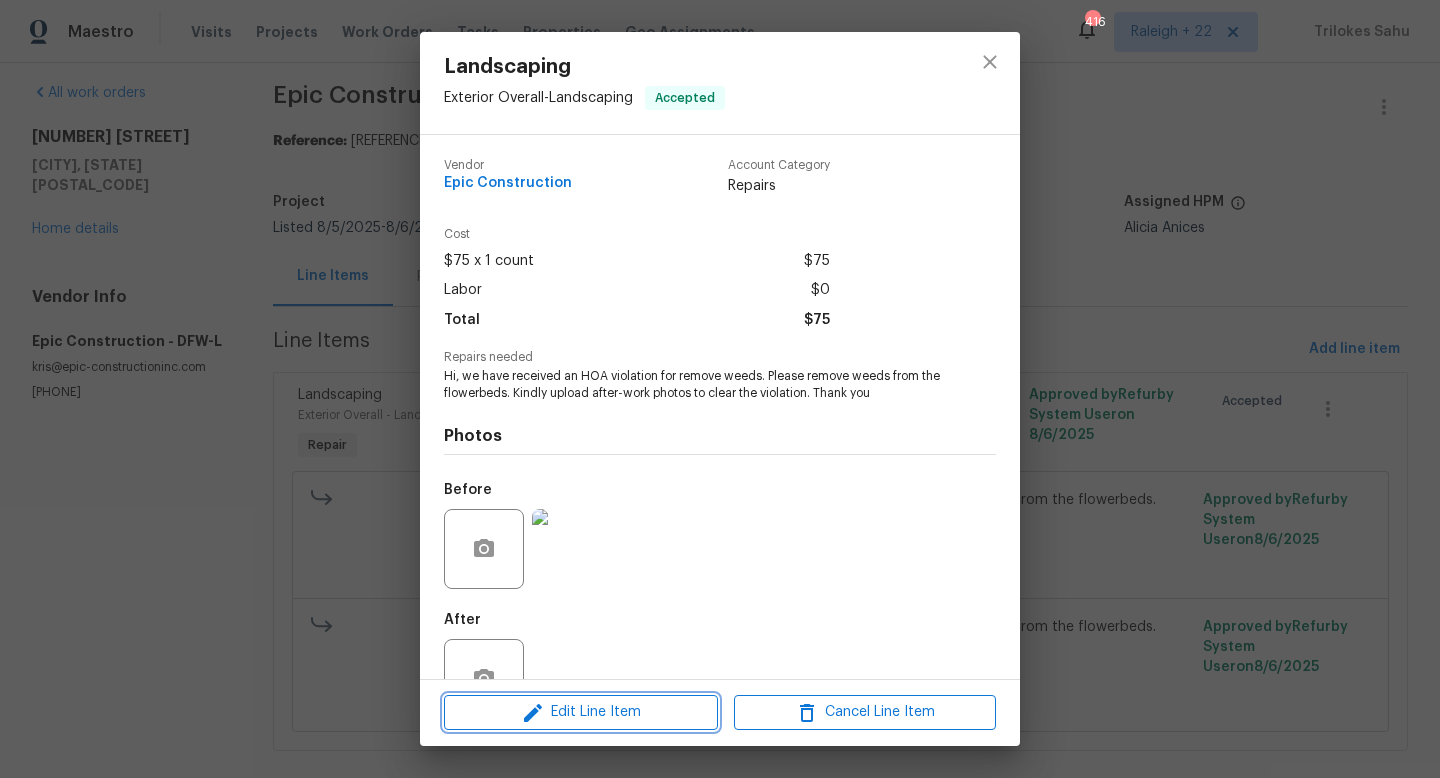 click on "Edit Line Item" at bounding box center [581, 712] 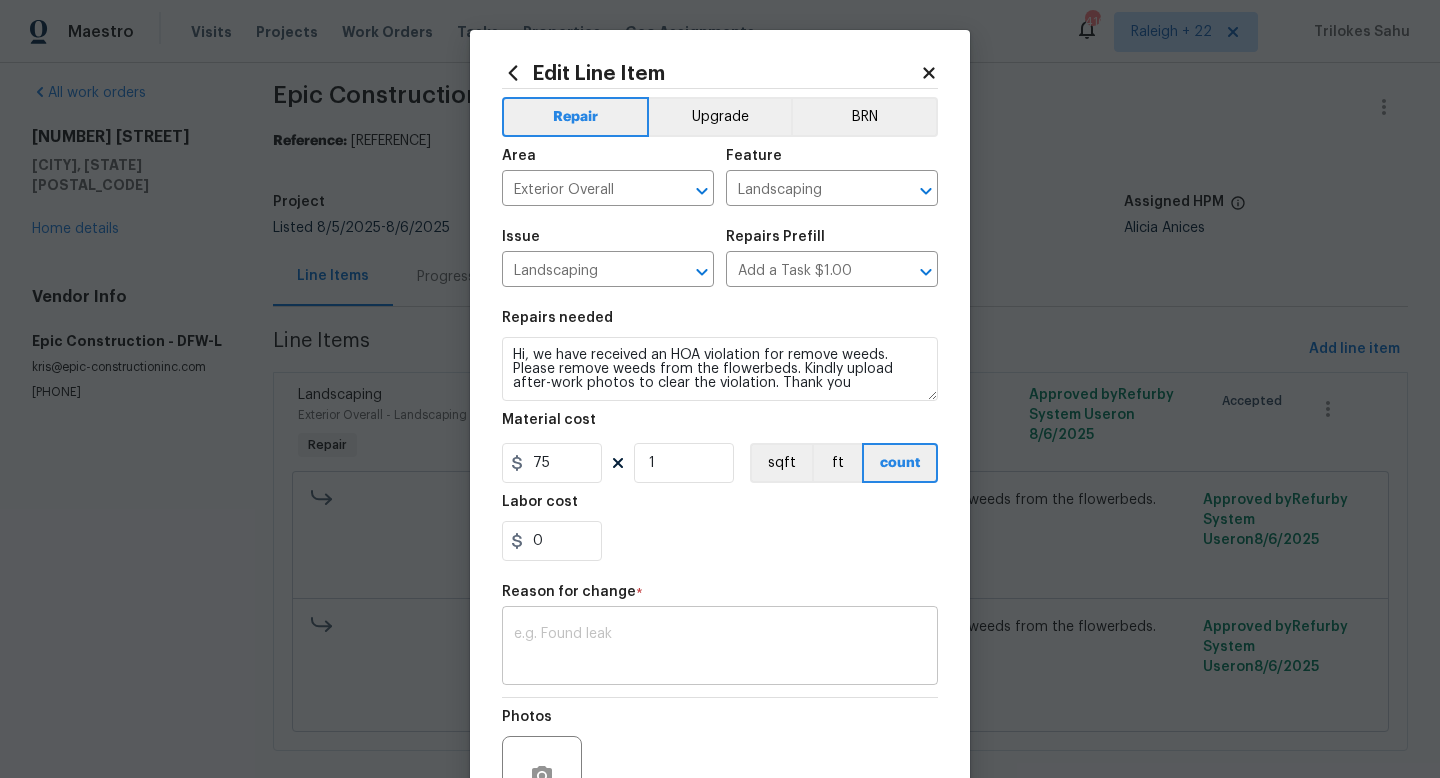 scroll, scrollTop: 208, scrollLeft: 0, axis: vertical 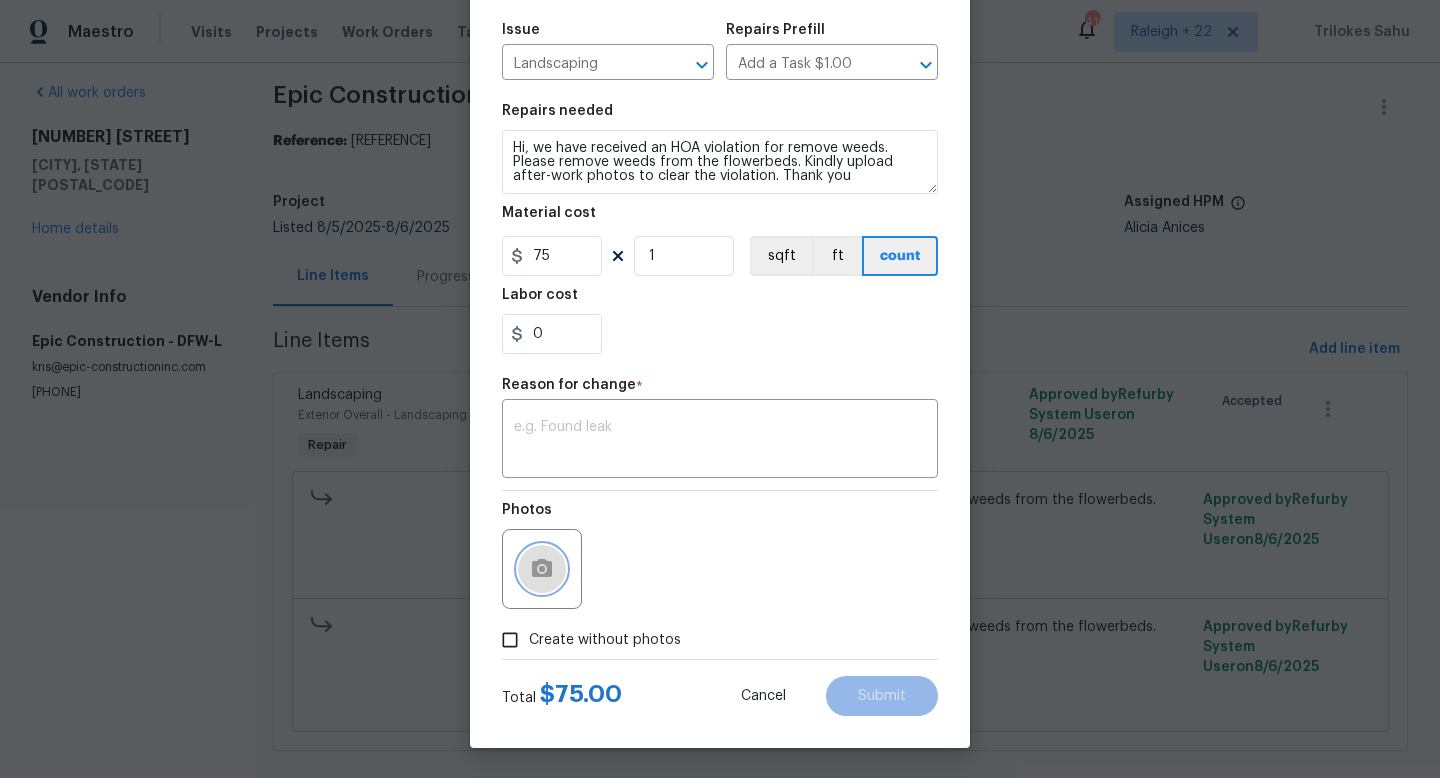 click at bounding box center (542, 569) 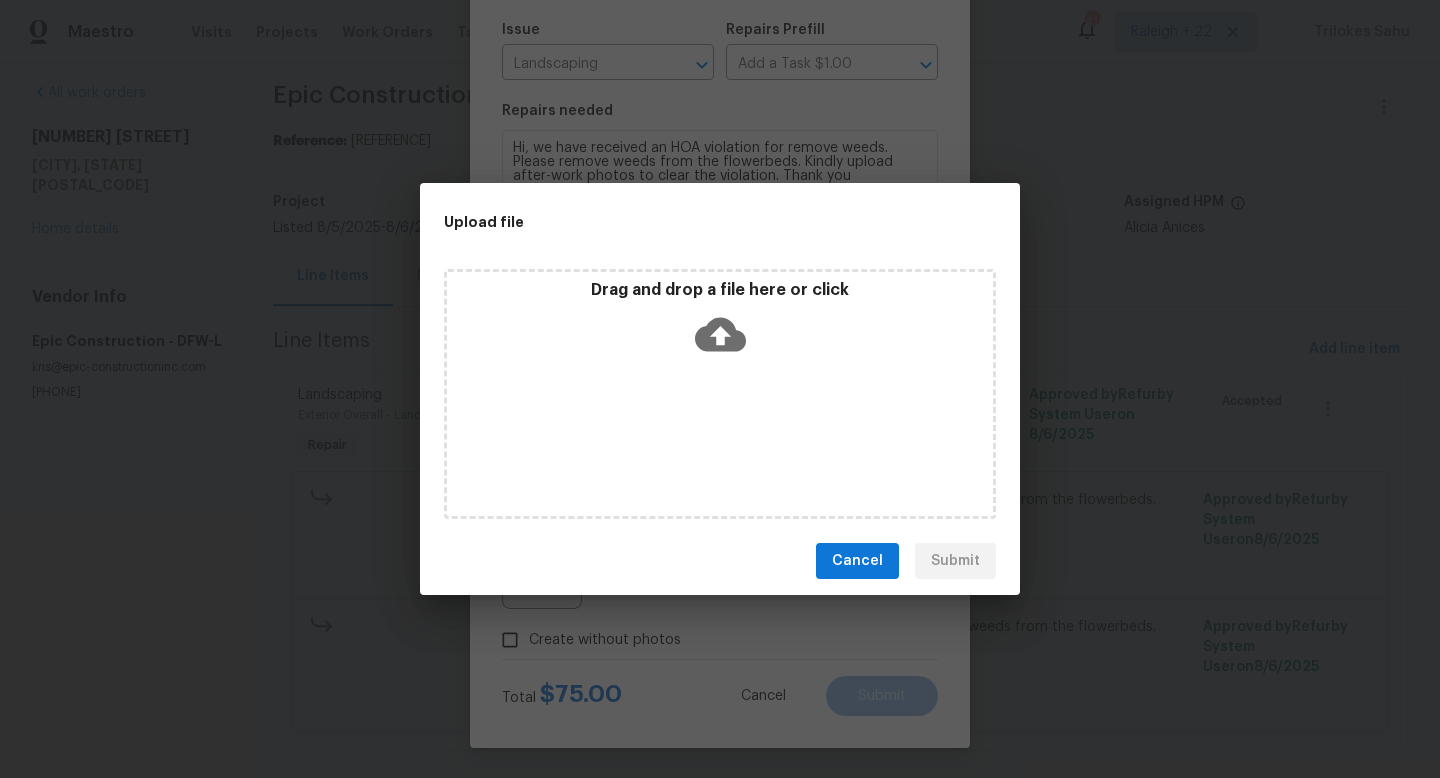 click 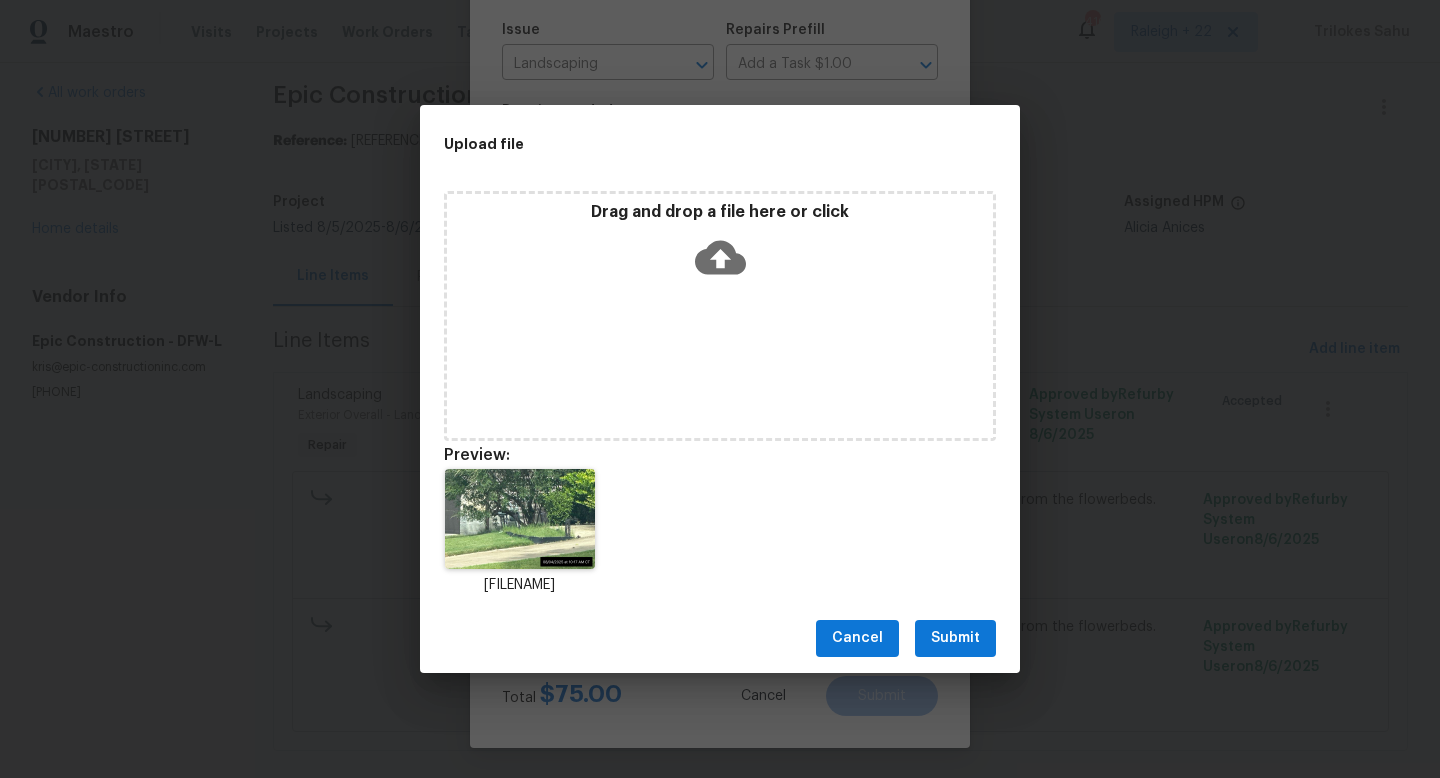 click on "Submit" at bounding box center [955, 638] 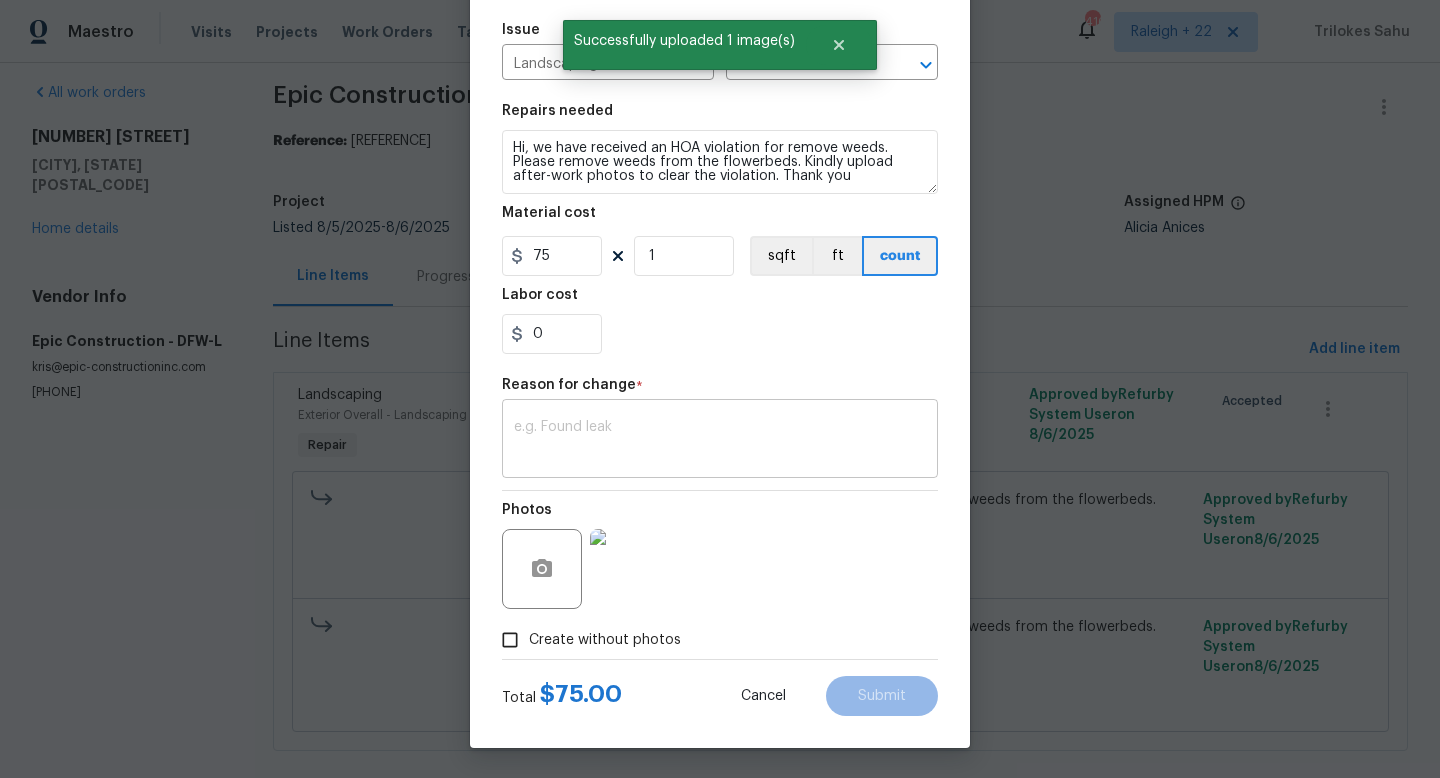 click on "x ​" at bounding box center [720, 441] 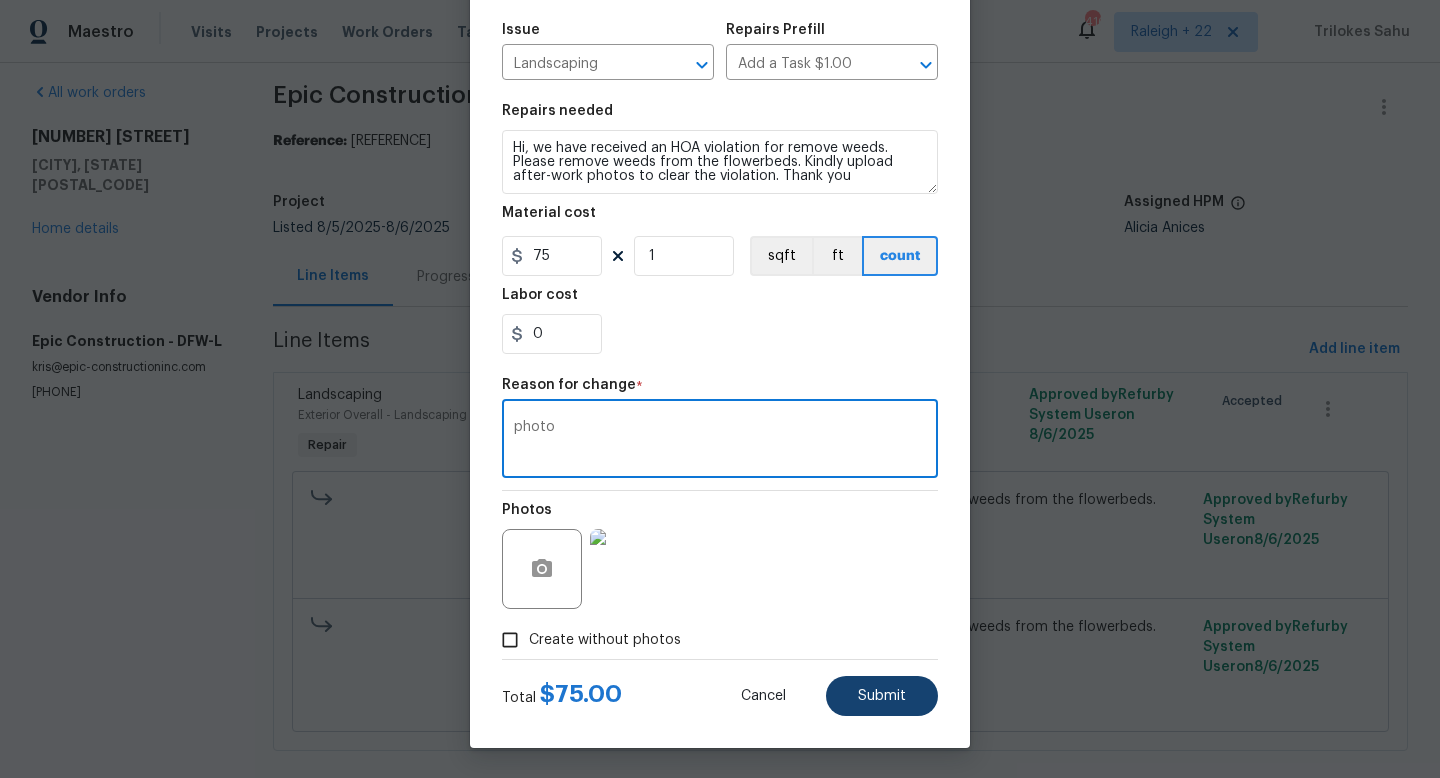 type on "photo" 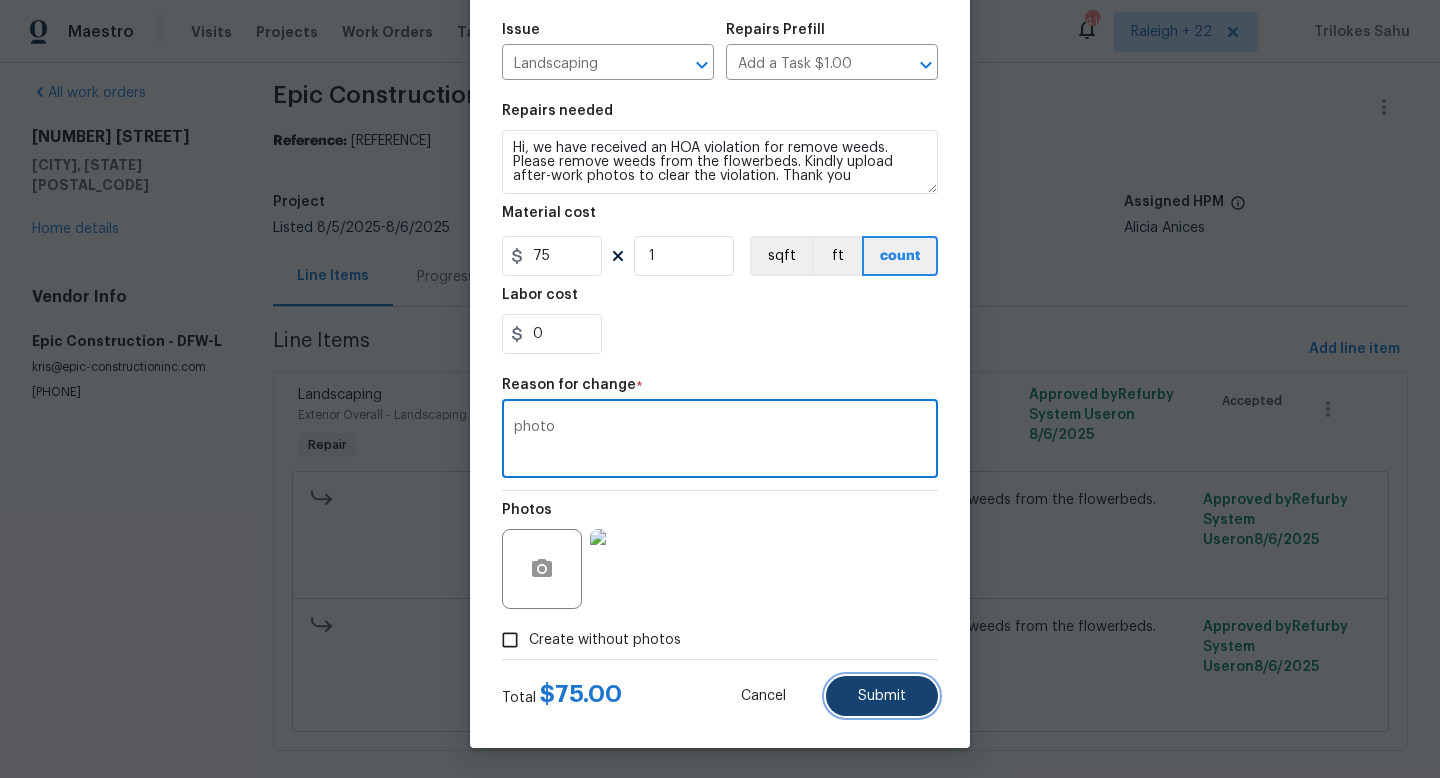 click on "Submit" at bounding box center (882, 696) 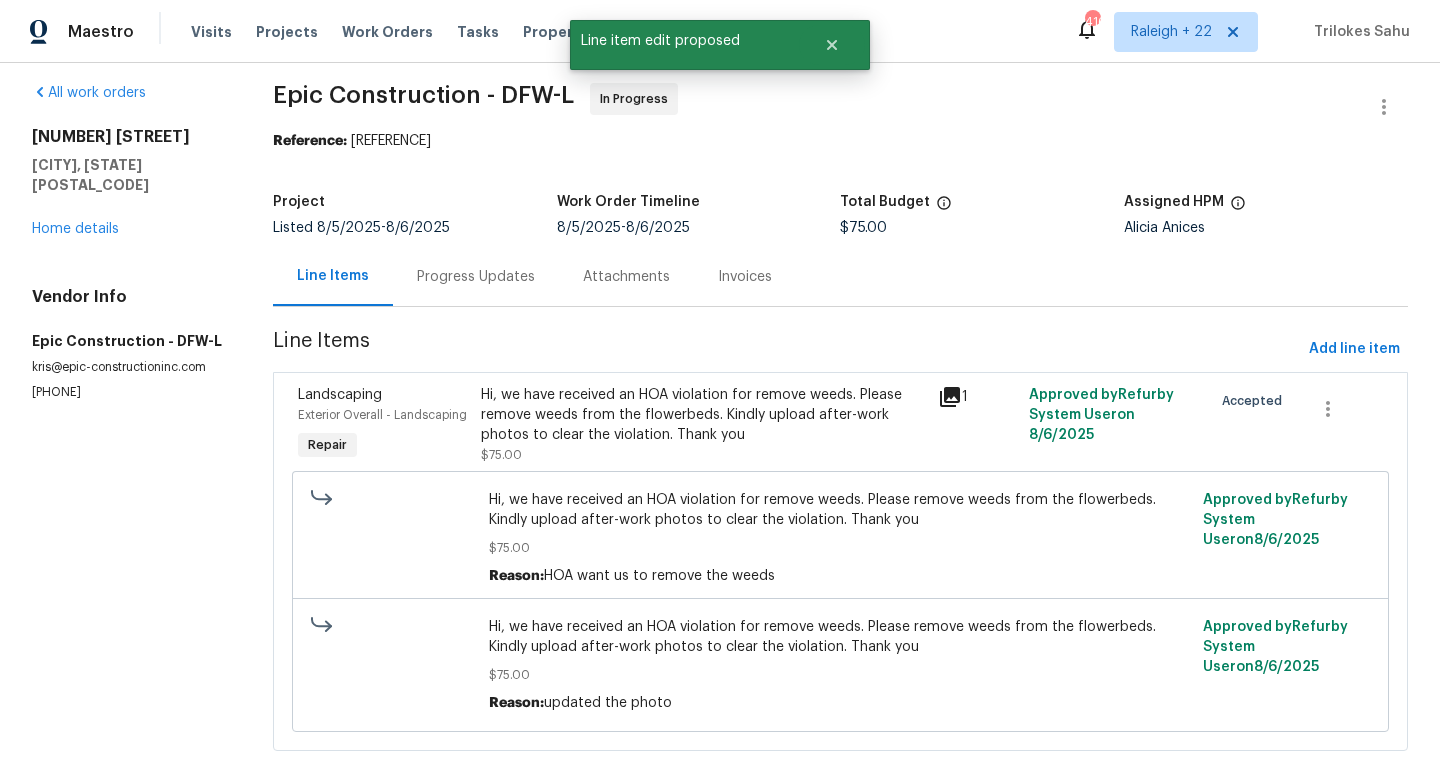scroll, scrollTop: 0, scrollLeft: 0, axis: both 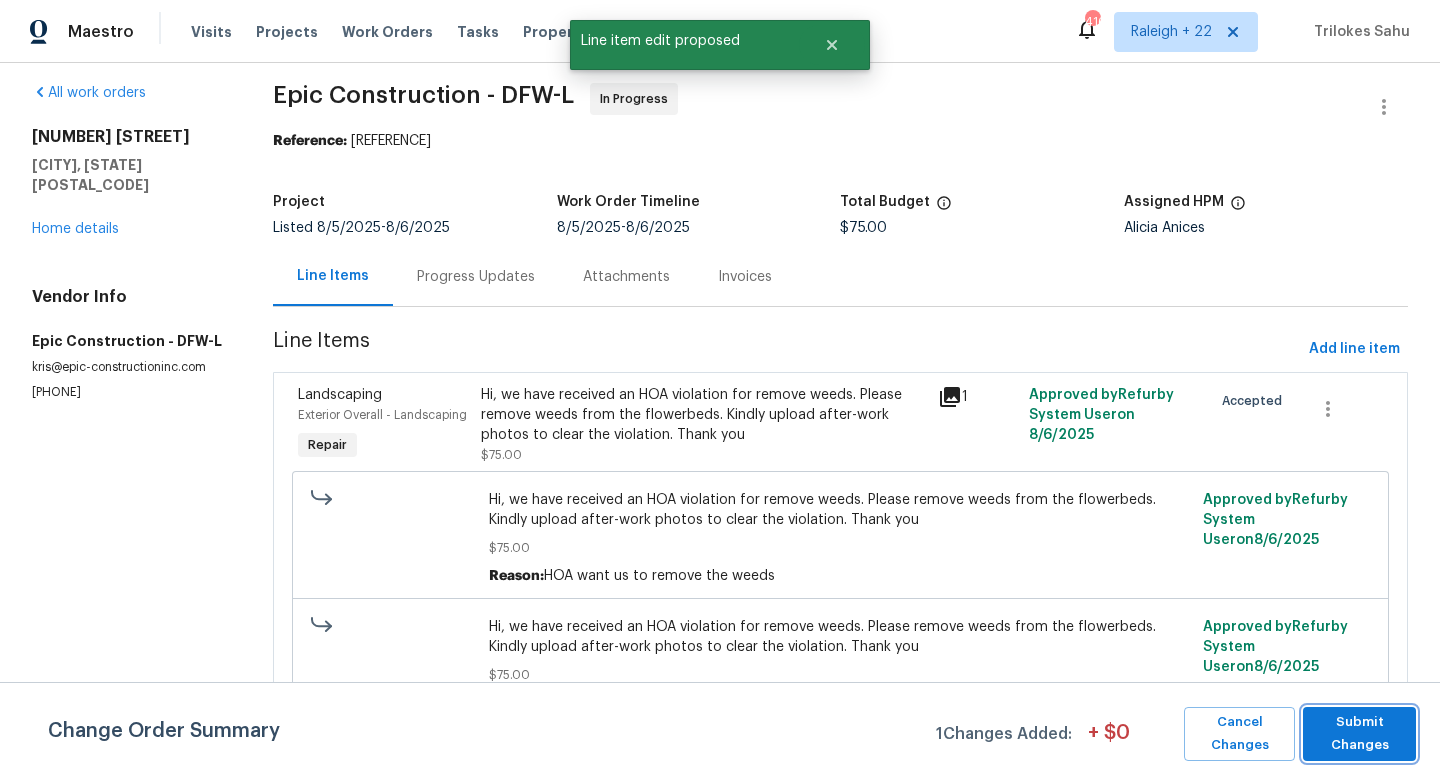 click on "Submit Changes" at bounding box center [1359, 734] 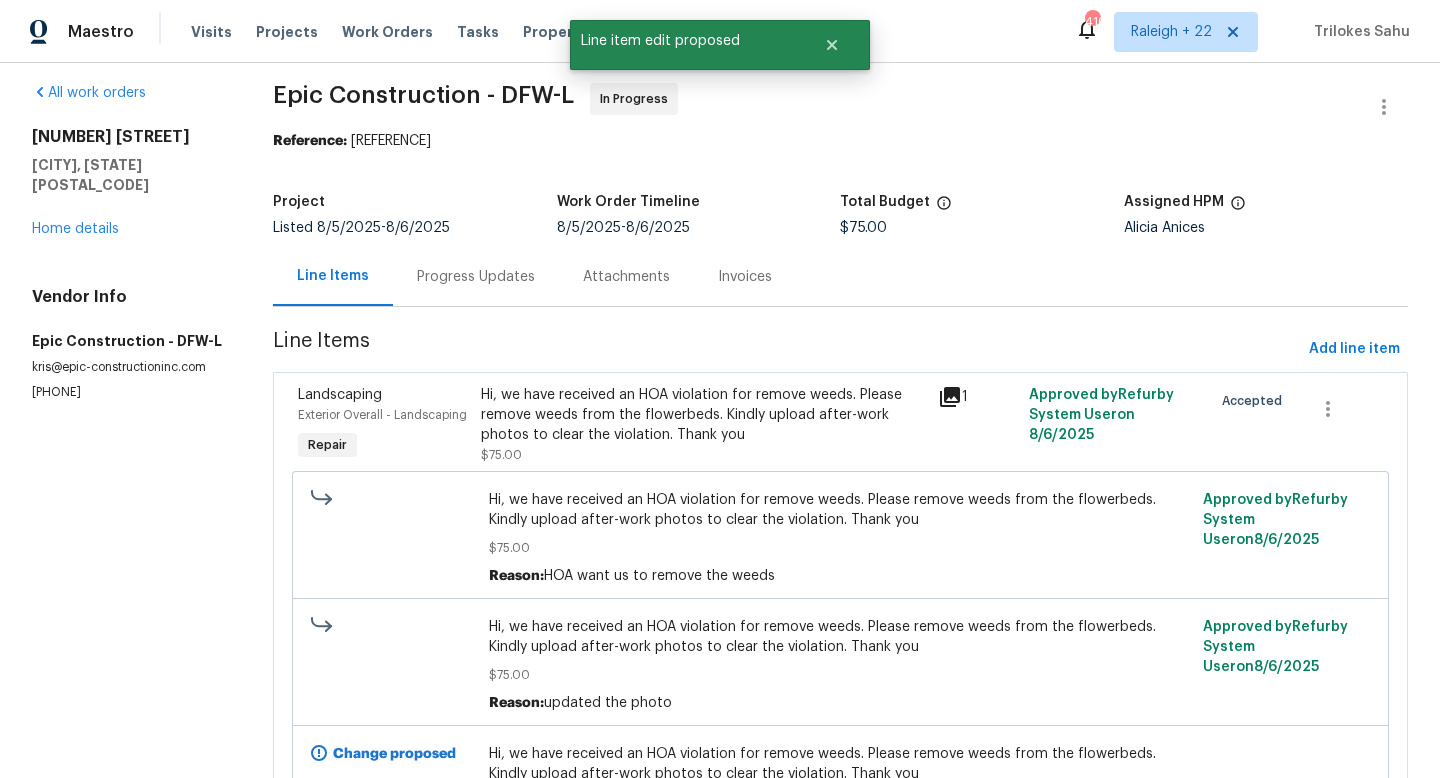 scroll, scrollTop: 170, scrollLeft: 0, axis: vertical 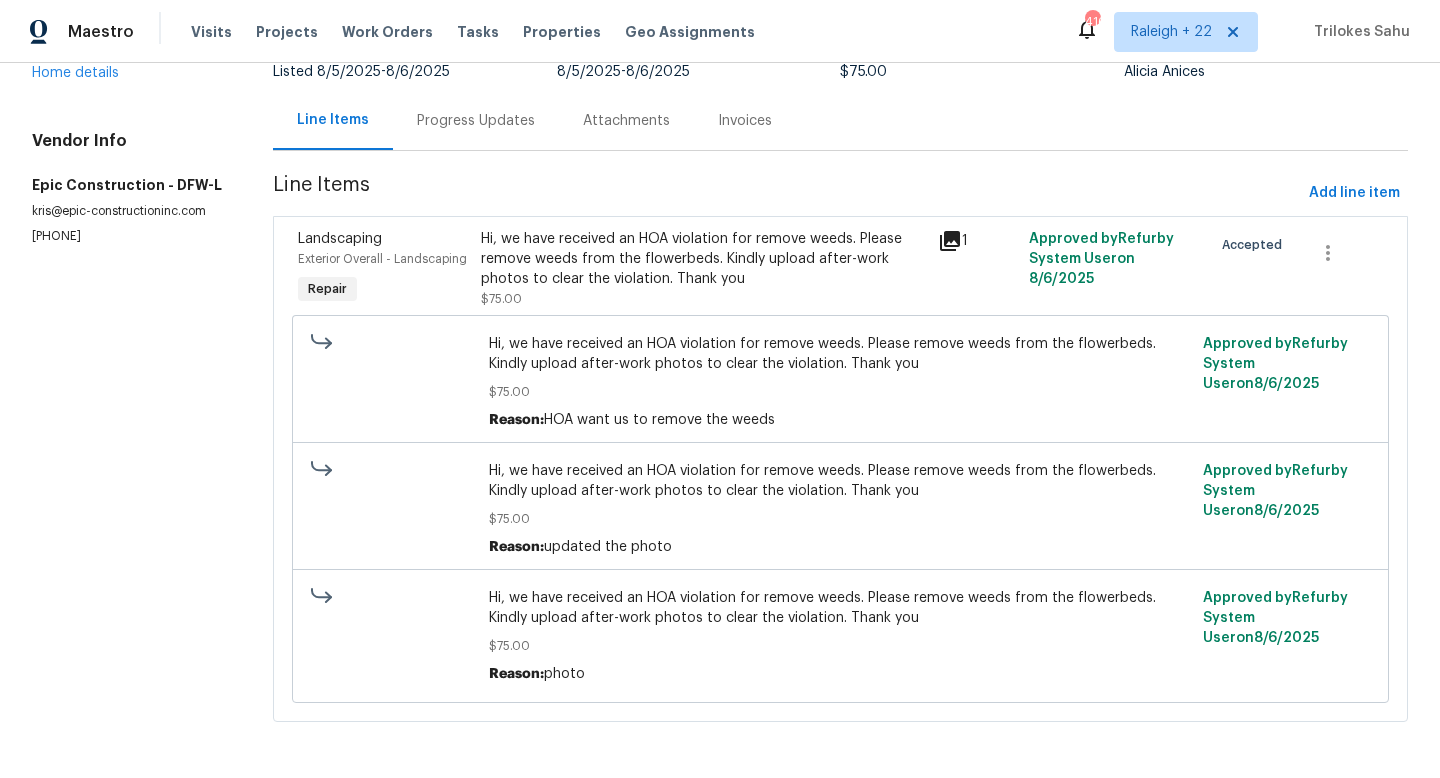 click on "Hi, we have received an HOA violation for remove weeds. Please remove weeds from the flowerbeds. Kindly upload after-work photos to clear the violation. Thank you" at bounding box center [703, 259] 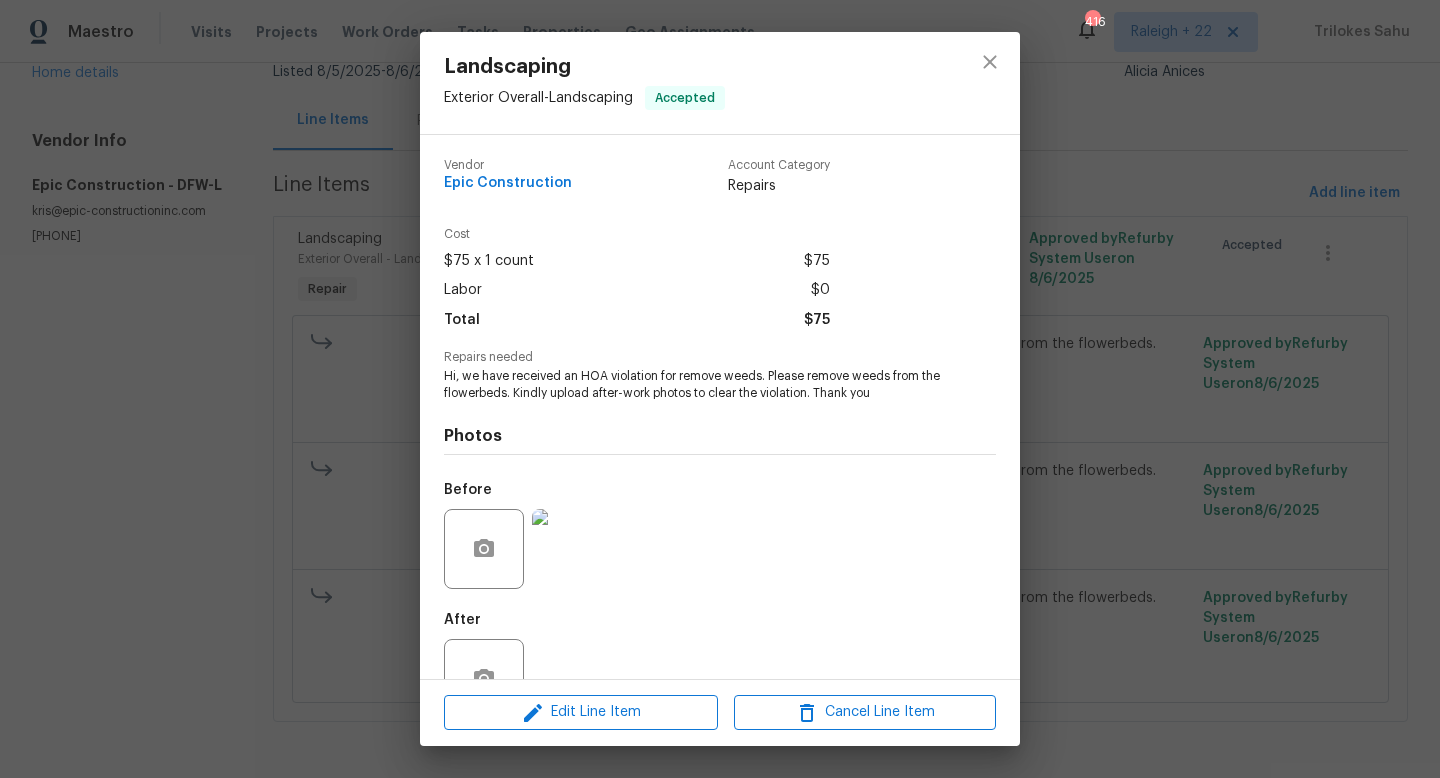 scroll, scrollTop: 60, scrollLeft: 0, axis: vertical 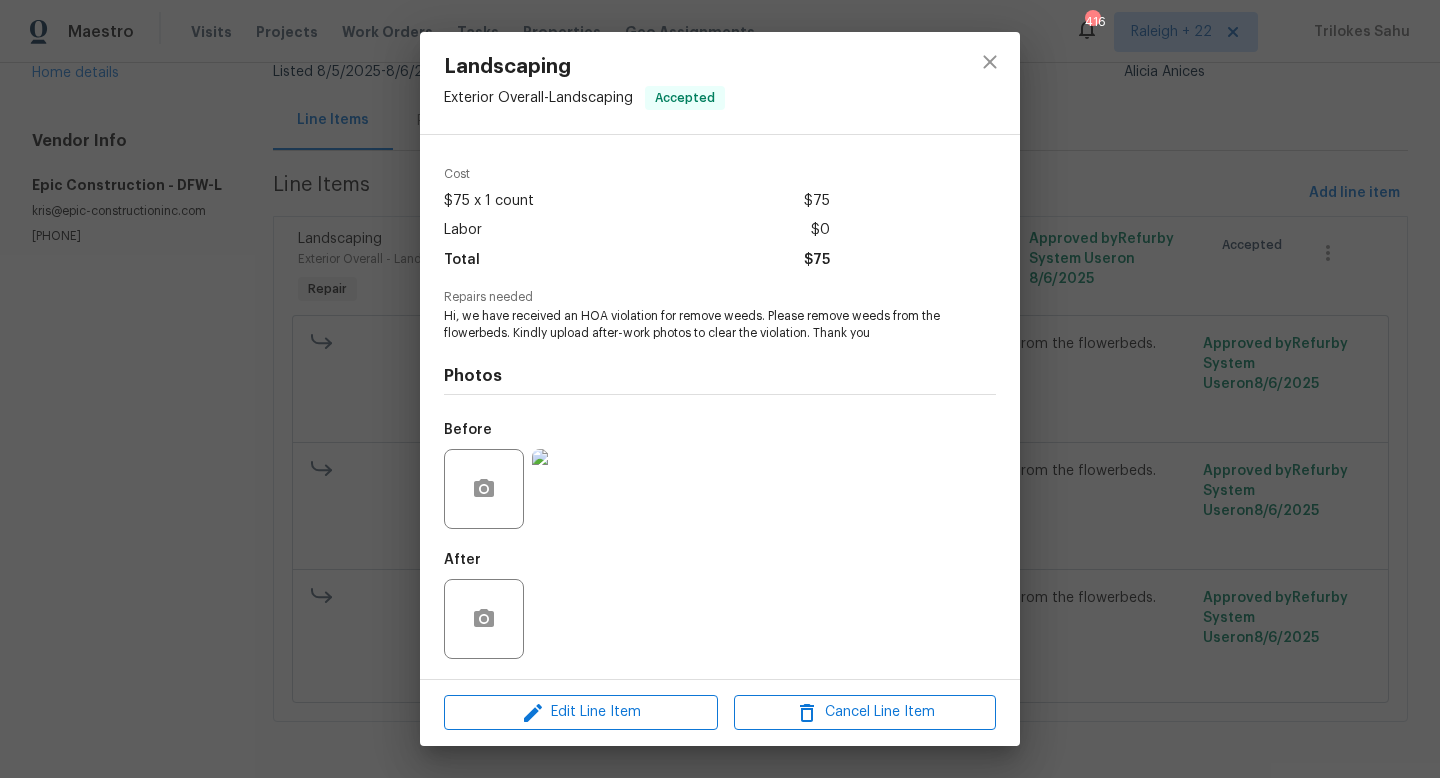 click at bounding box center (572, 489) 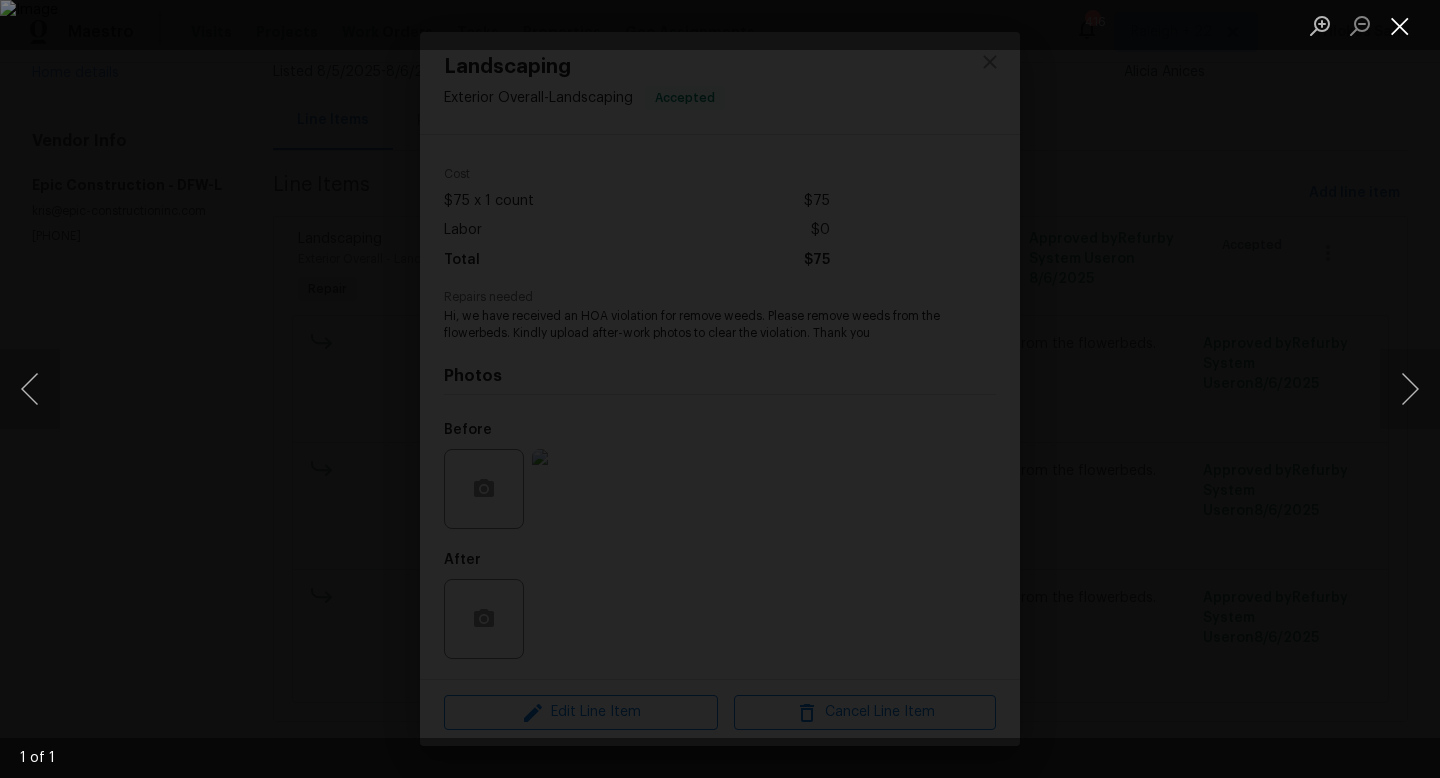 click at bounding box center (1400, 25) 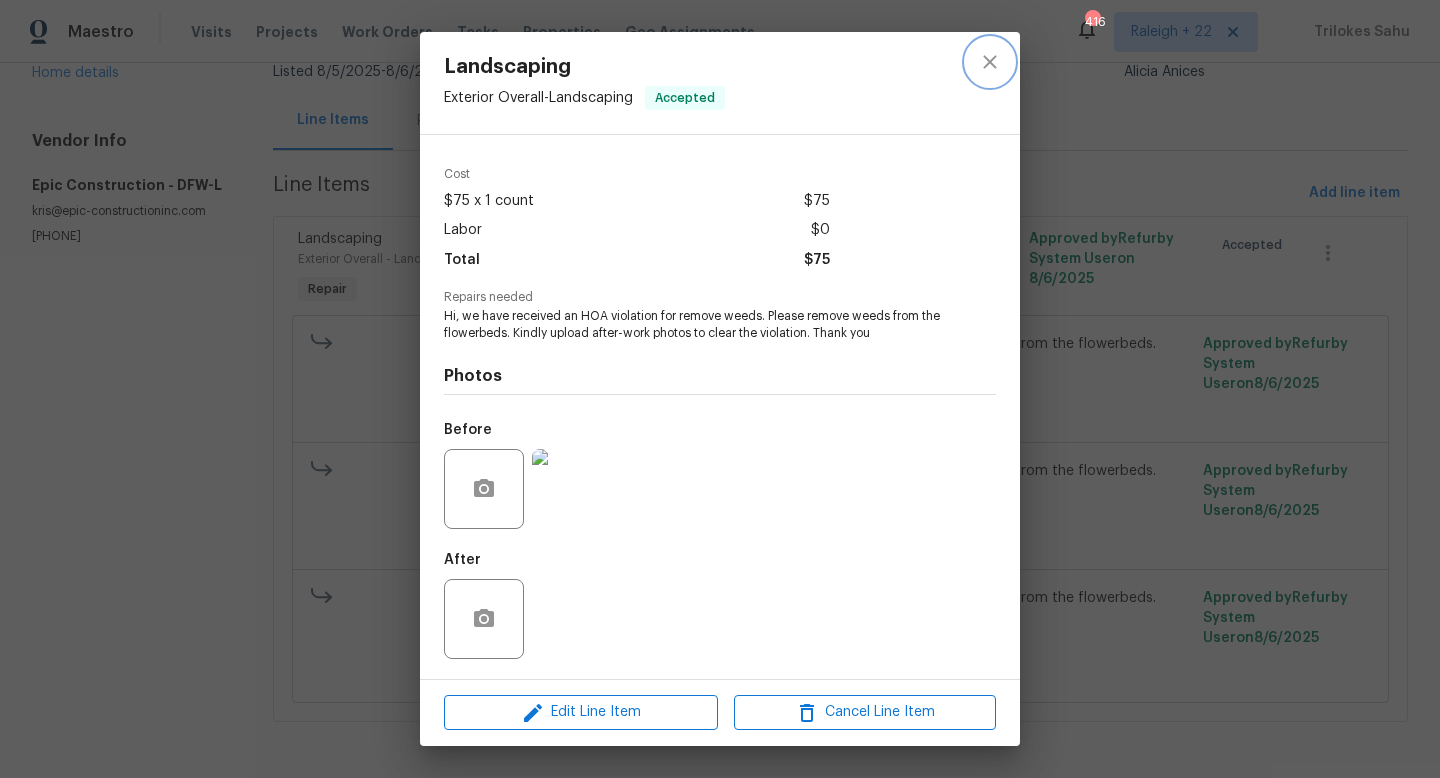 click 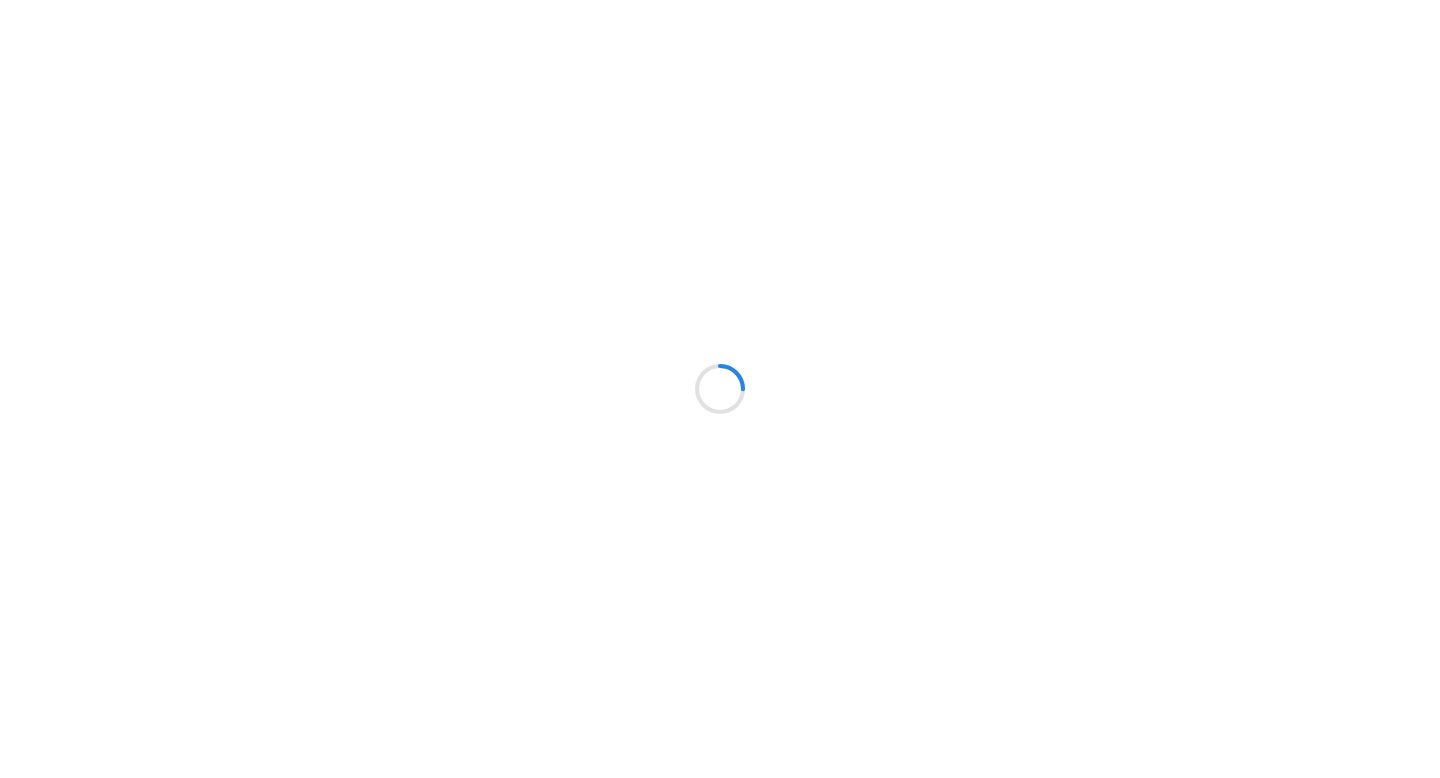 scroll, scrollTop: 0, scrollLeft: 0, axis: both 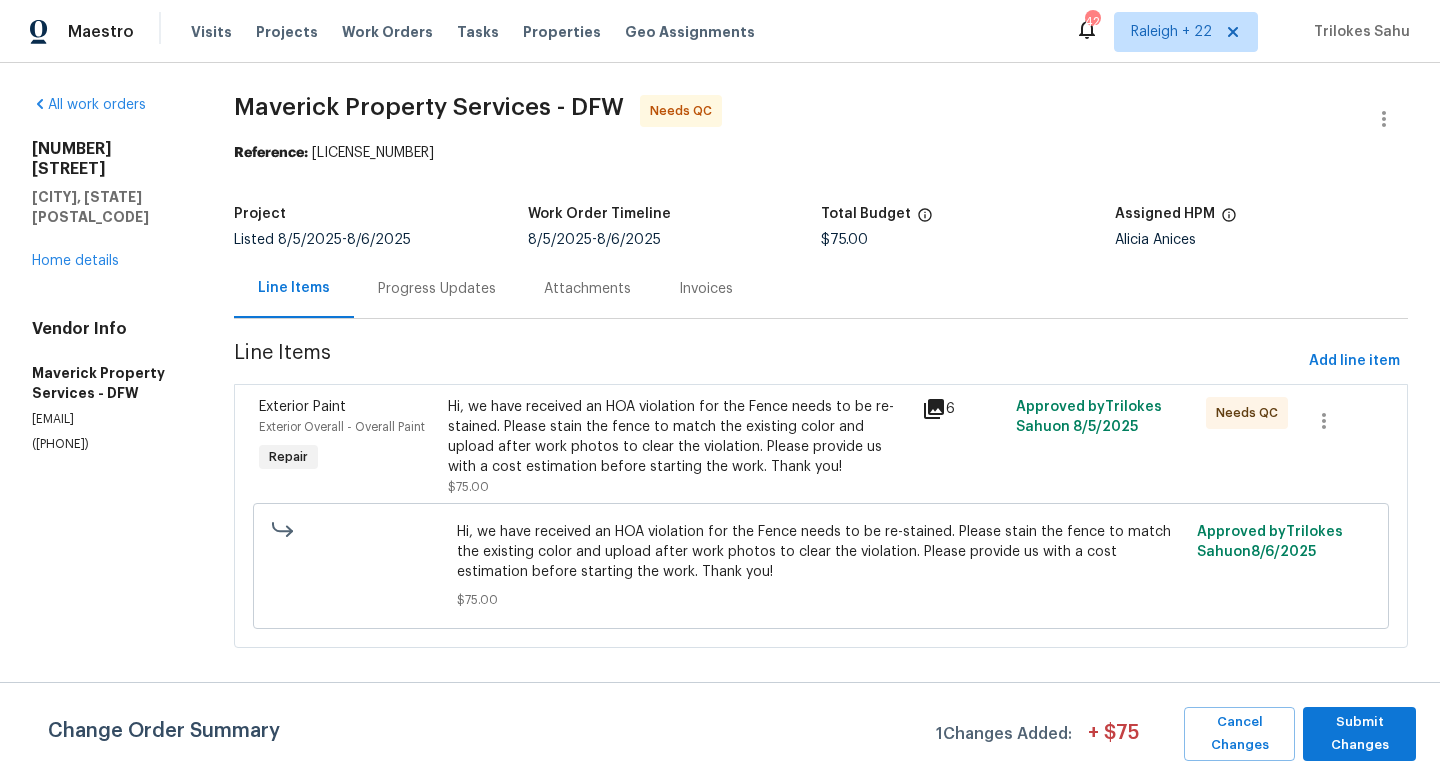 click on "Progress Updates" at bounding box center [437, 289] 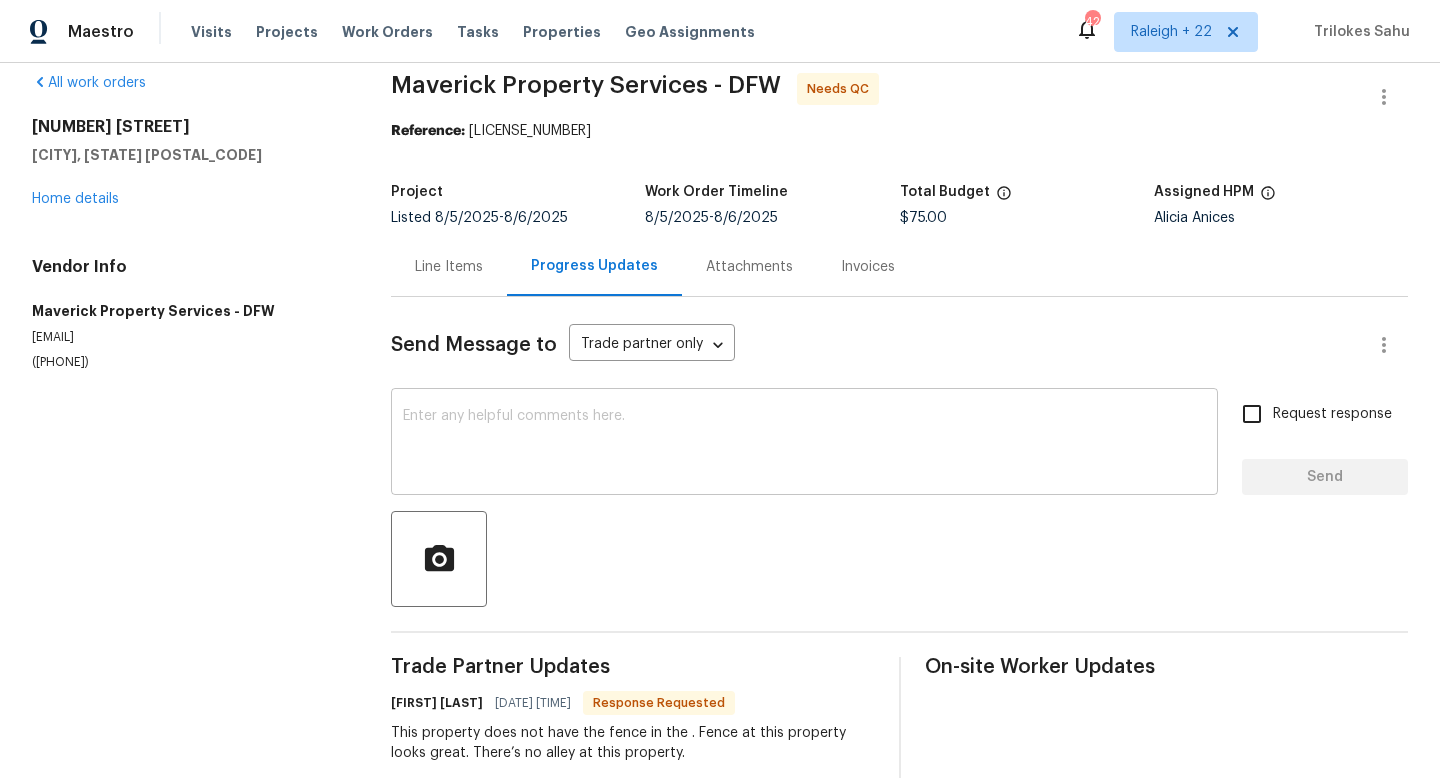 scroll, scrollTop: 27, scrollLeft: 0, axis: vertical 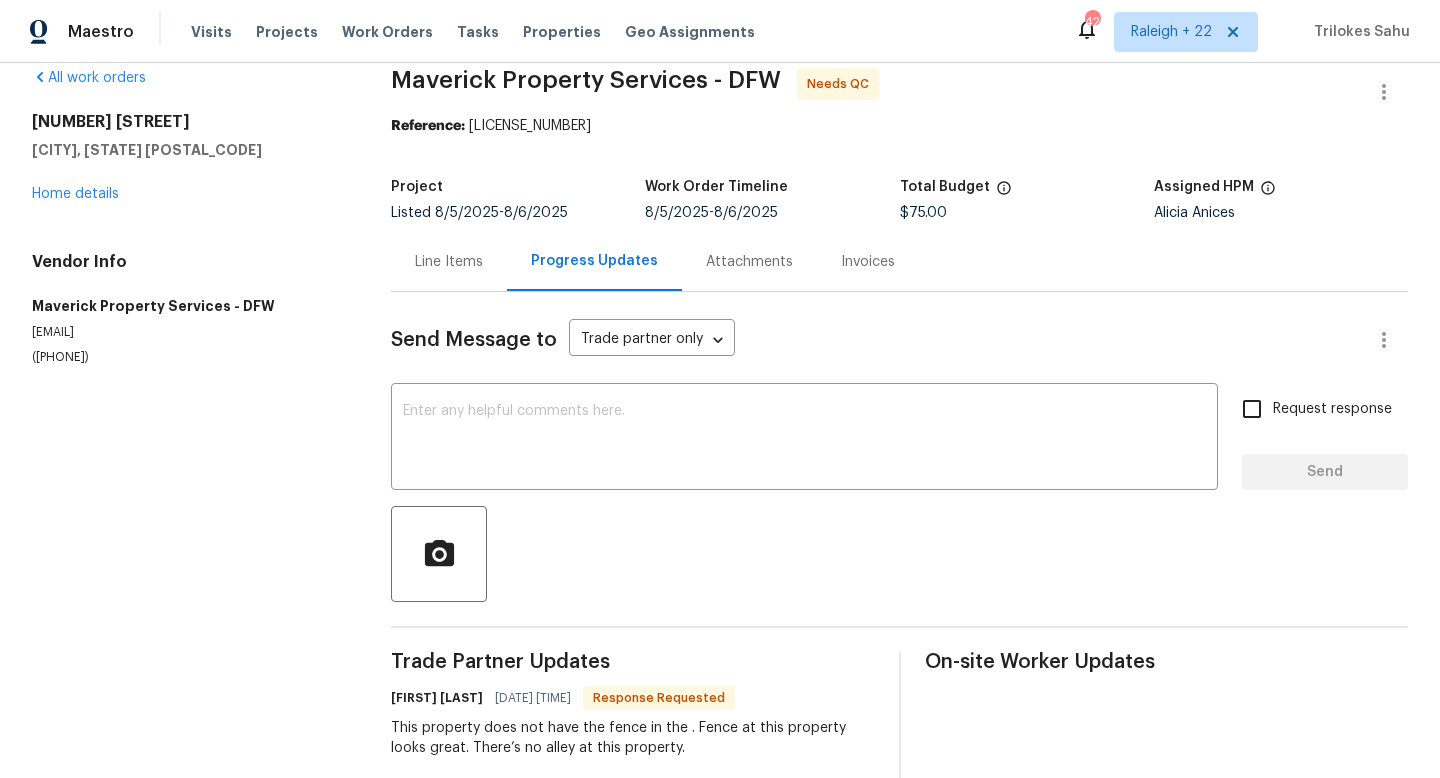 click on "Line Items" at bounding box center [449, 262] 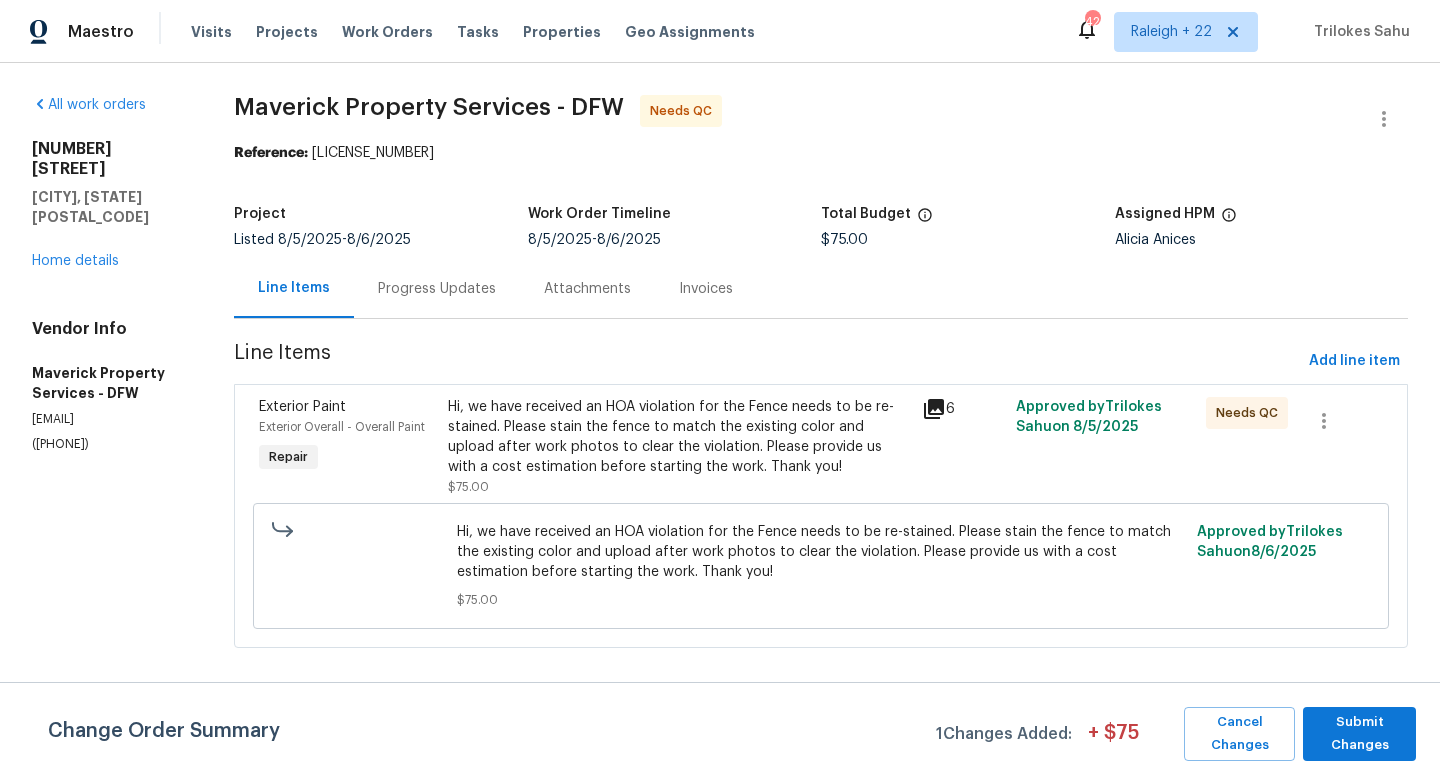 click on "Hi, we have received an HOA violation for the Fence needs to be re-stained. Please stain the fence to match the existing color and upload after work photos to clear the violation. Please provide us with a cost estimation before starting the work. Thank you!" at bounding box center (678, 437) 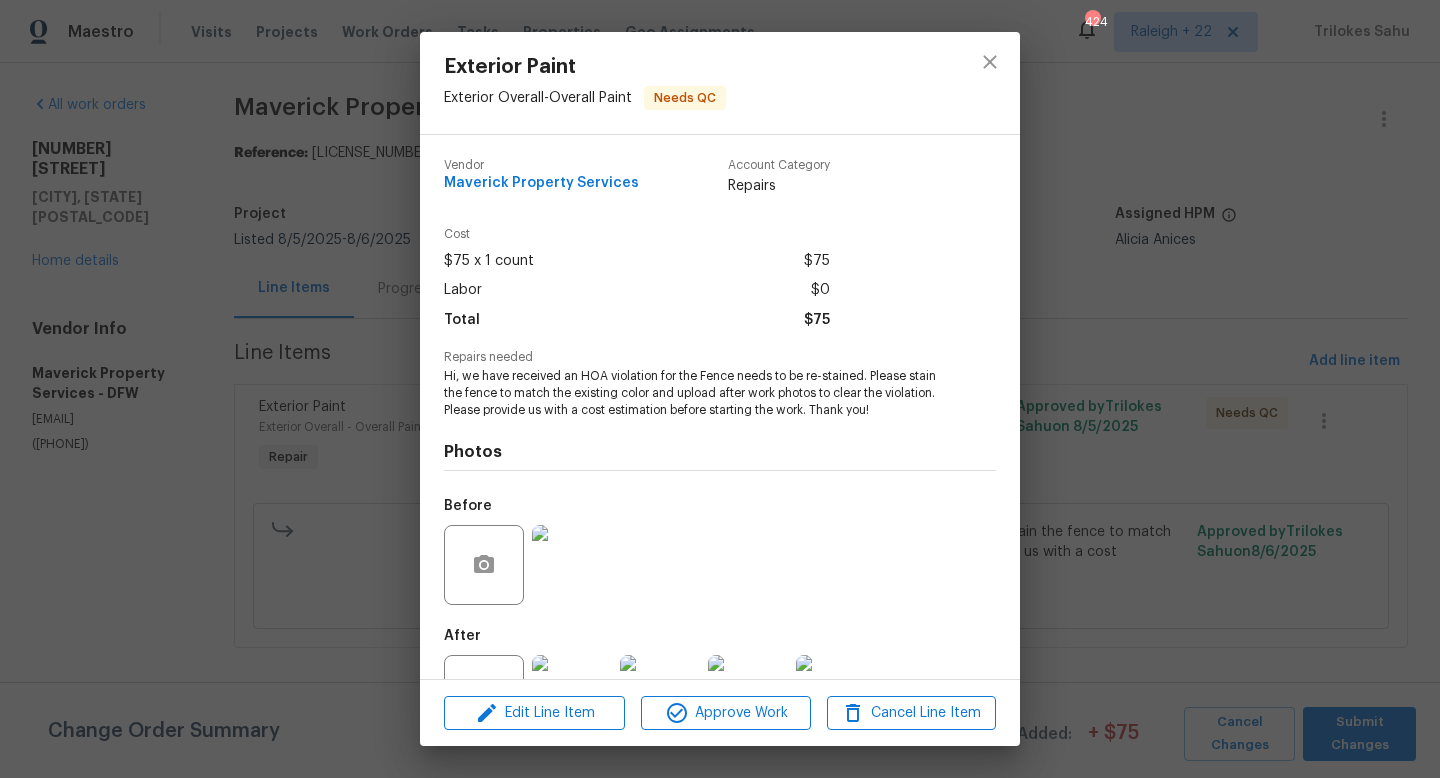 scroll, scrollTop: 76, scrollLeft: 0, axis: vertical 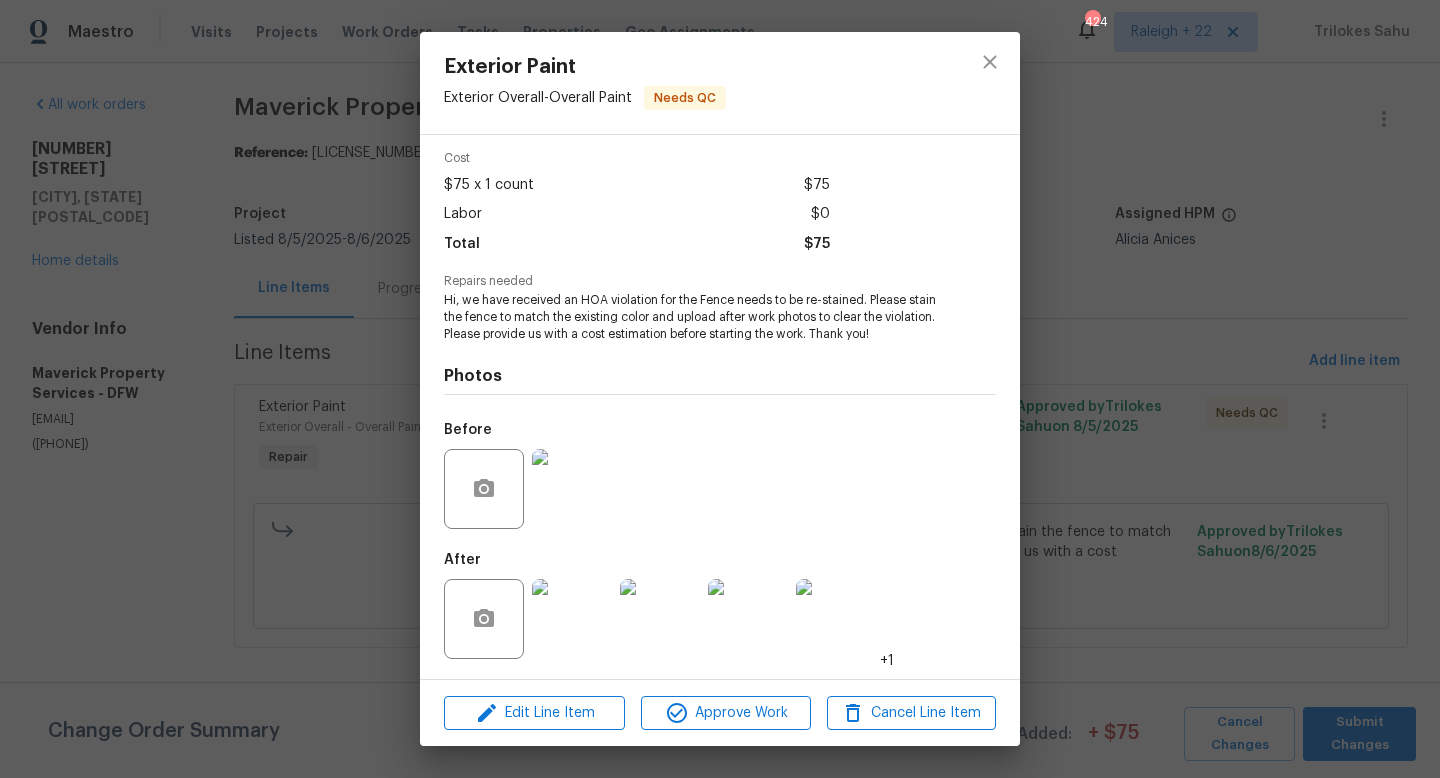 click at bounding box center [572, 619] 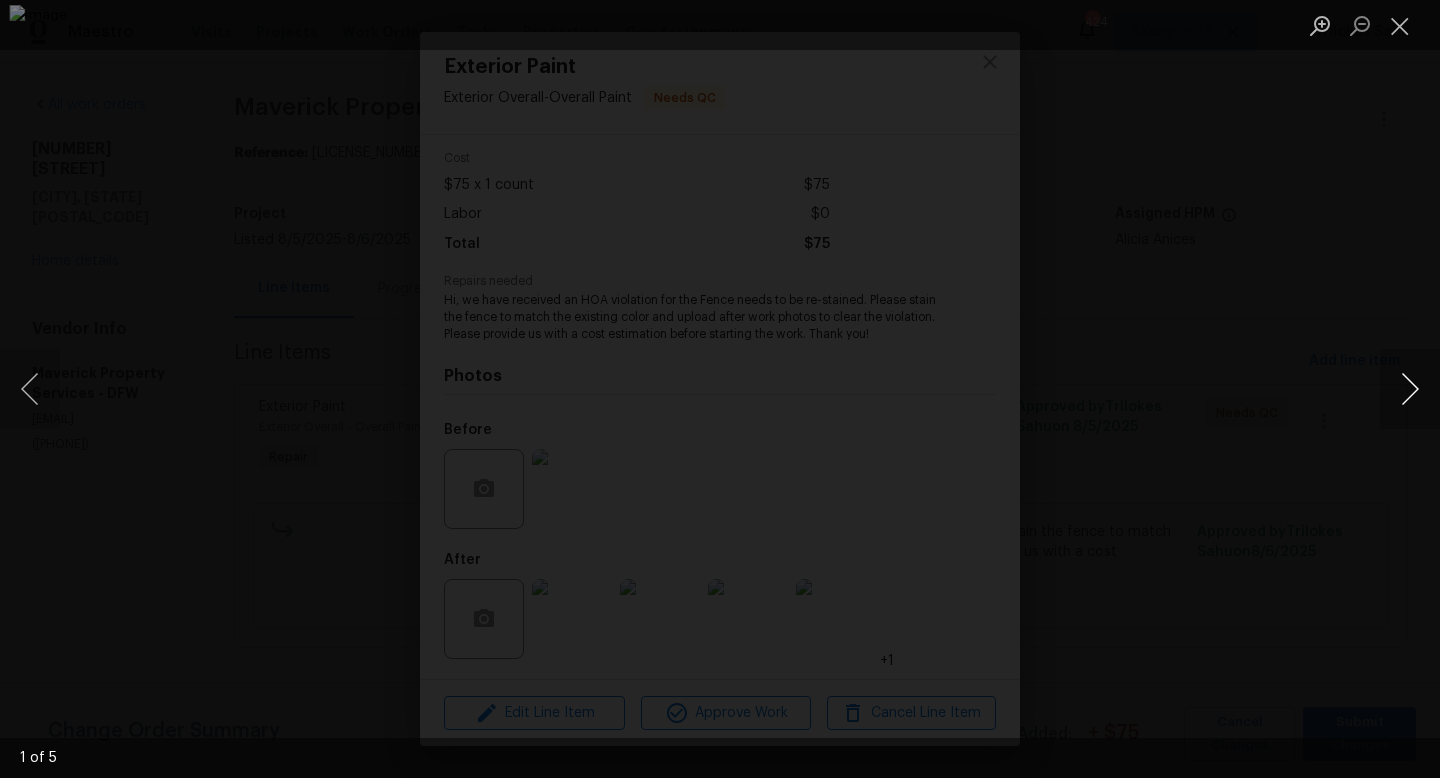 click at bounding box center (1410, 389) 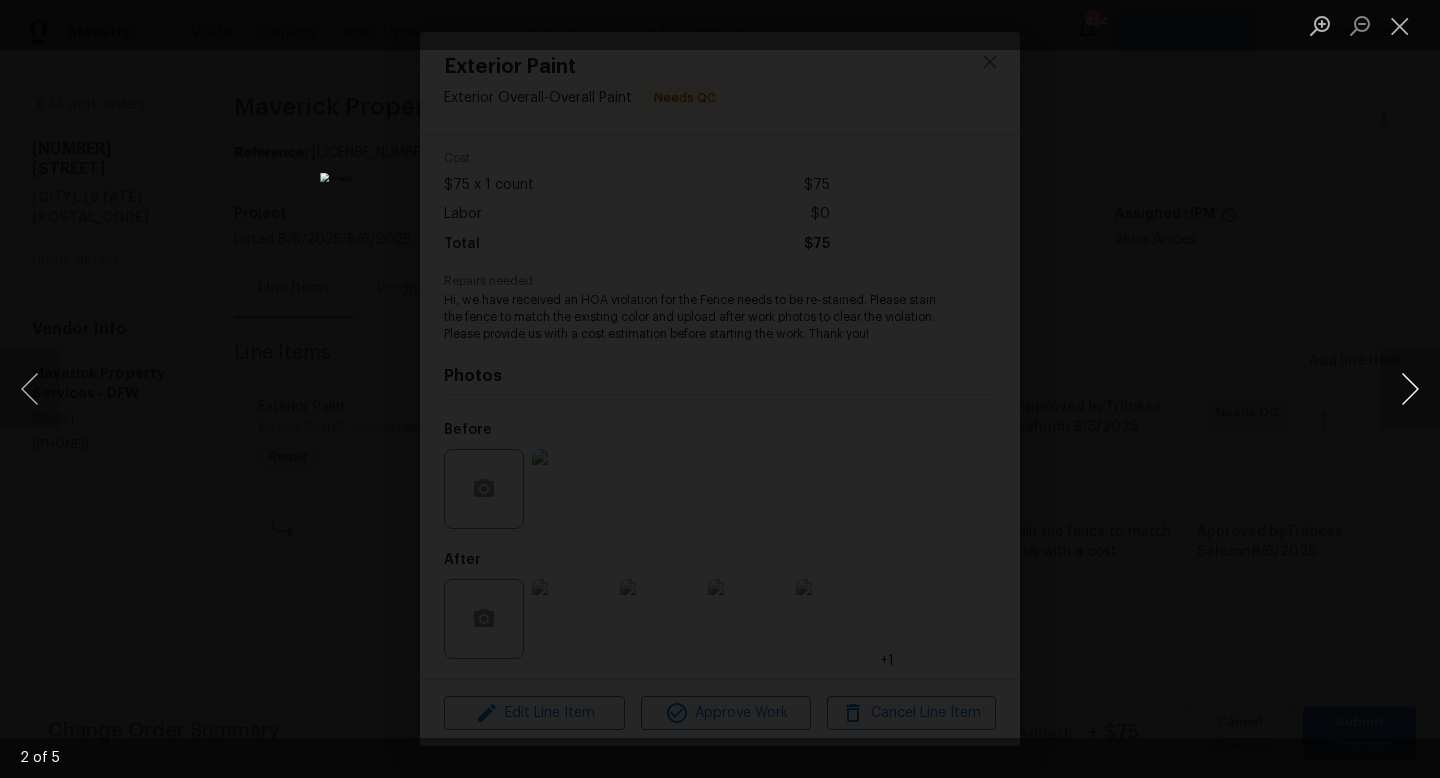 click at bounding box center [1410, 389] 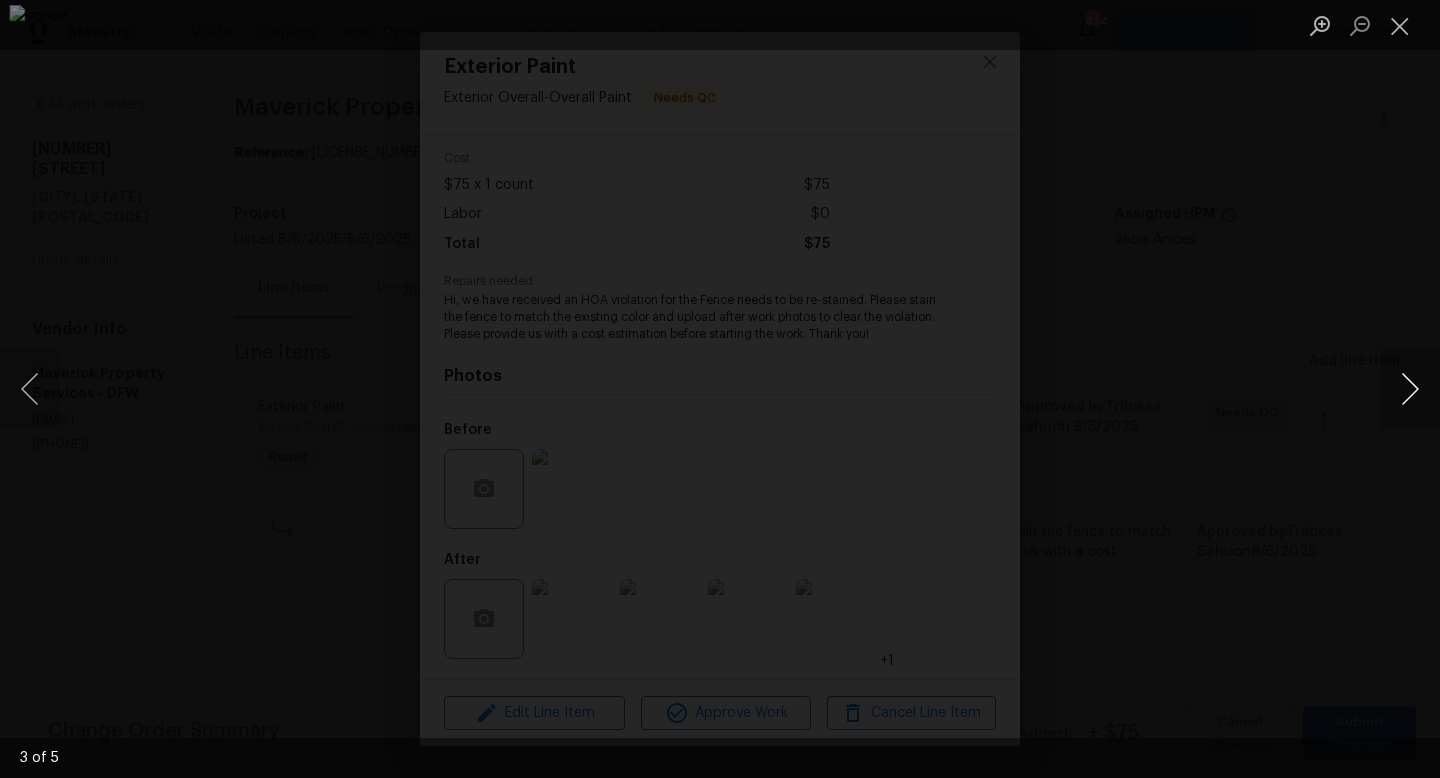 click at bounding box center (1410, 389) 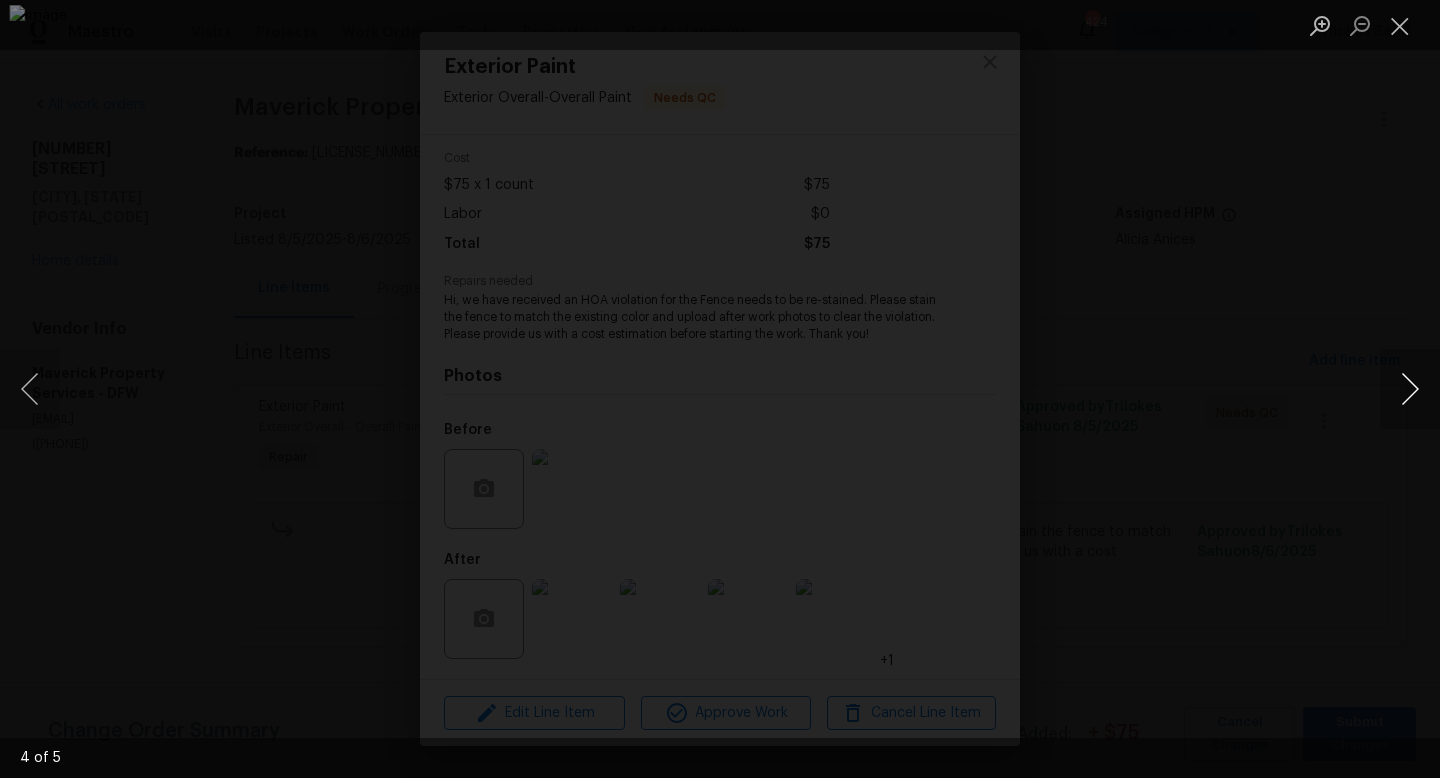 click at bounding box center [1410, 389] 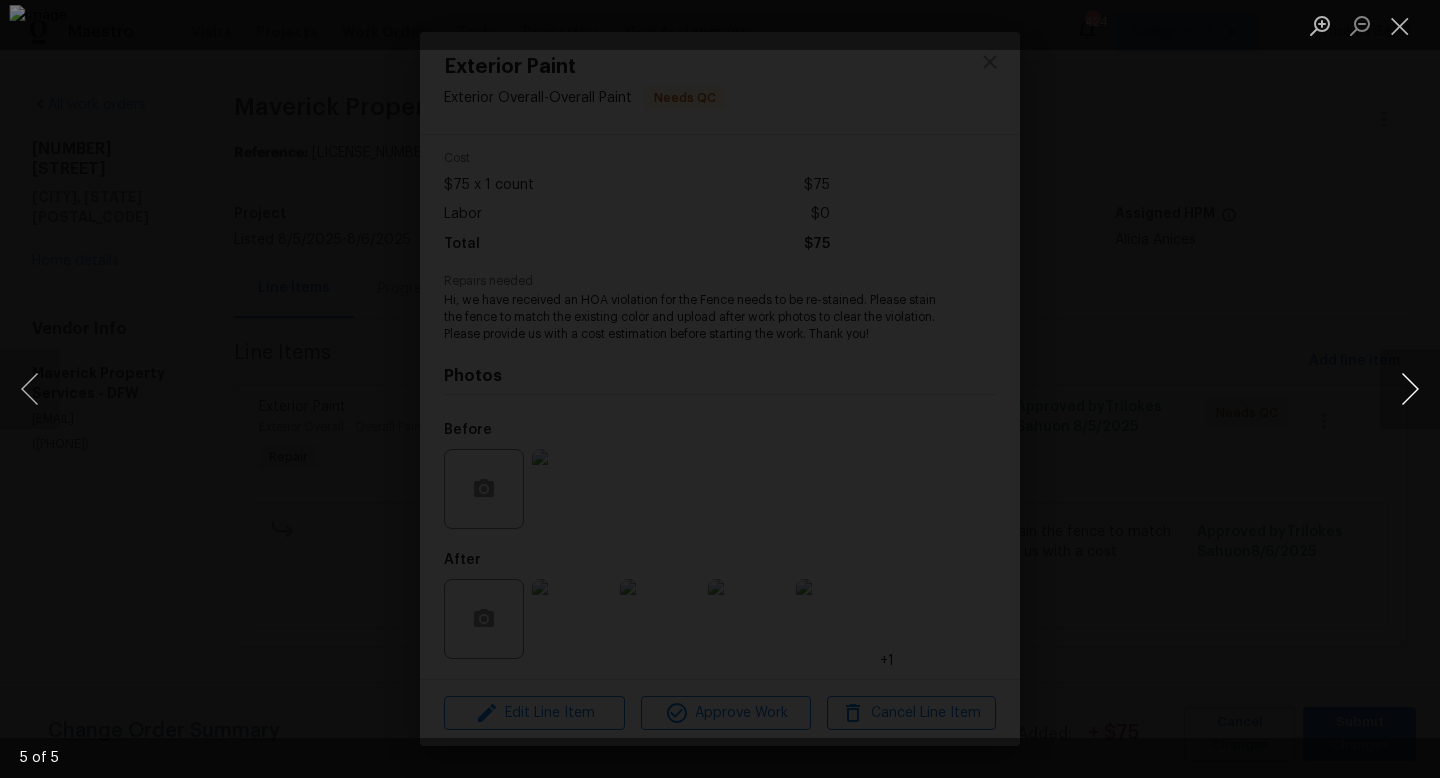 click at bounding box center (1410, 389) 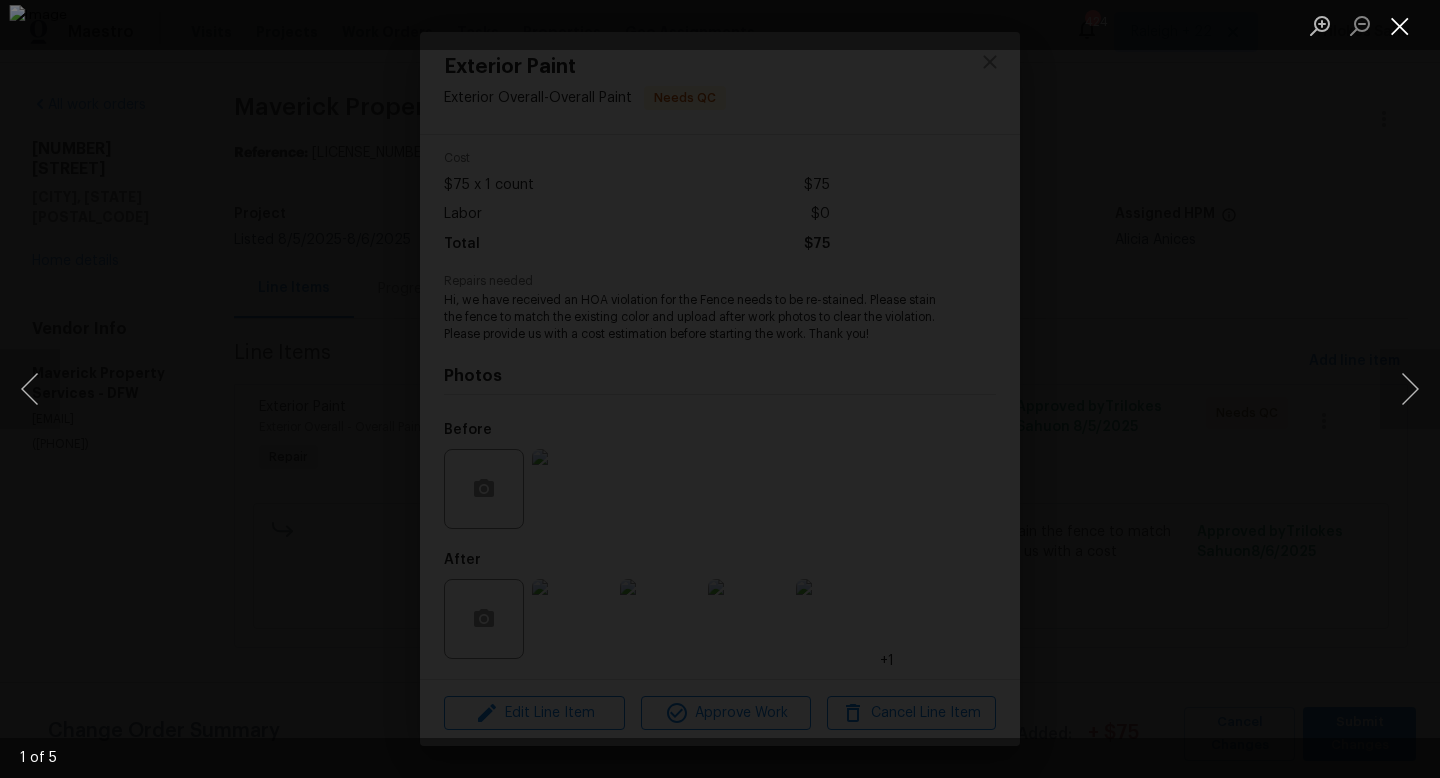 click at bounding box center (1400, 25) 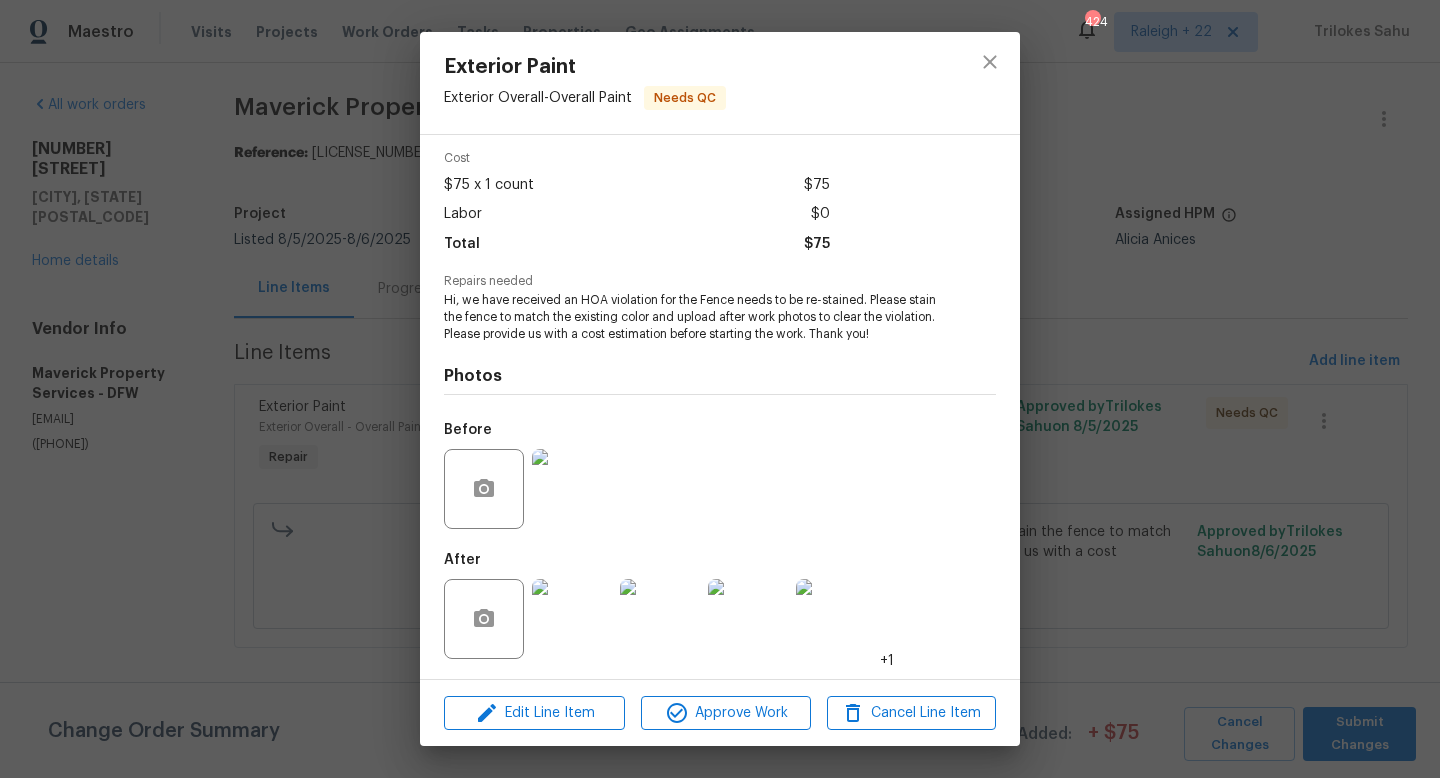 click at bounding box center (572, 489) 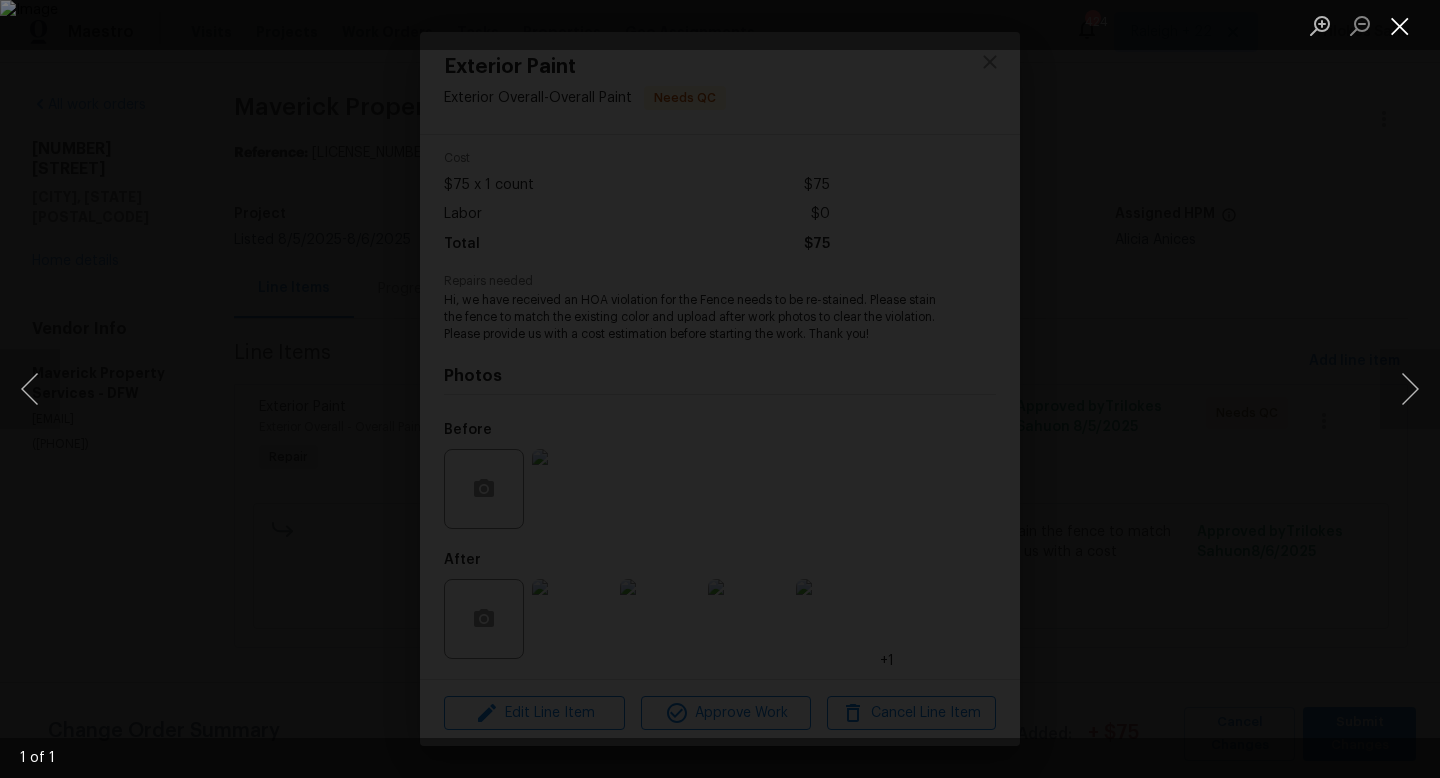 click at bounding box center [1400, 25] 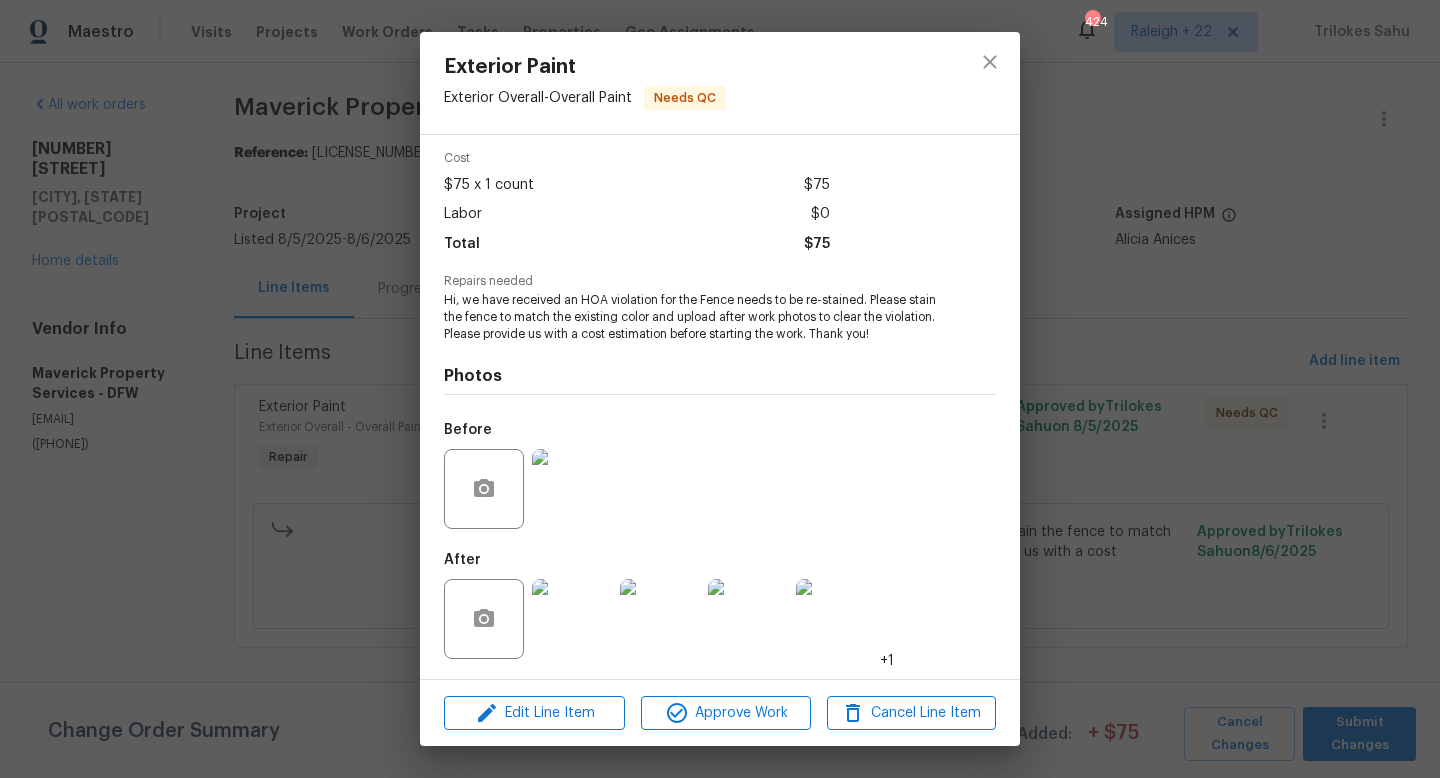 click at bounding box center (572, 619) 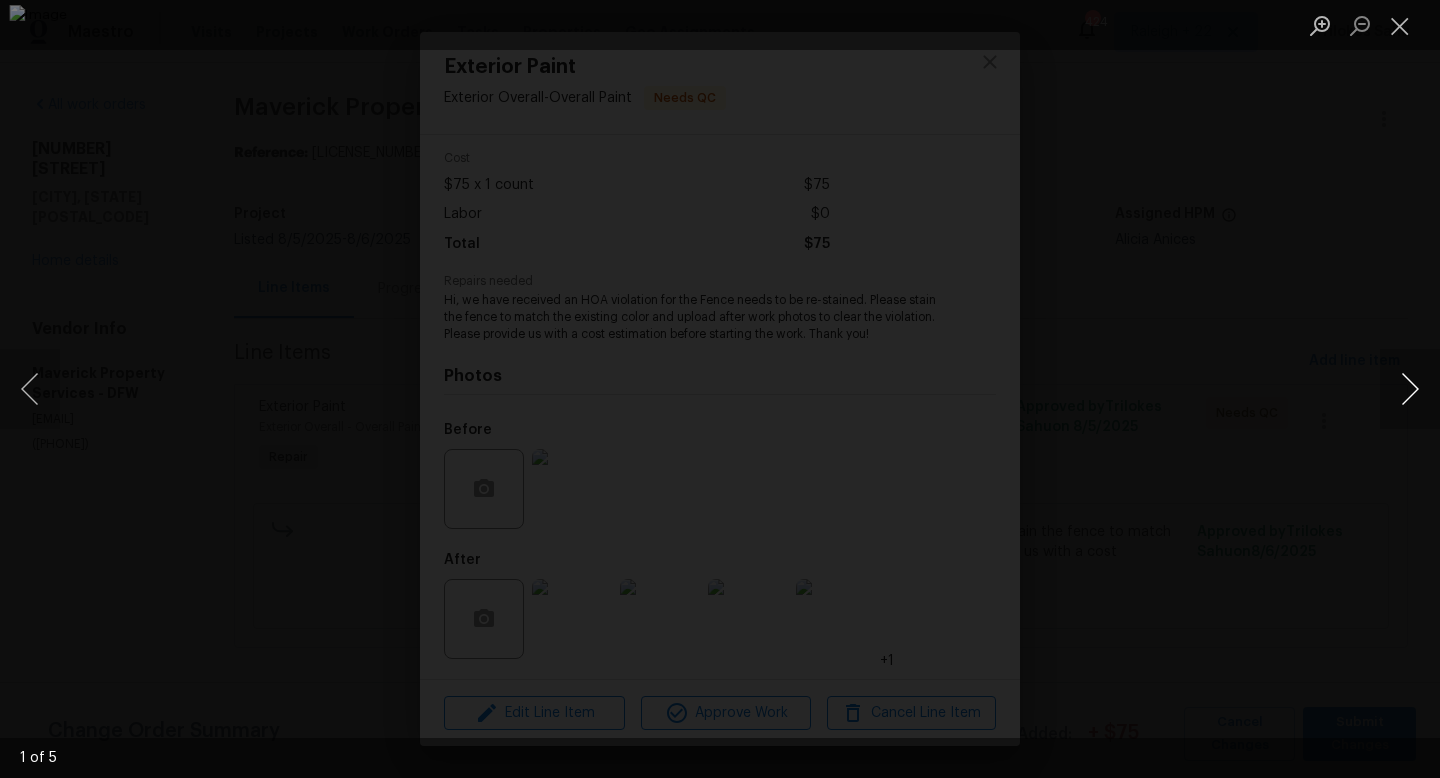 click at bounding box center (1410, 389) 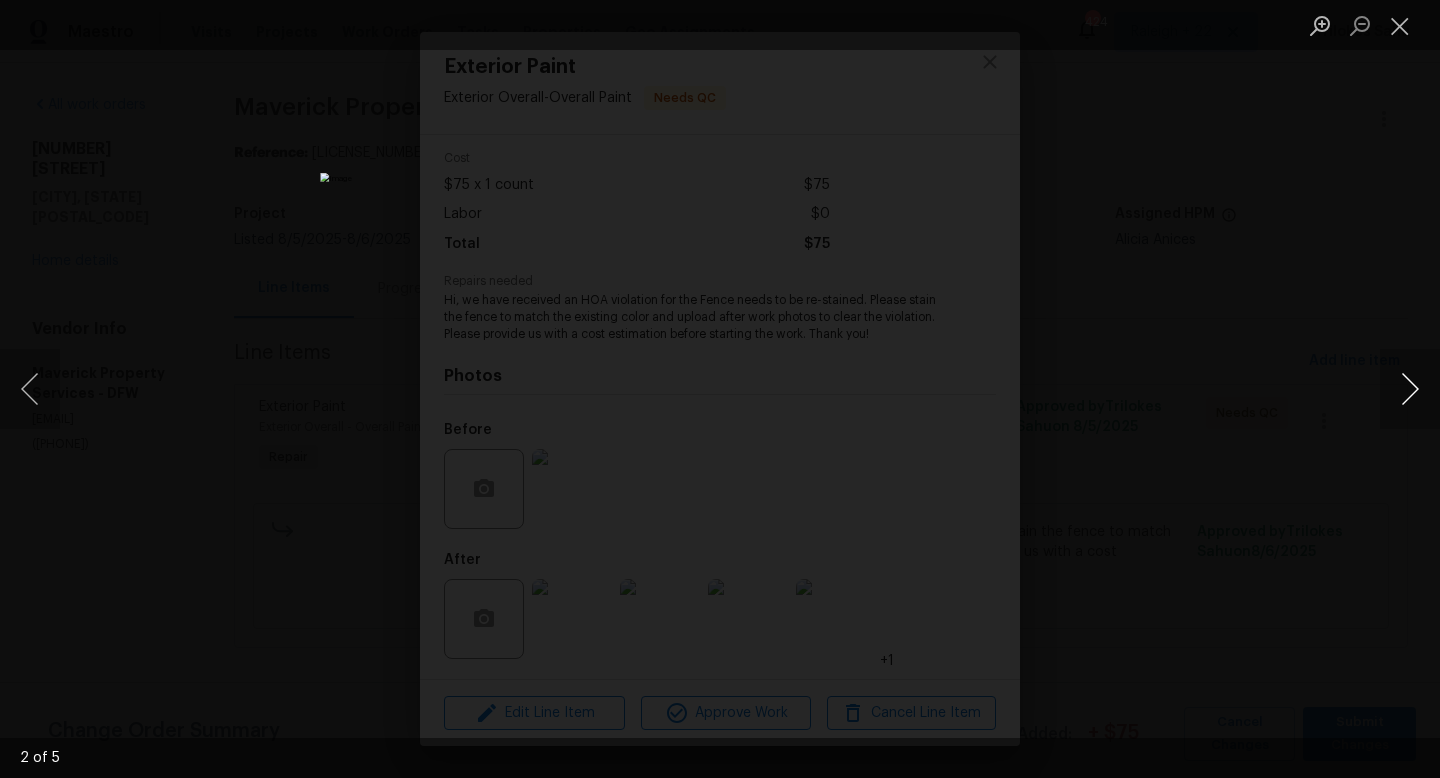 click at bounding box center [1410, 389] 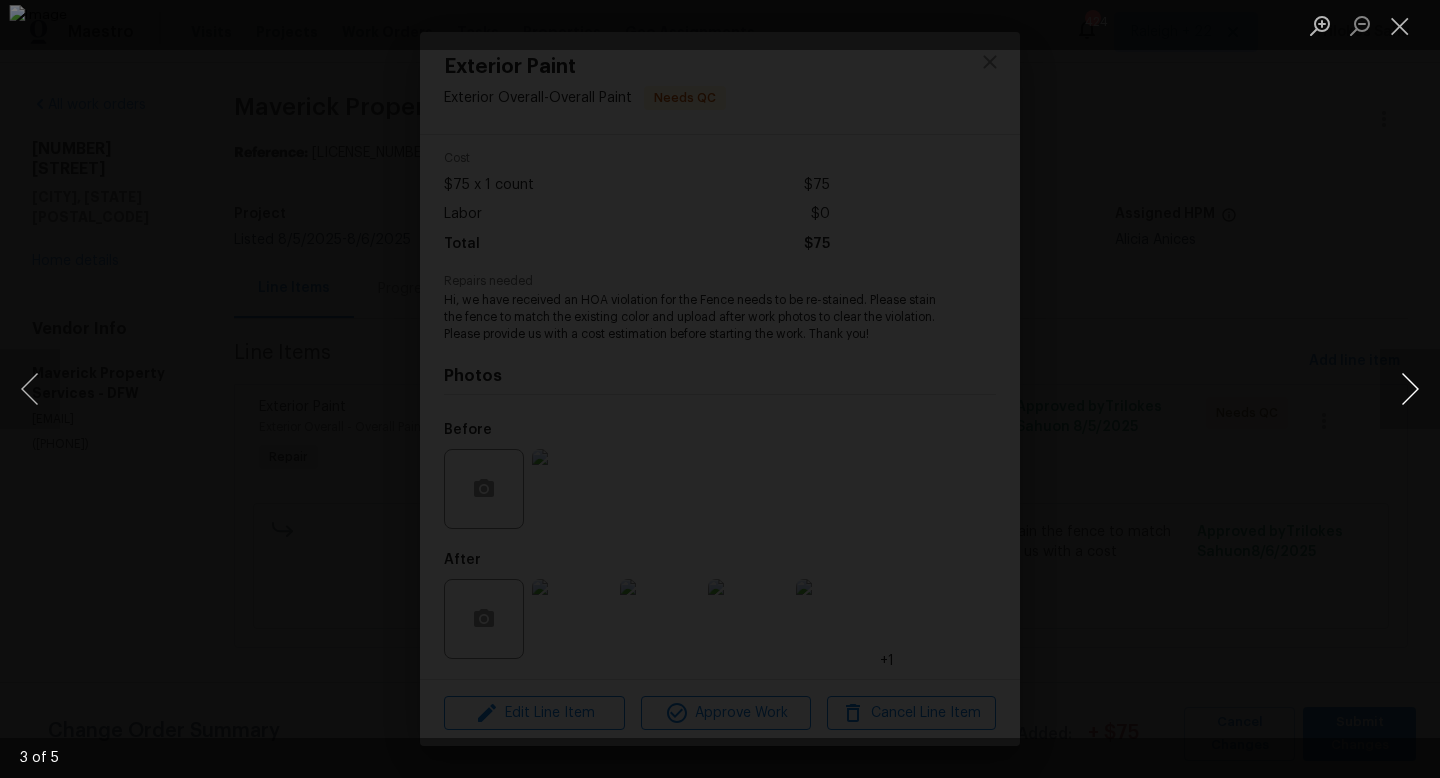 click at bounding box center [1410, 389] 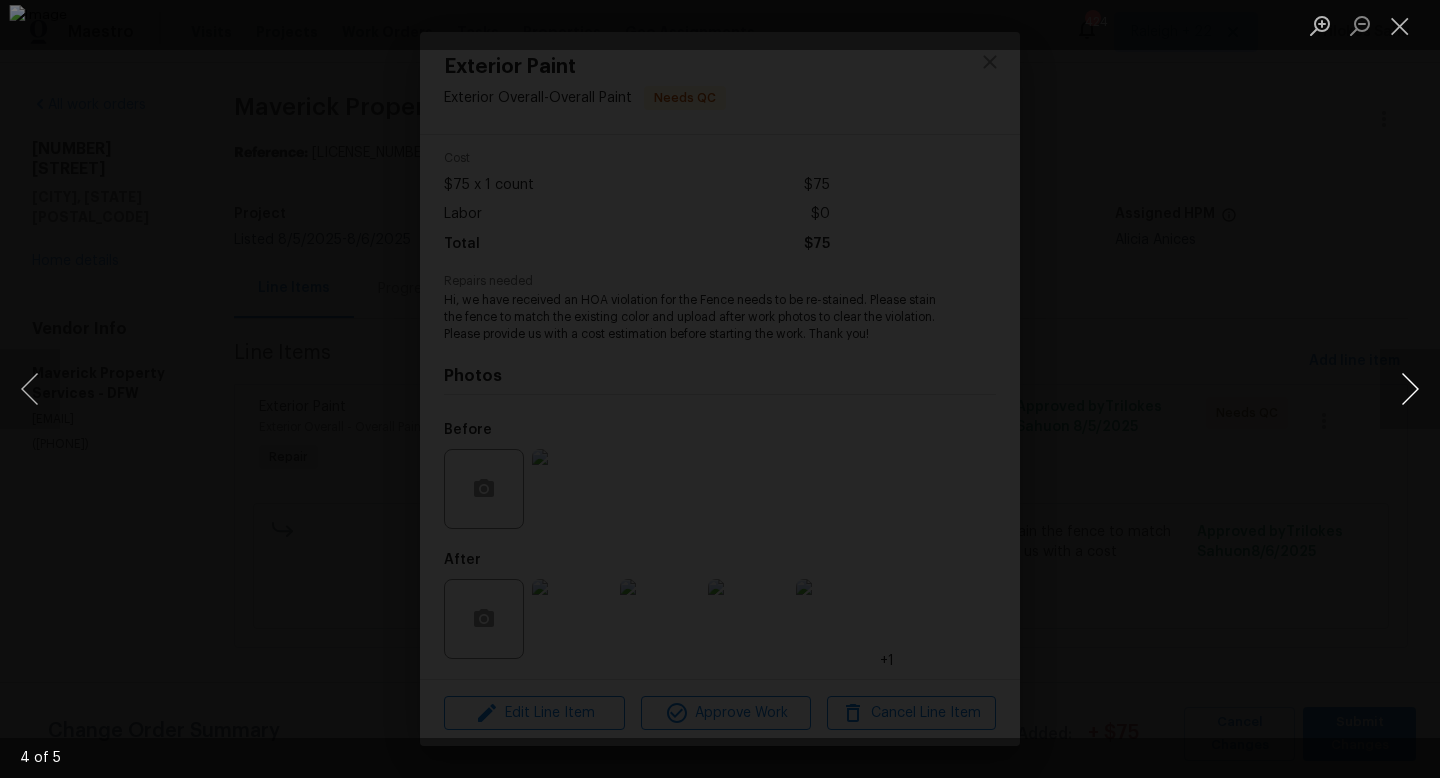 click at bounding box center (1410, 389) 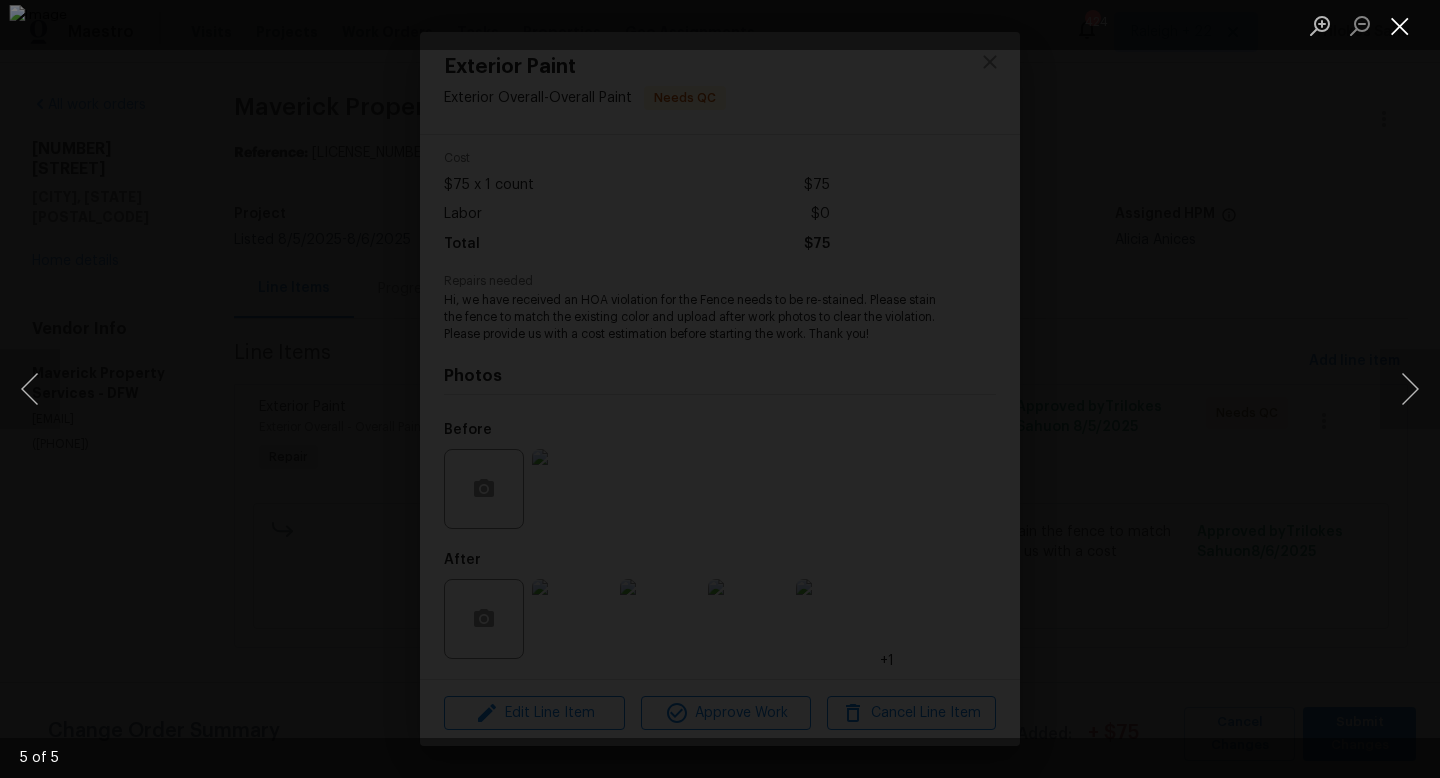 click at bounding box center [1400, 25] 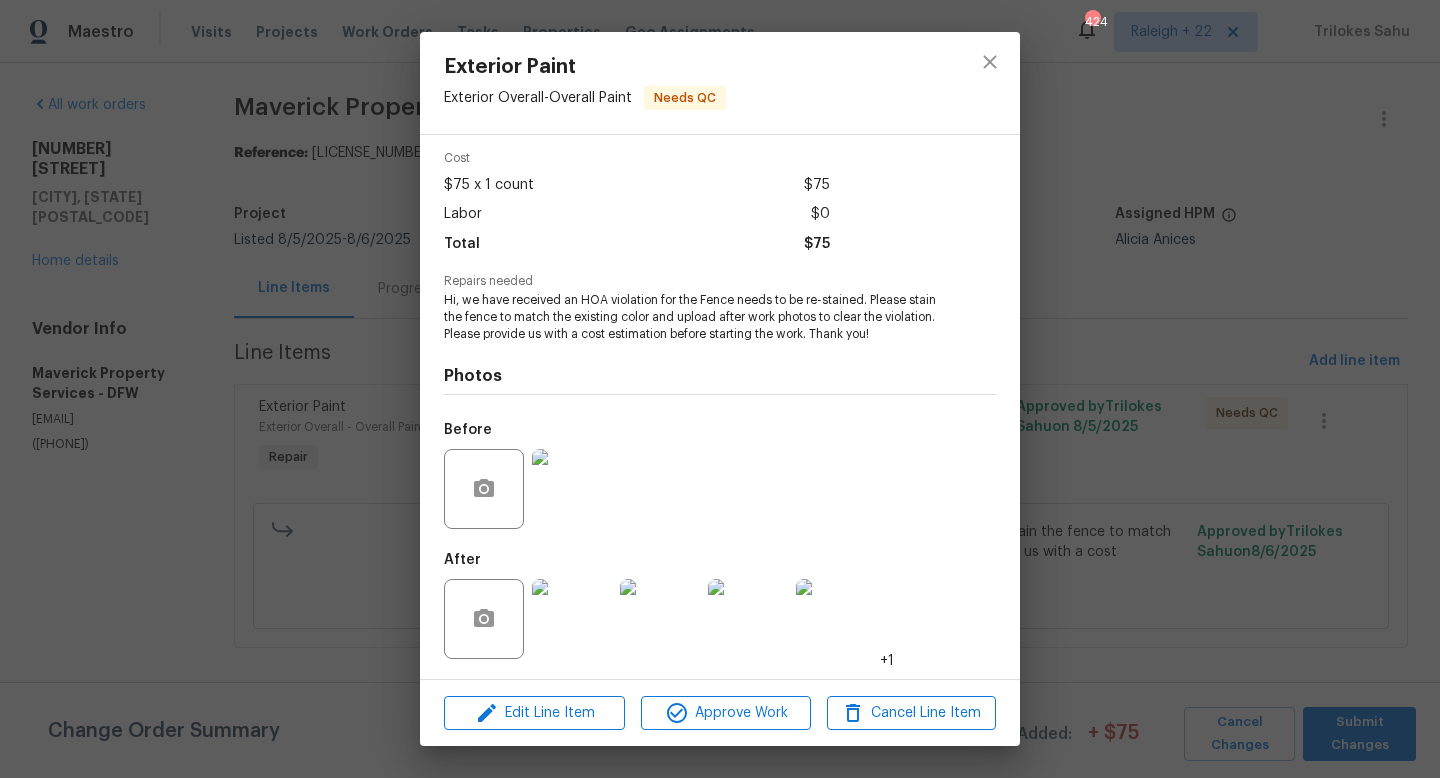 click at bounding box center [572, 489] 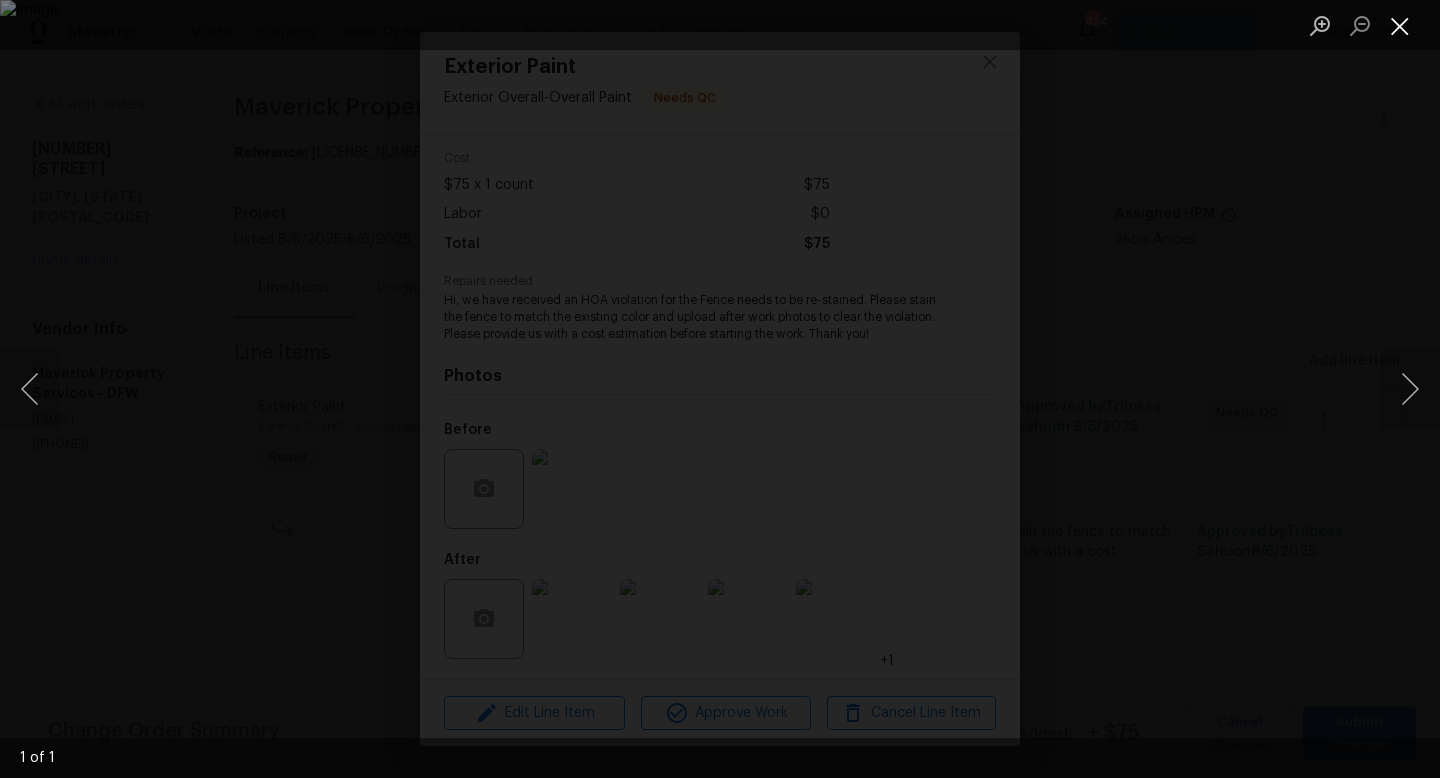 click at bounding box center [1400, 25] 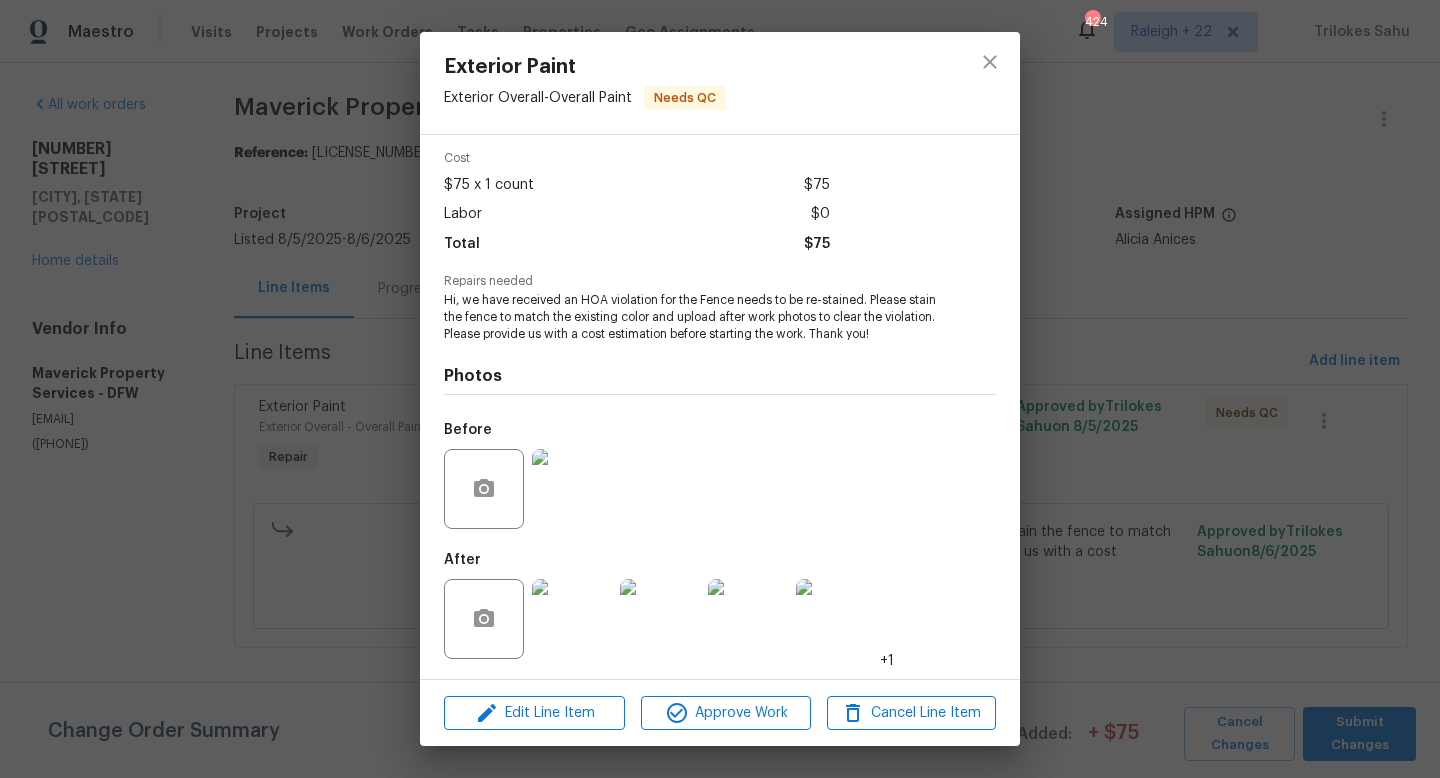click at bounding box center (572, 489) 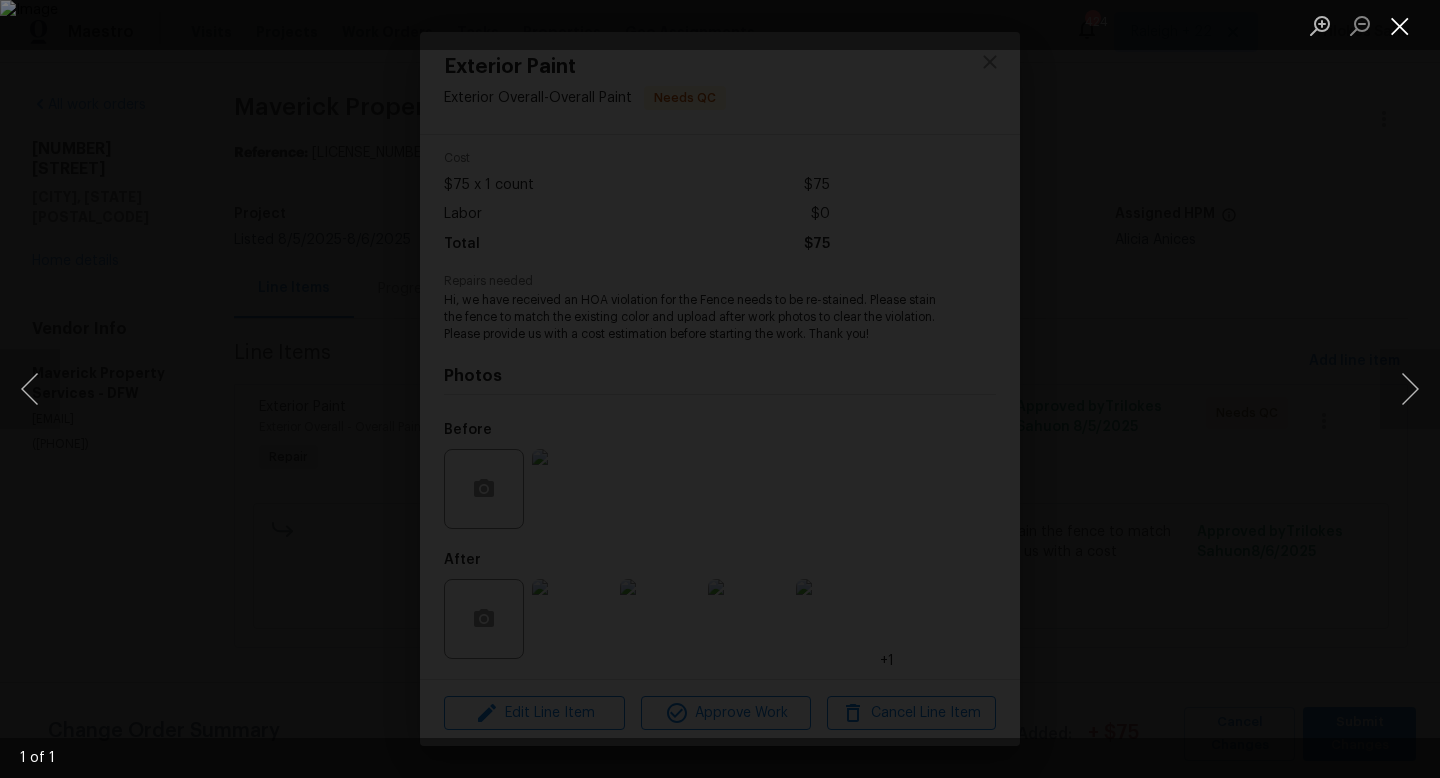 click at bounding box center [1400, 25] 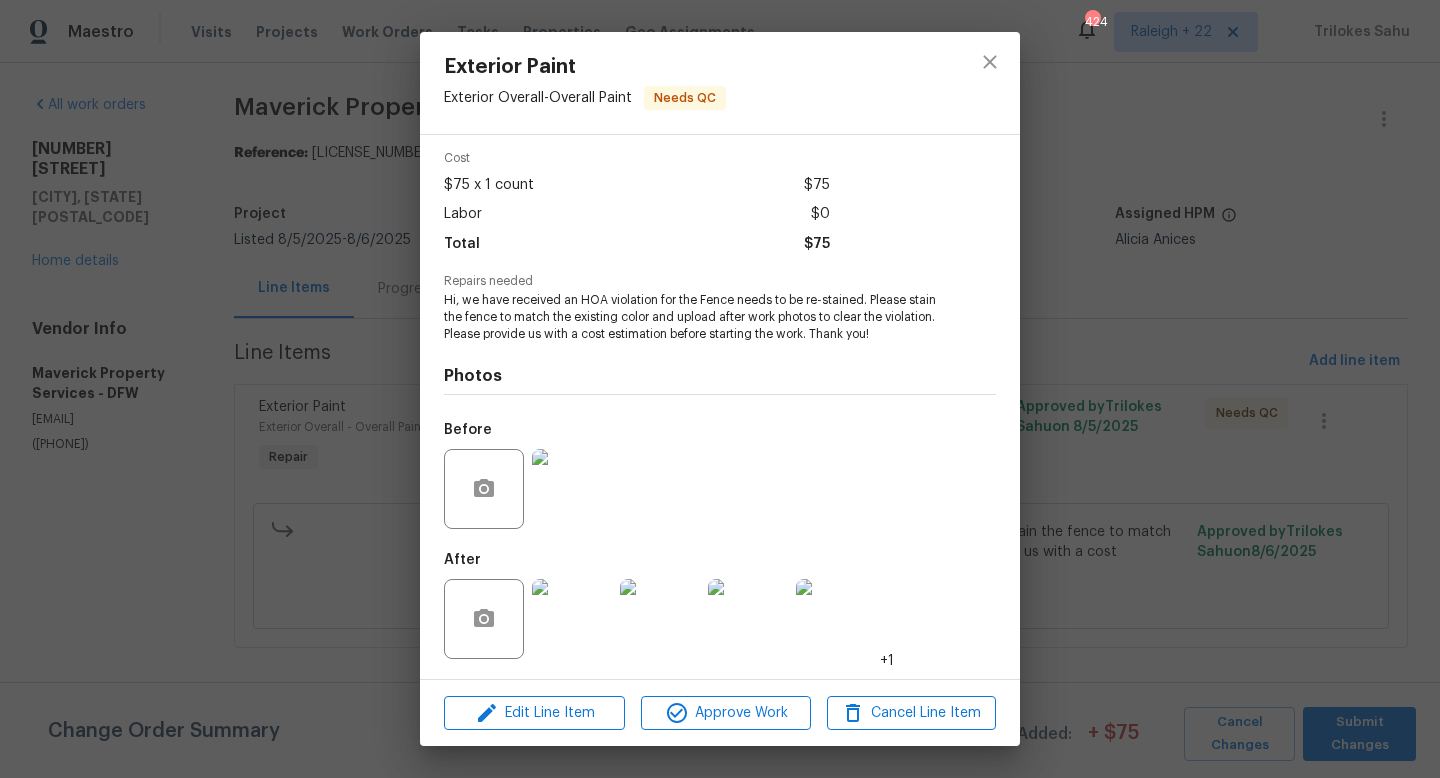 click at bounding box center (572, 619) 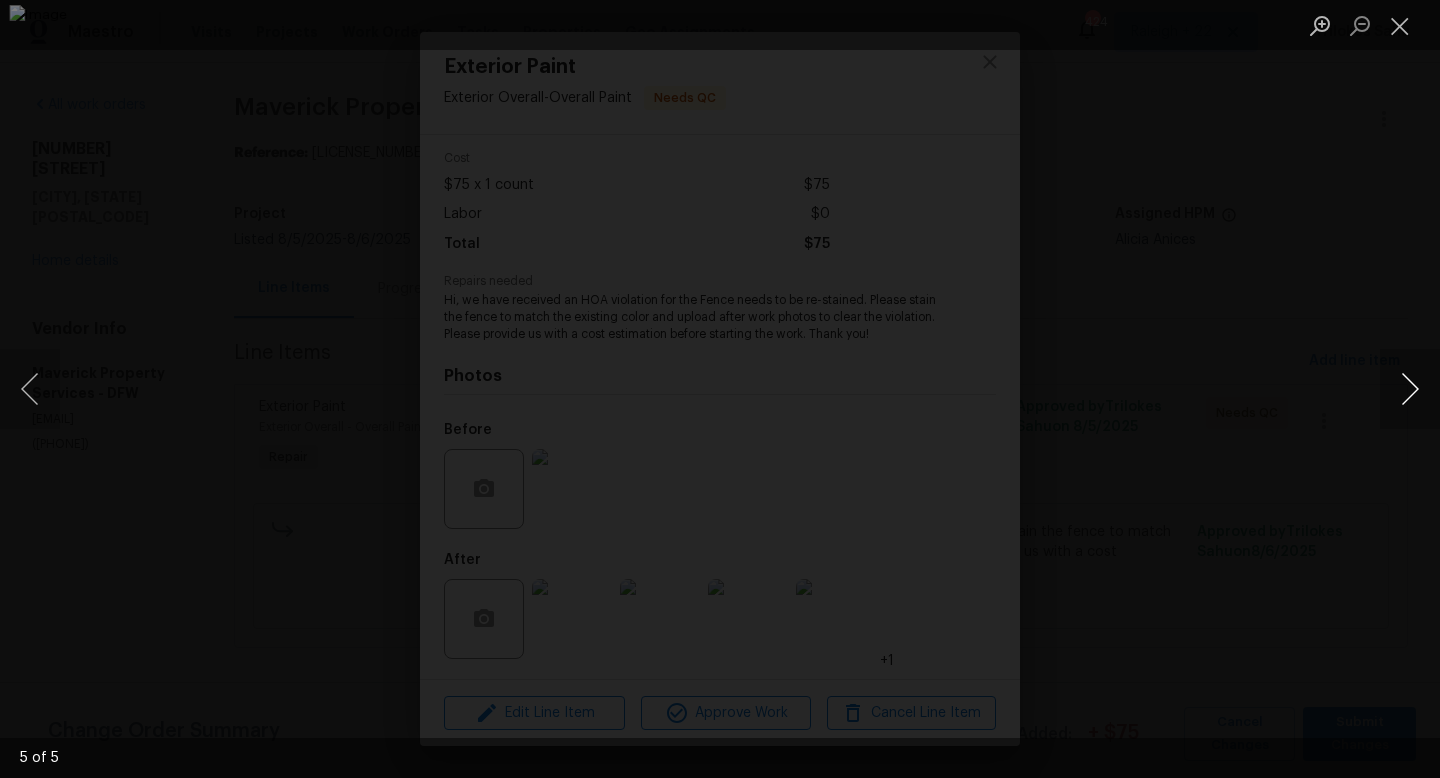 click at bounding box center [1410, 389] 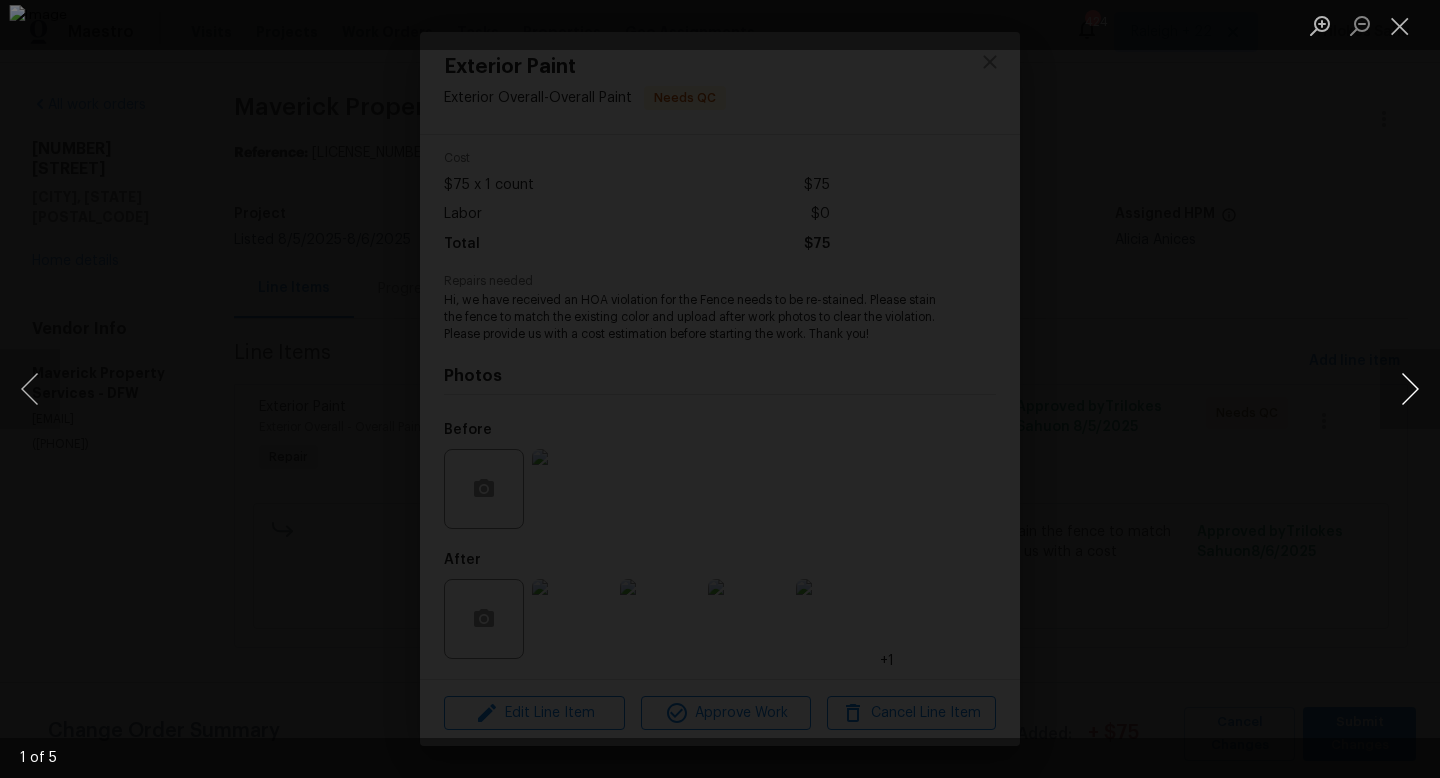click at bounding box center (1410, 389) 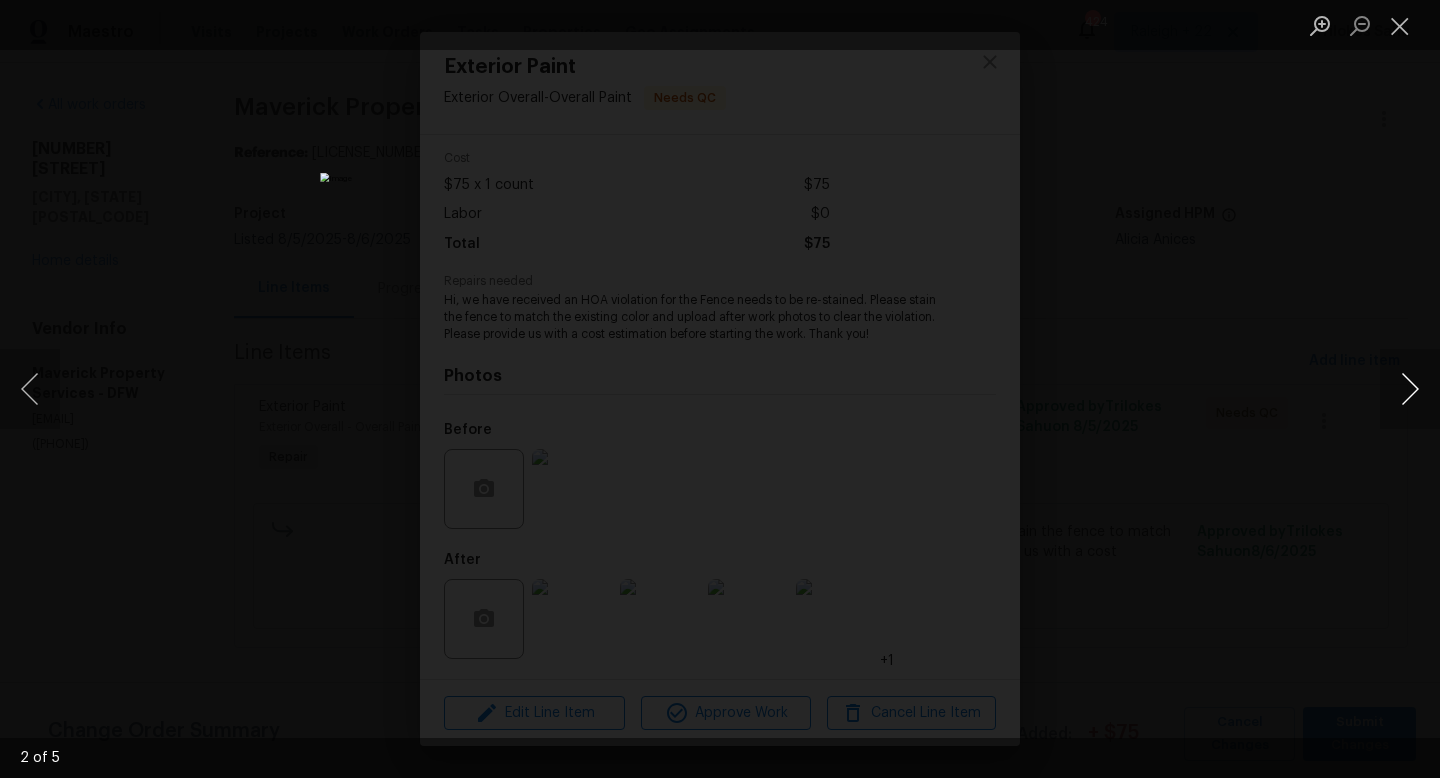 click at bounding box center (1410, 389) 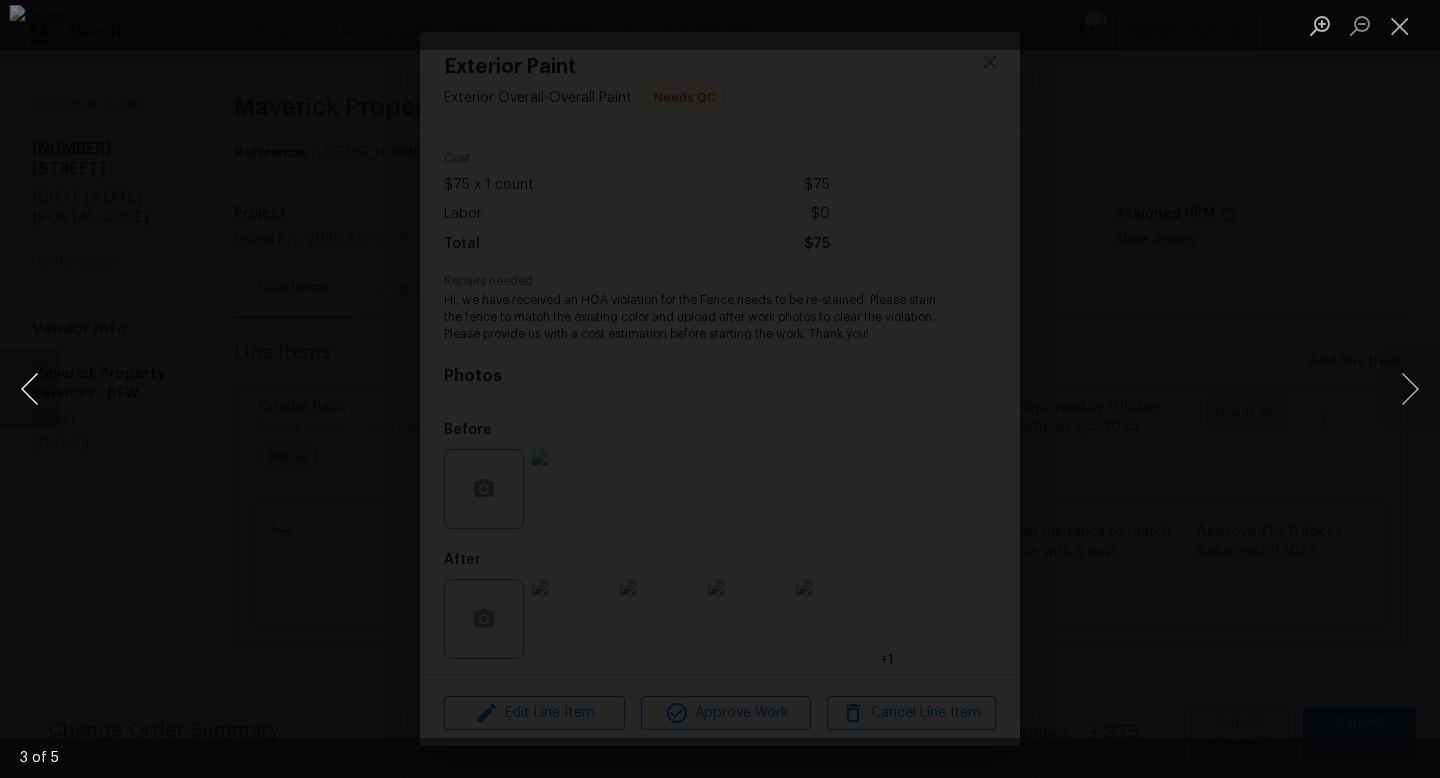 click at bounding box center [30, 389] 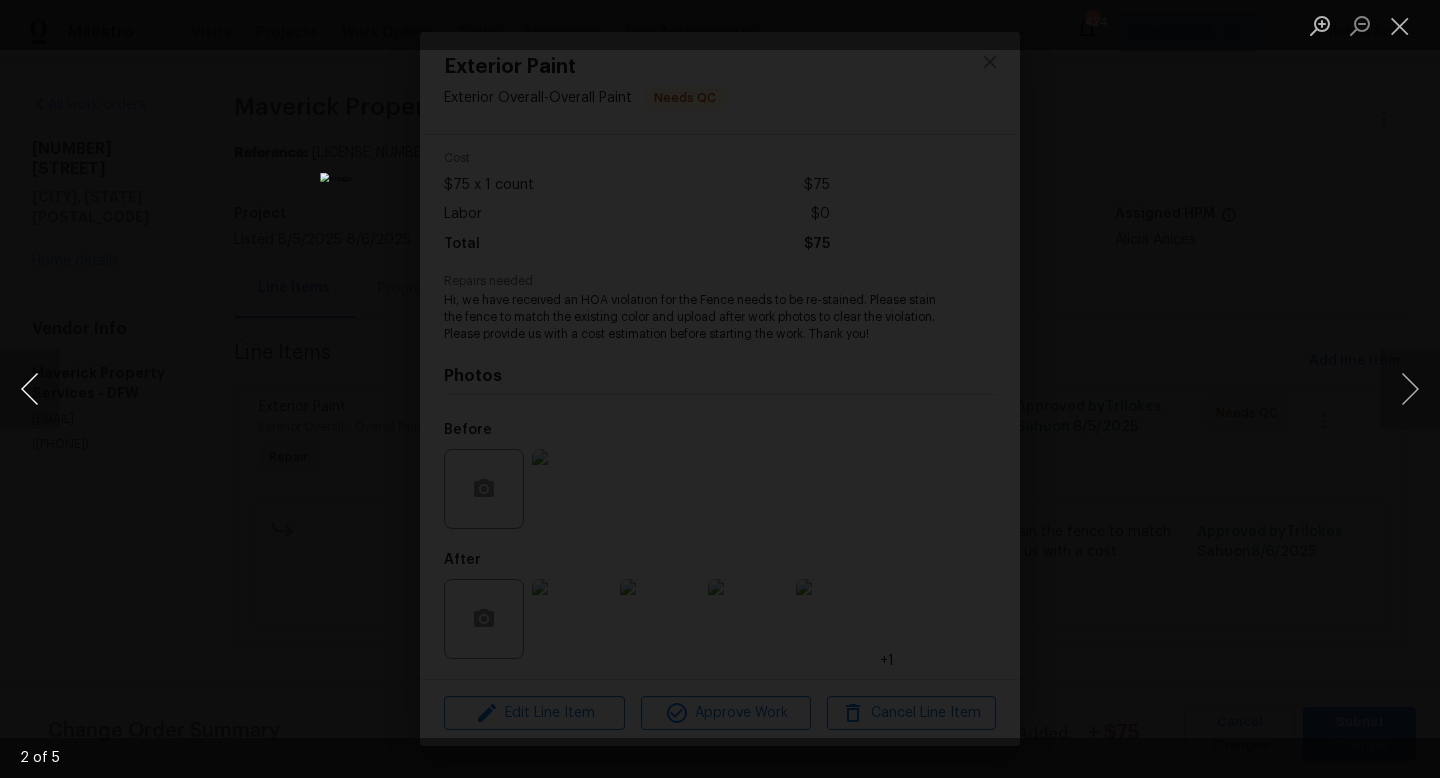 click at bounding box center (30, 389) 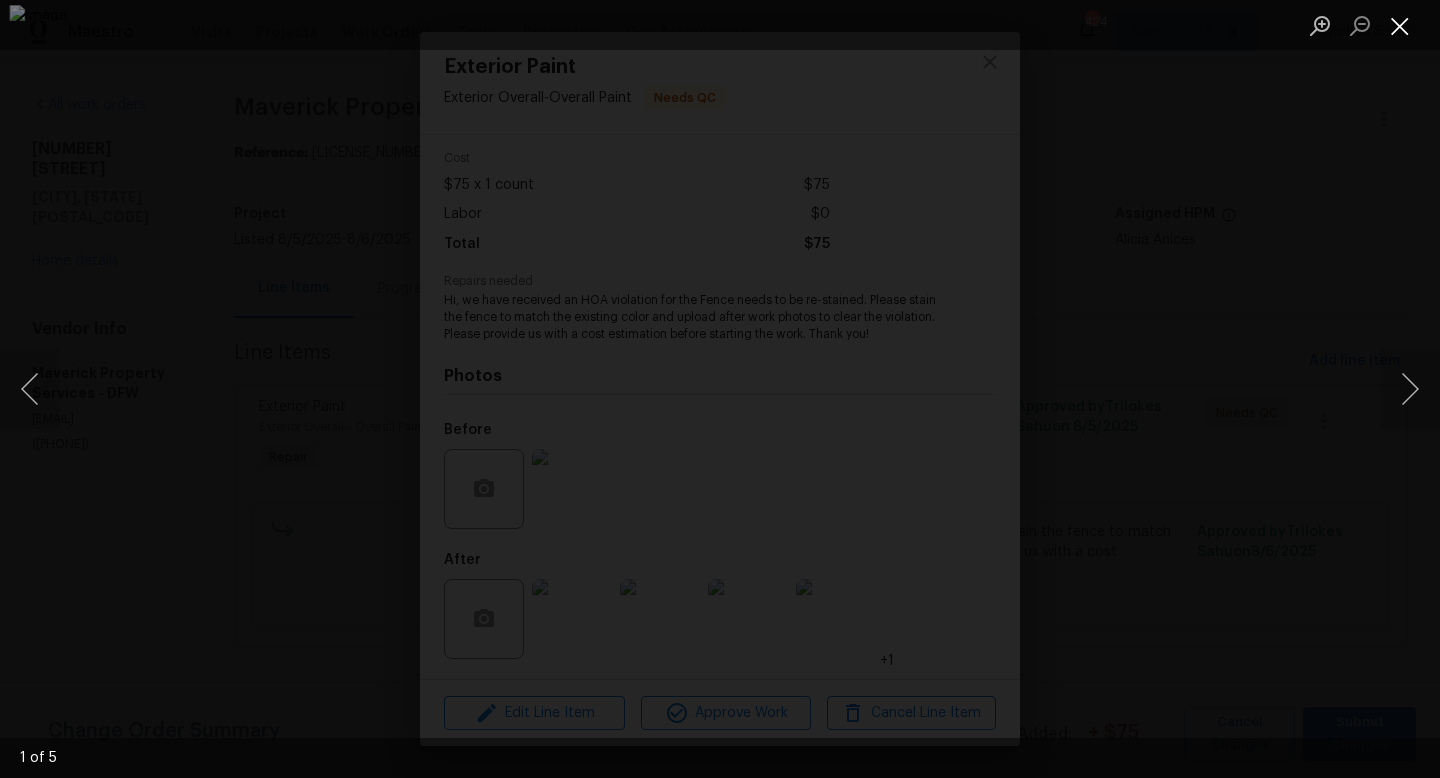 click at bounding box center [1400, 25] 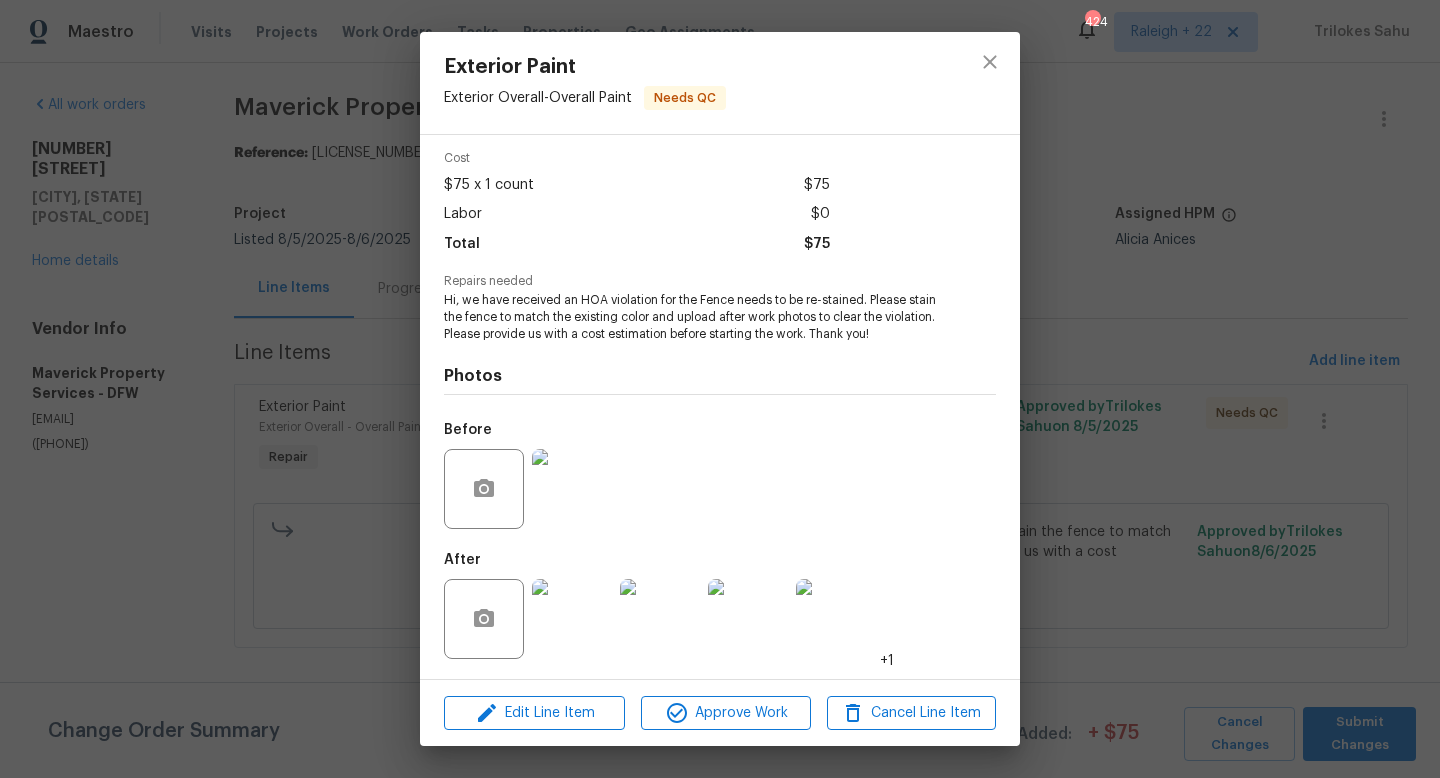 click at bounding box center (572, 489) 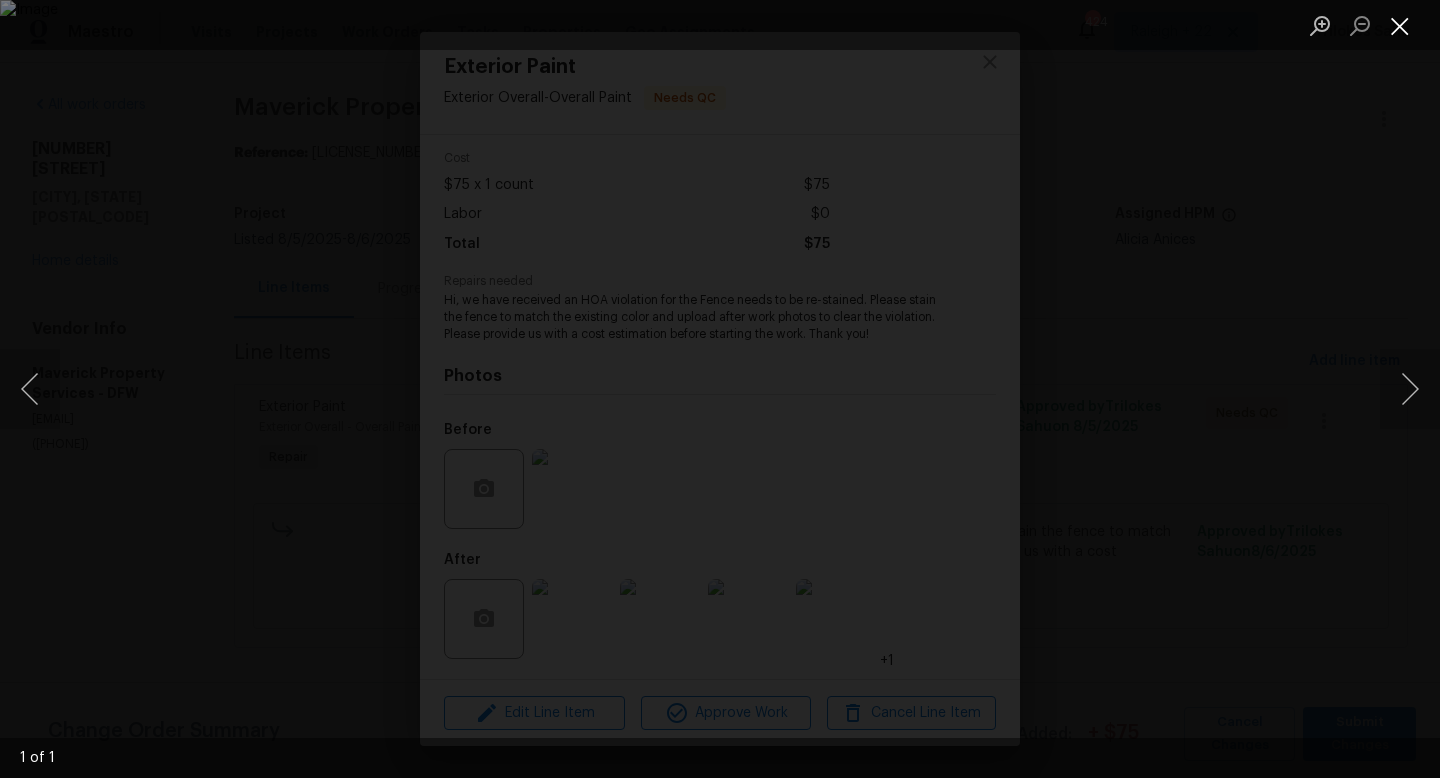 click at bounding box center [1400, 25] 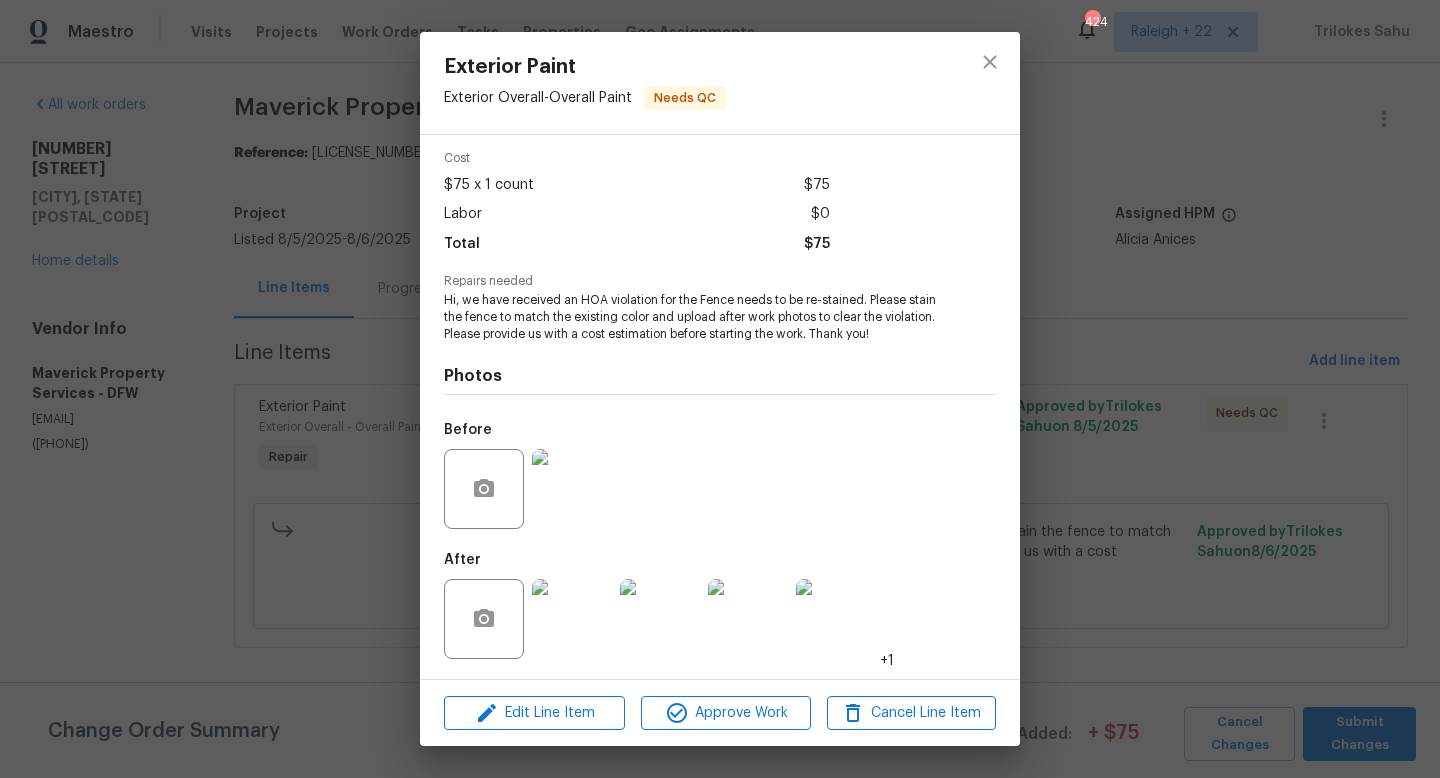 click at bounding box center [572, 489] 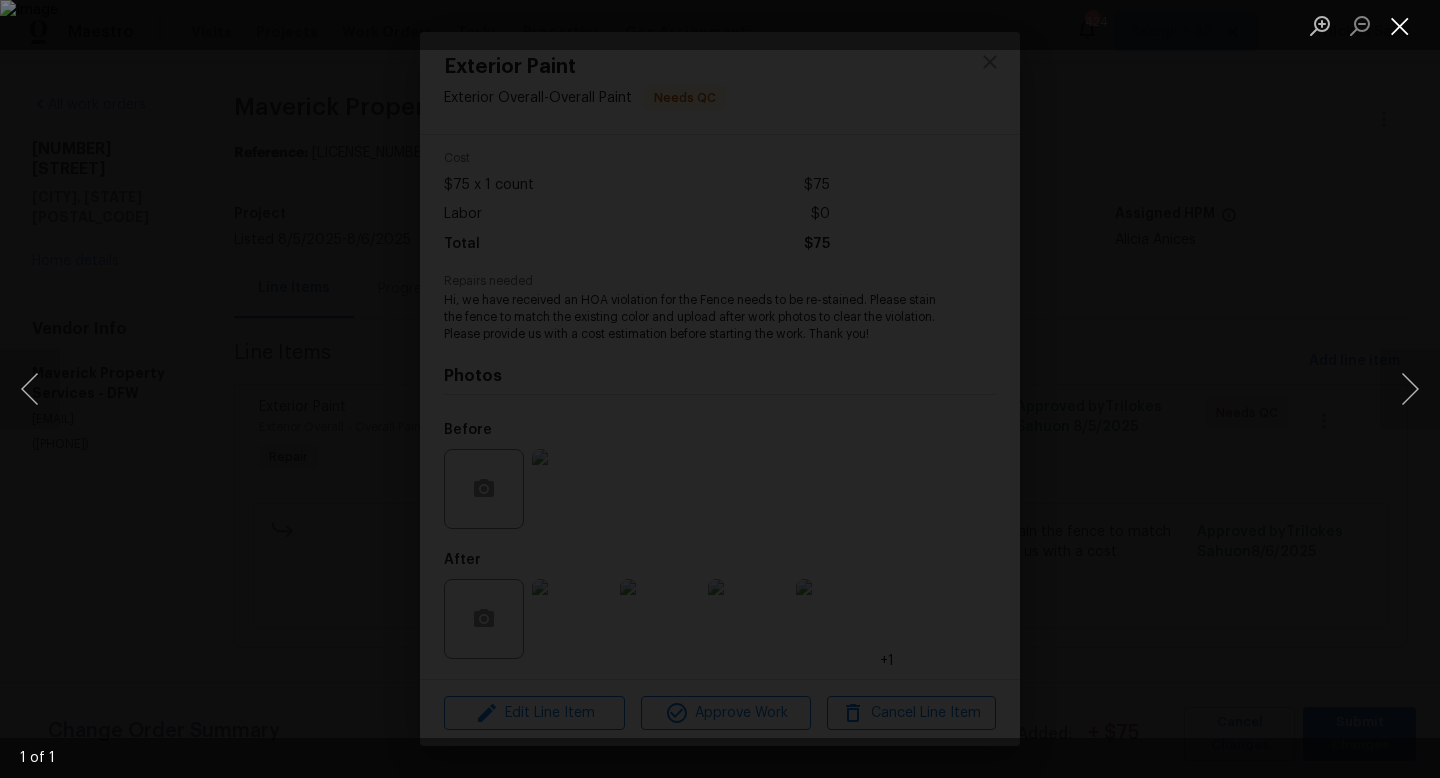 click at bounding box center (1400, 25) 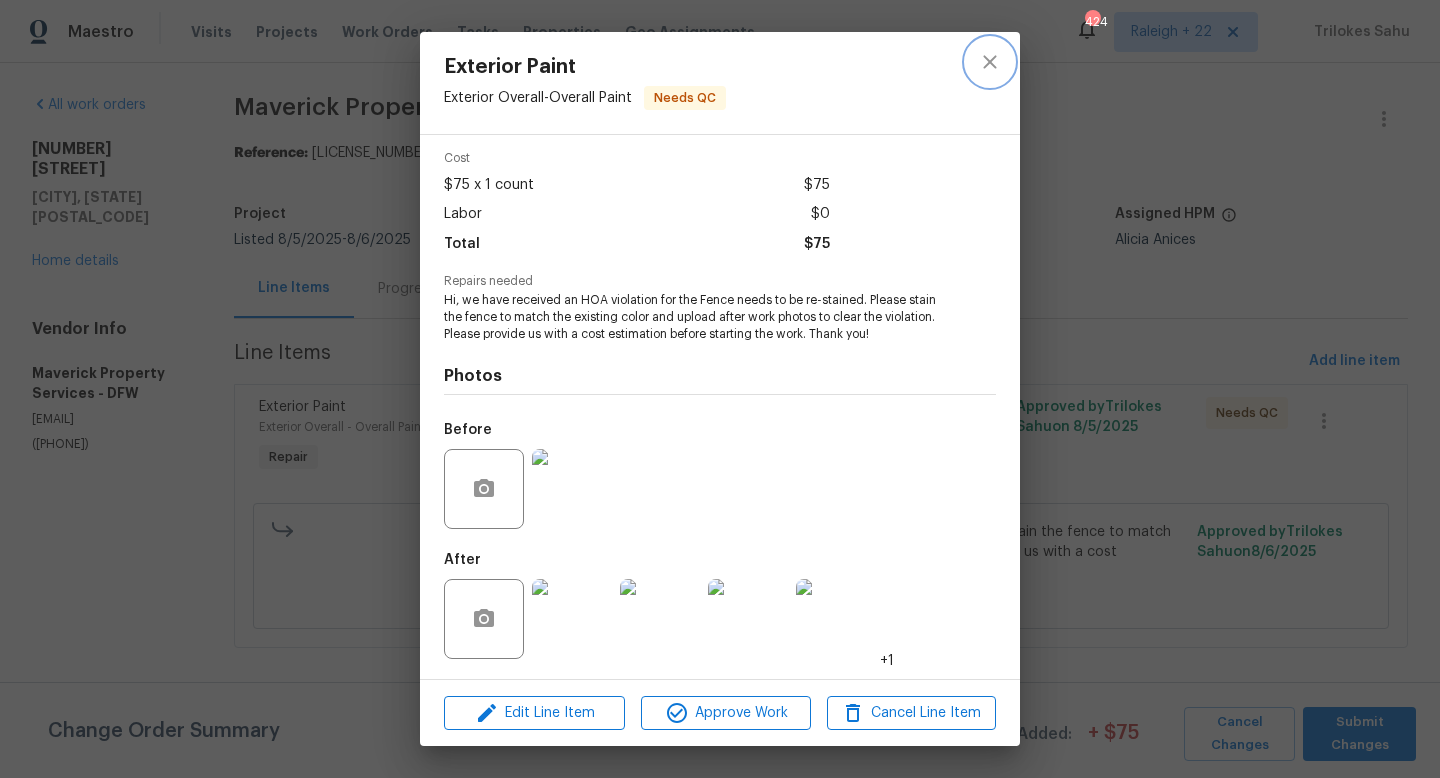 click 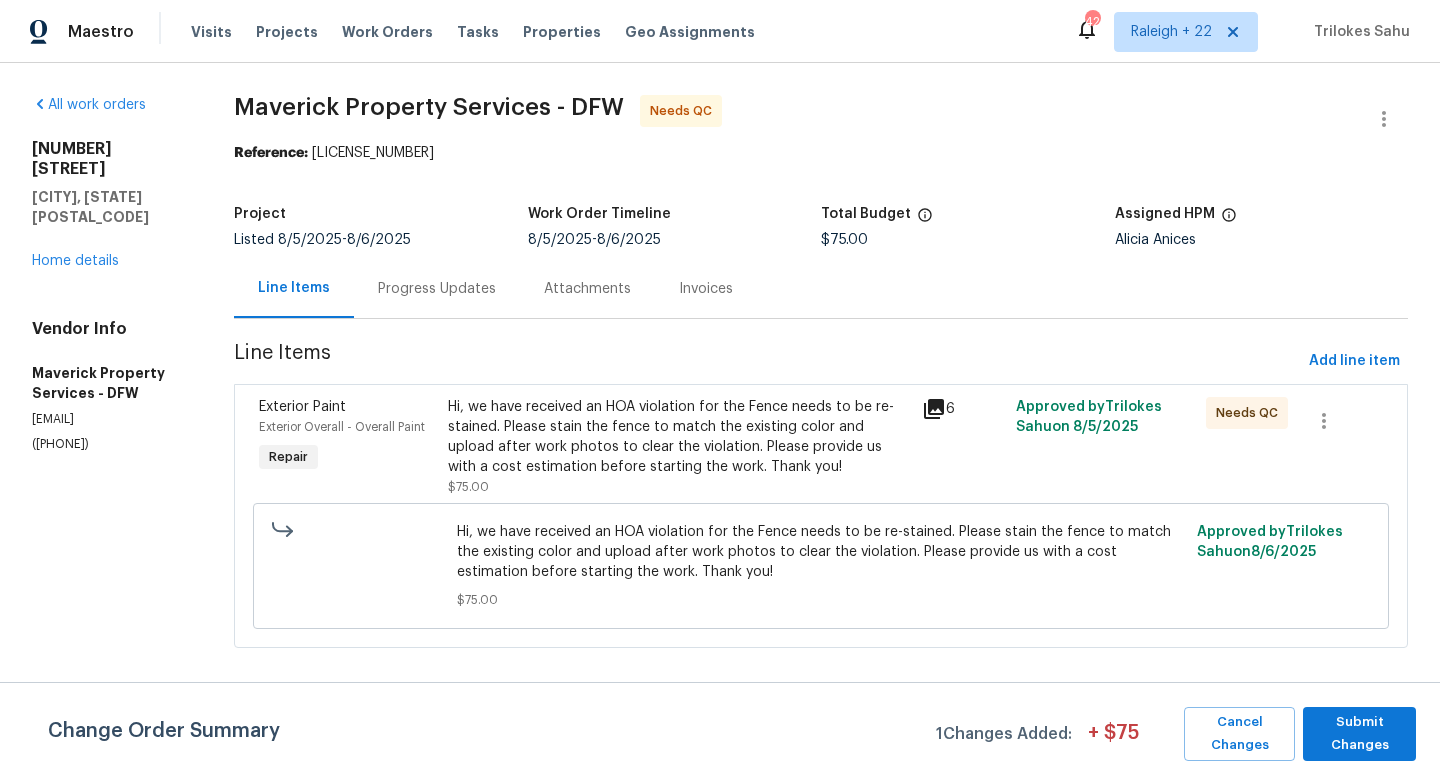 click on "Progress Updates" at bounding box center (437, 289) 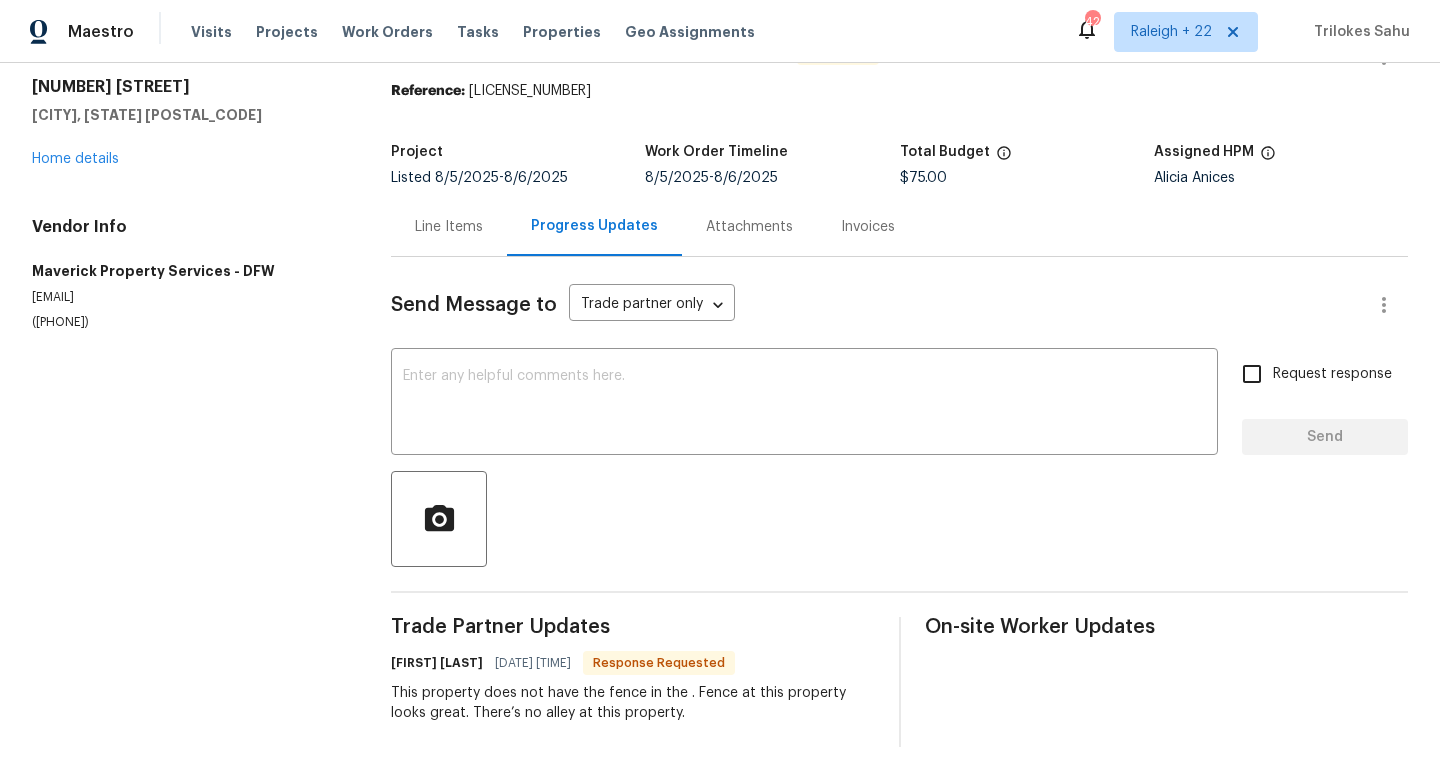scroll, scrollTop: 63, scrollLeft: 0, axis: vertical 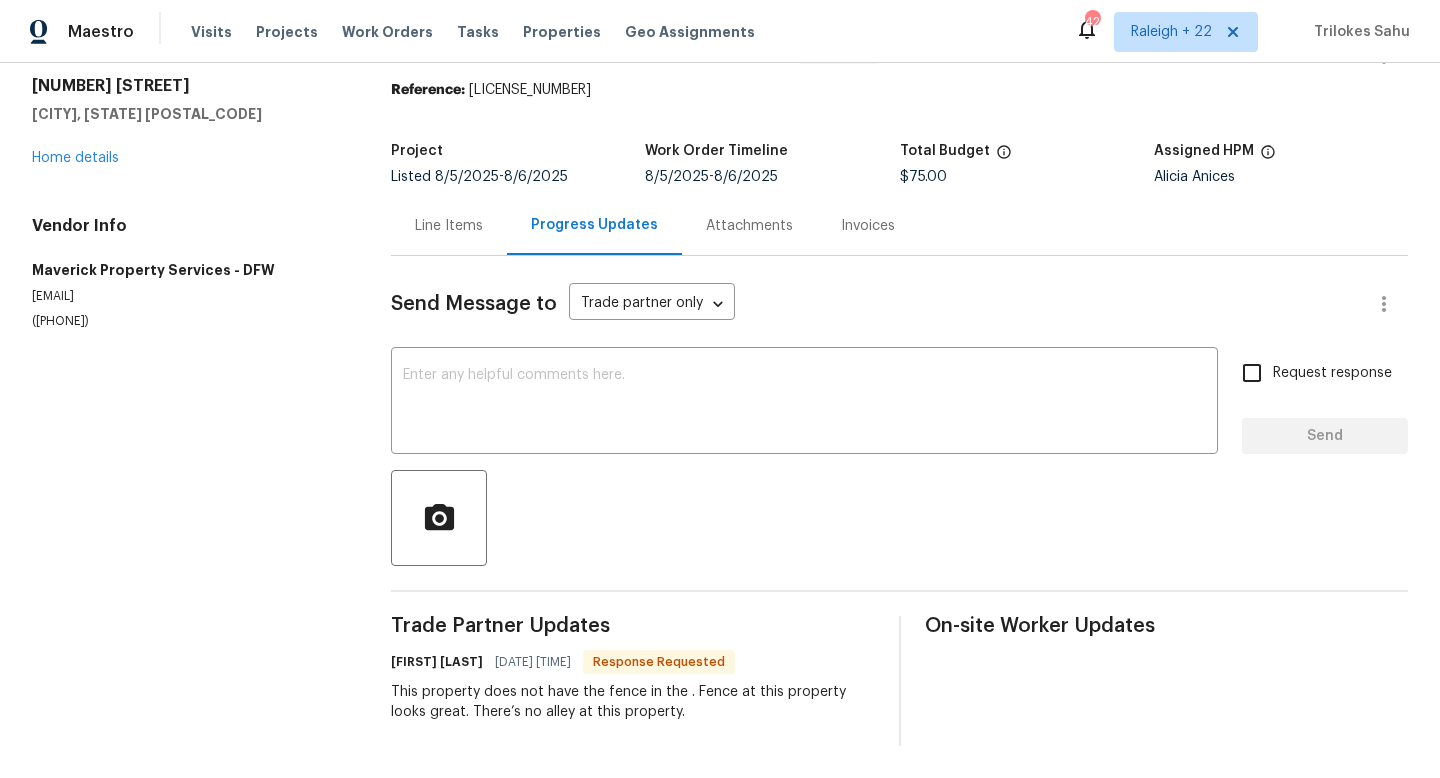 click on "Line Items" at bounding box center (449, 225) 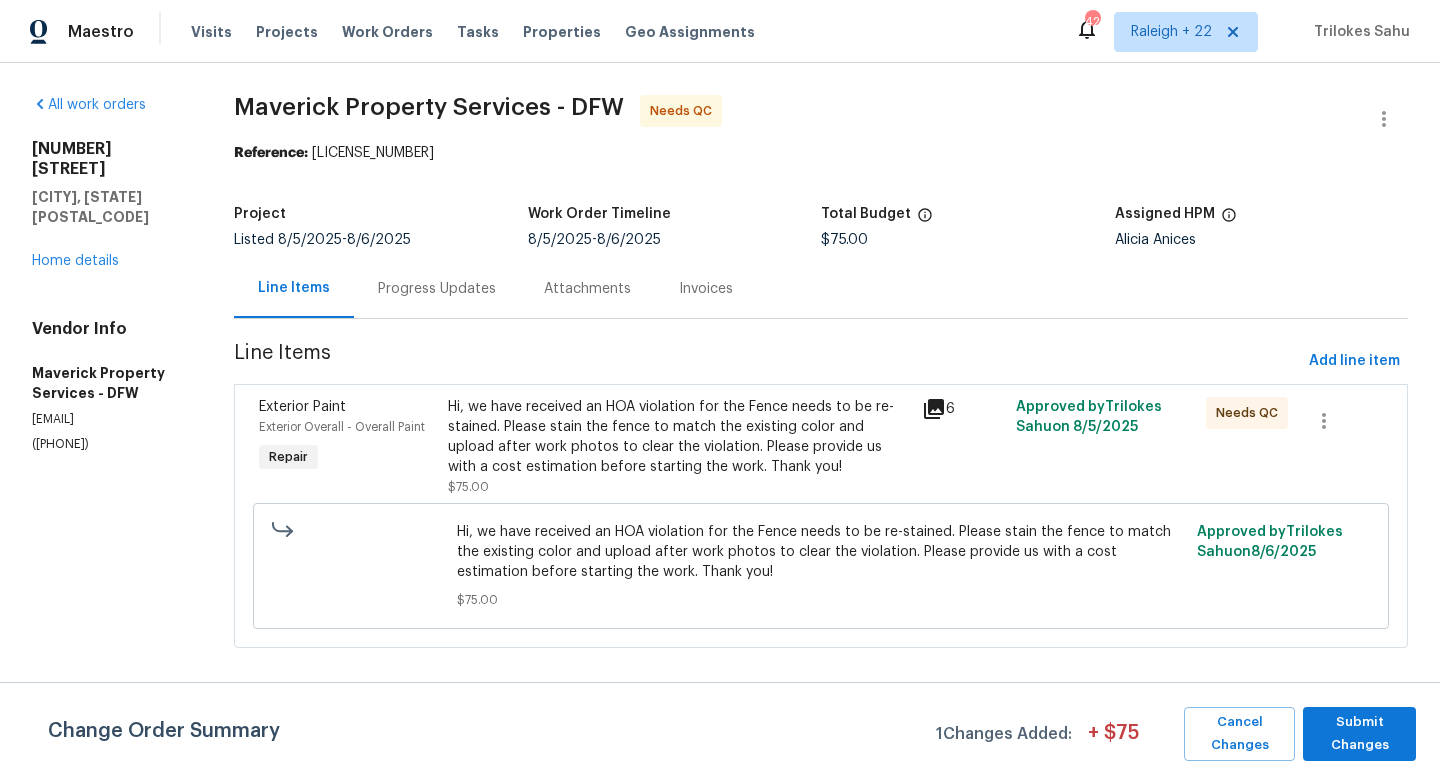 scroll, scrollTop: 0, scrollLeft: 0, axis: both 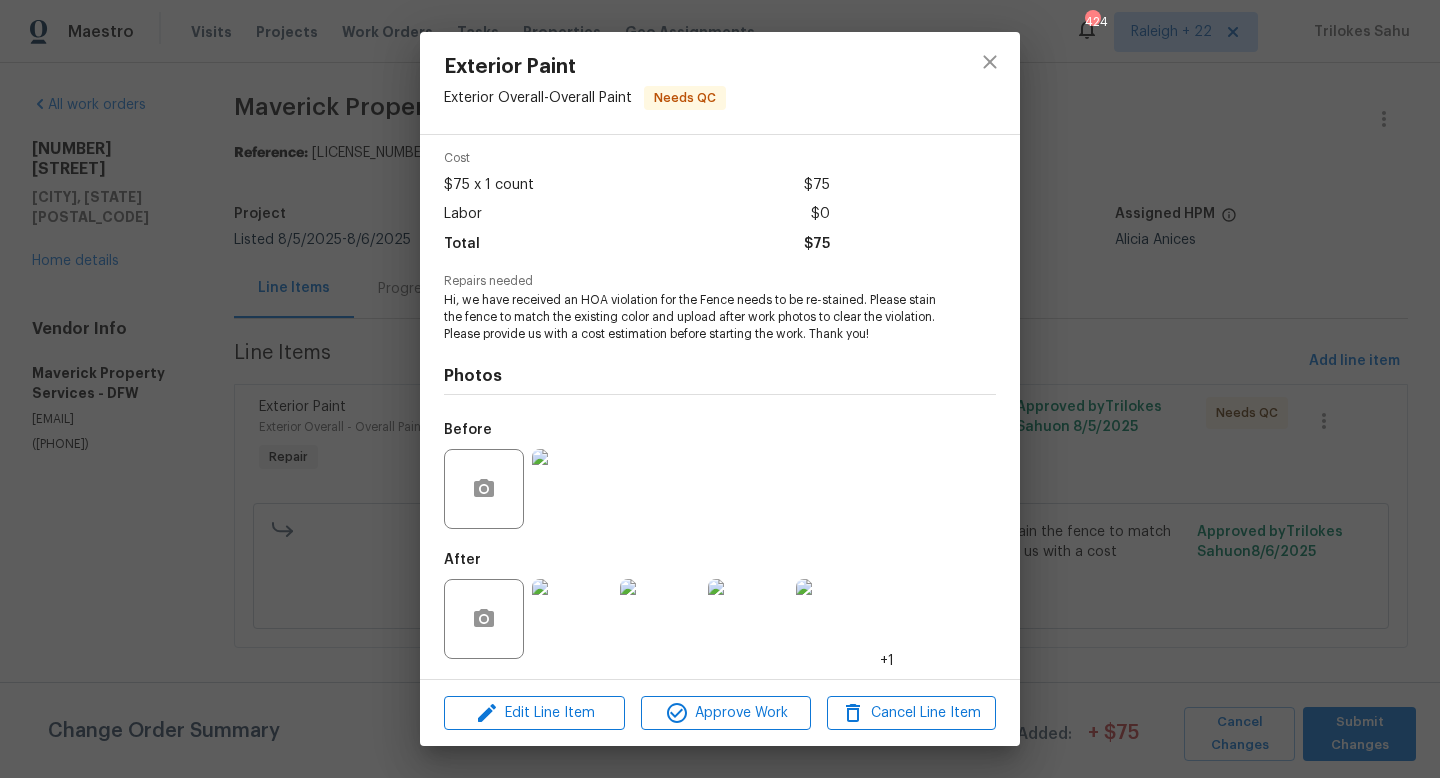 click at bounding box center (572, 619) 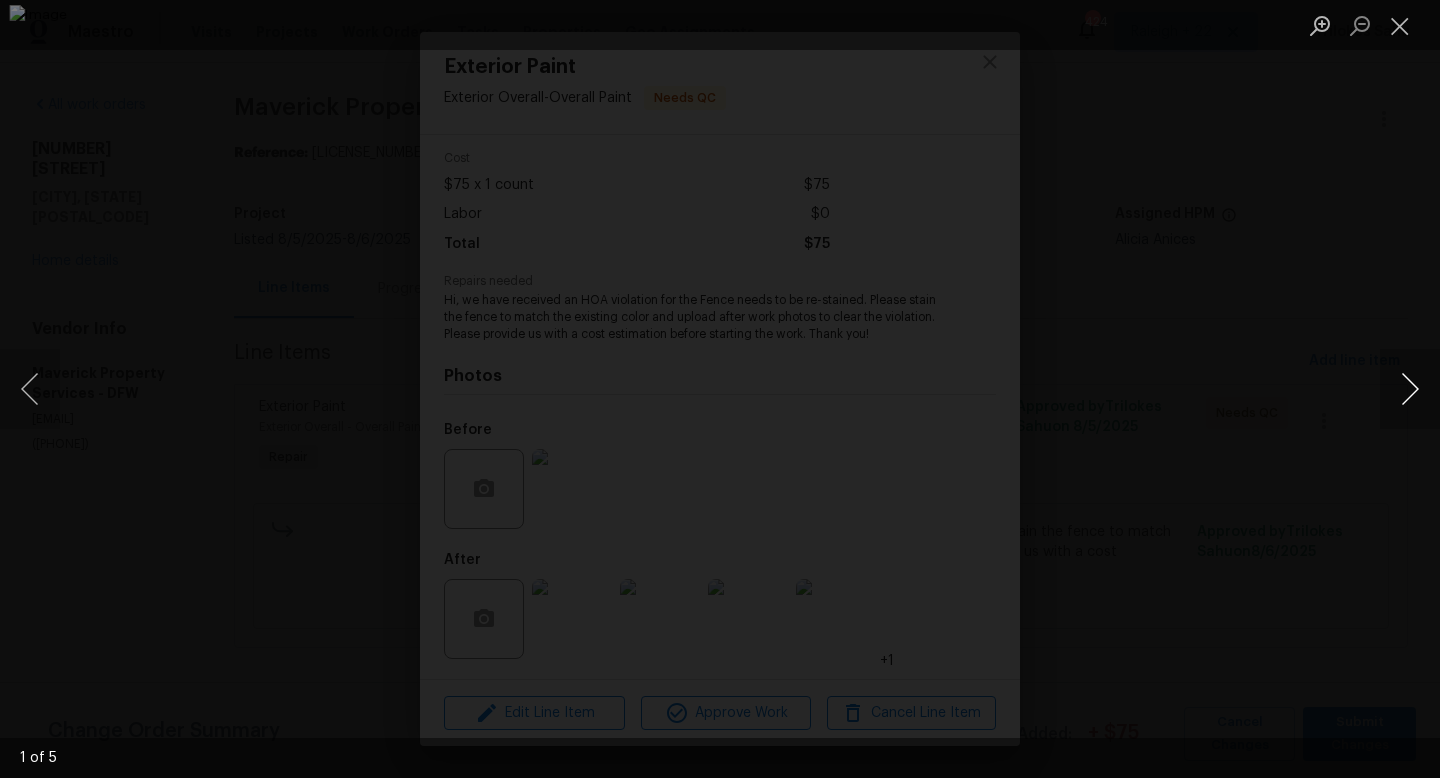 click at bounding box center [1410, 389] 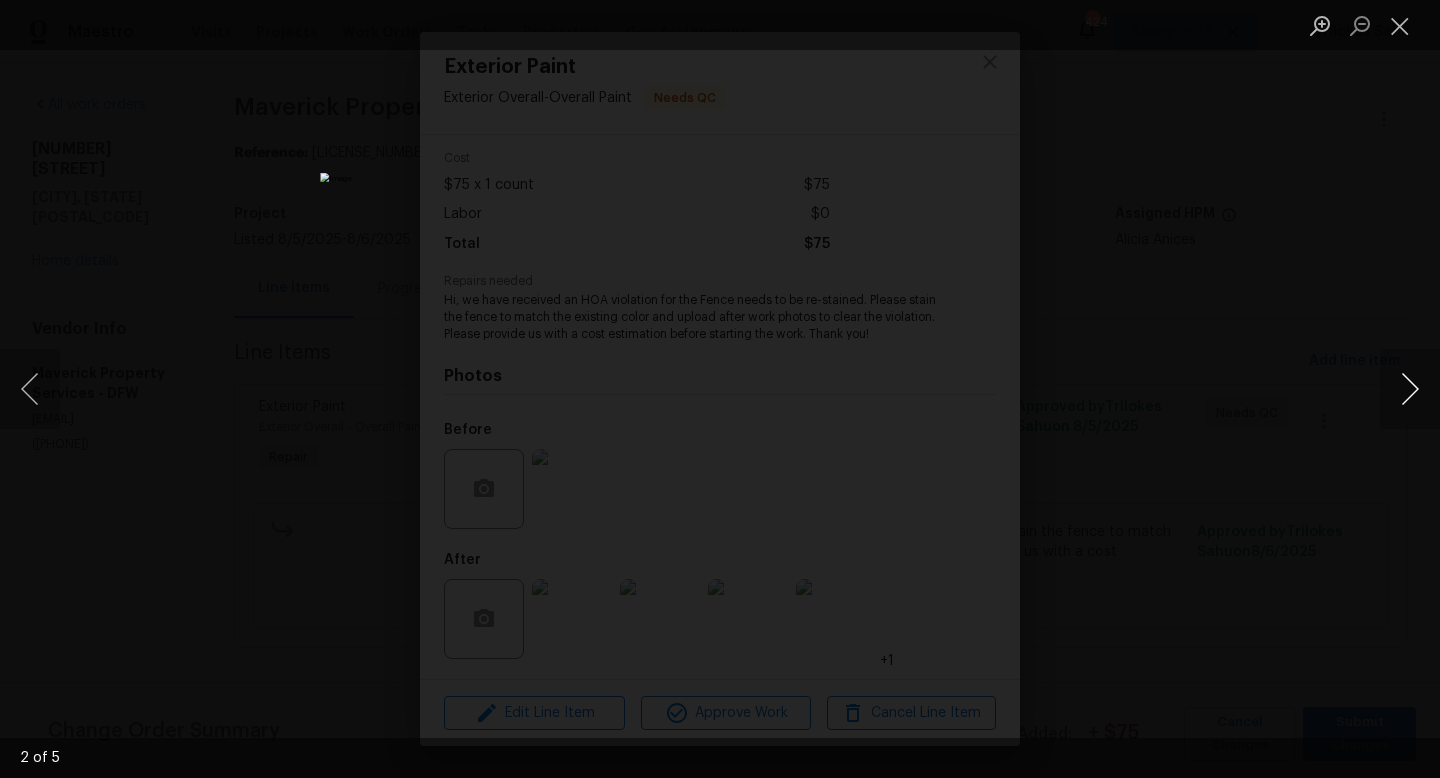 click at bounding box center [1410, 389] 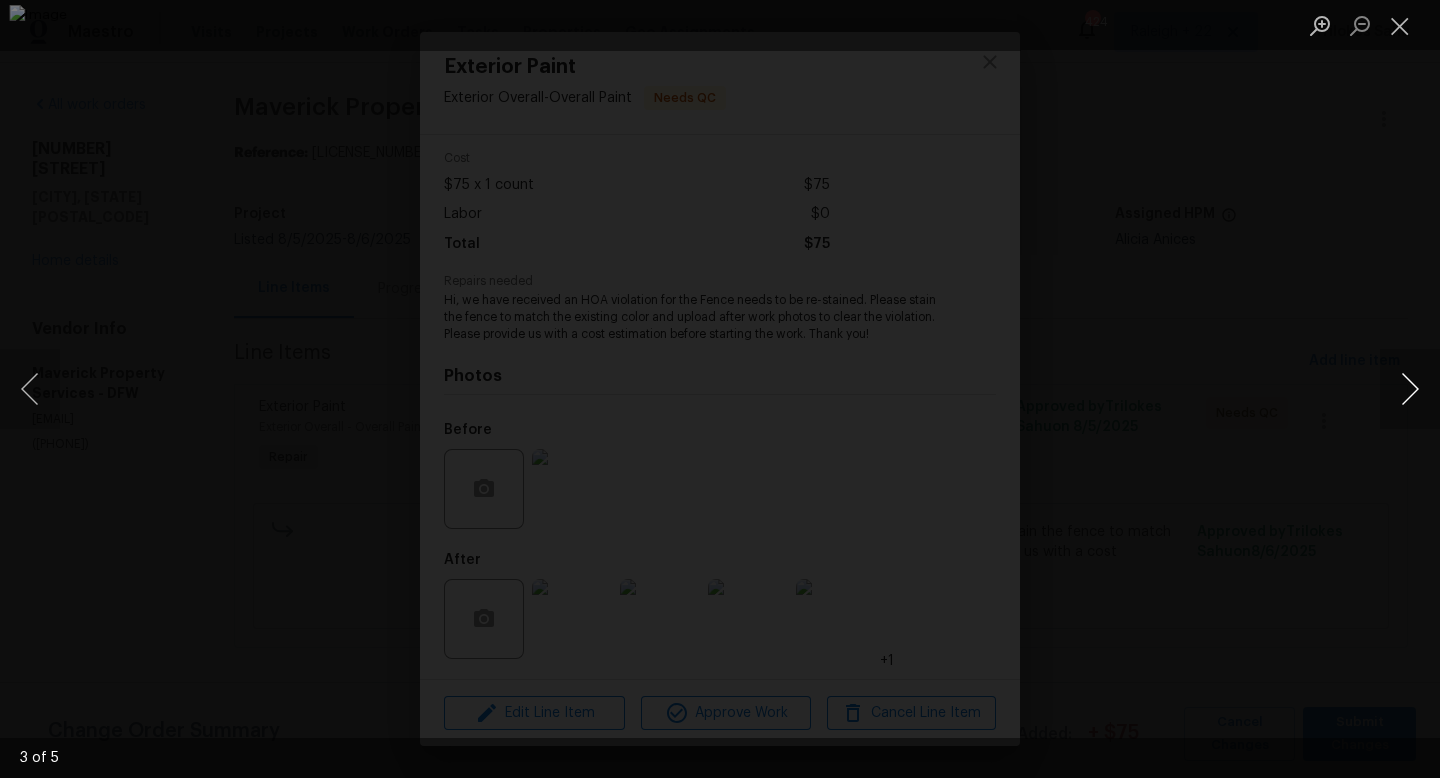 click at bounding box center [1410, 389] 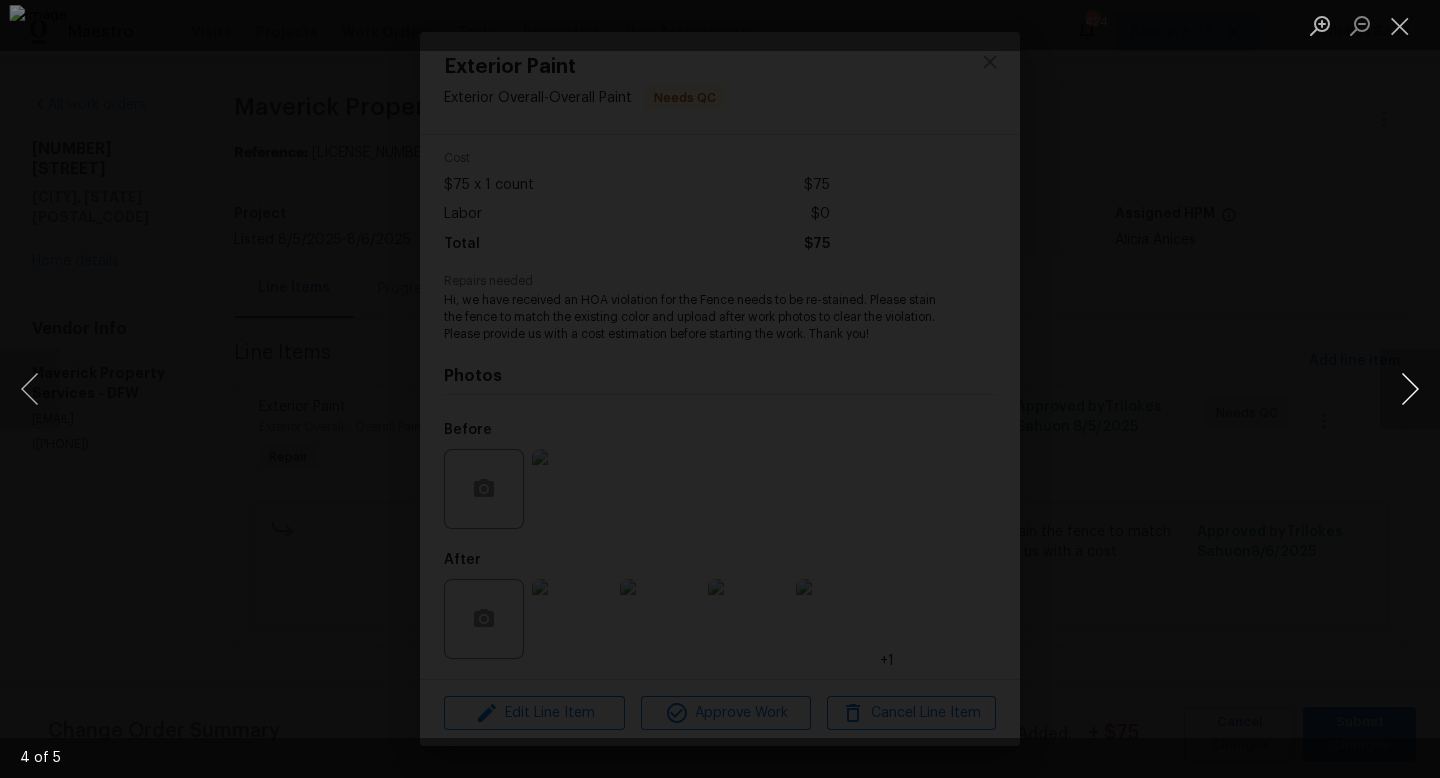 click at bounding box center [1410, 389] 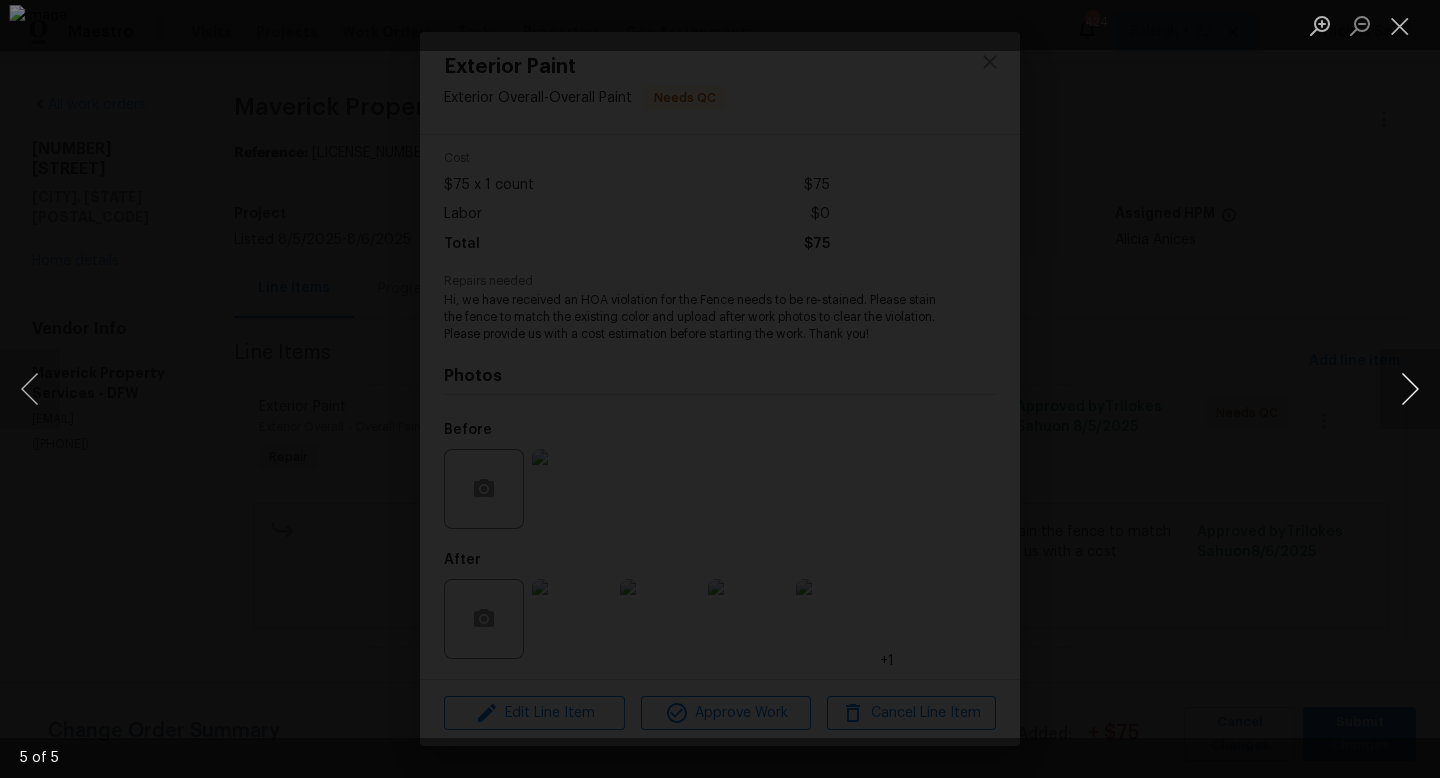 click at bounding box center [1410, 389] 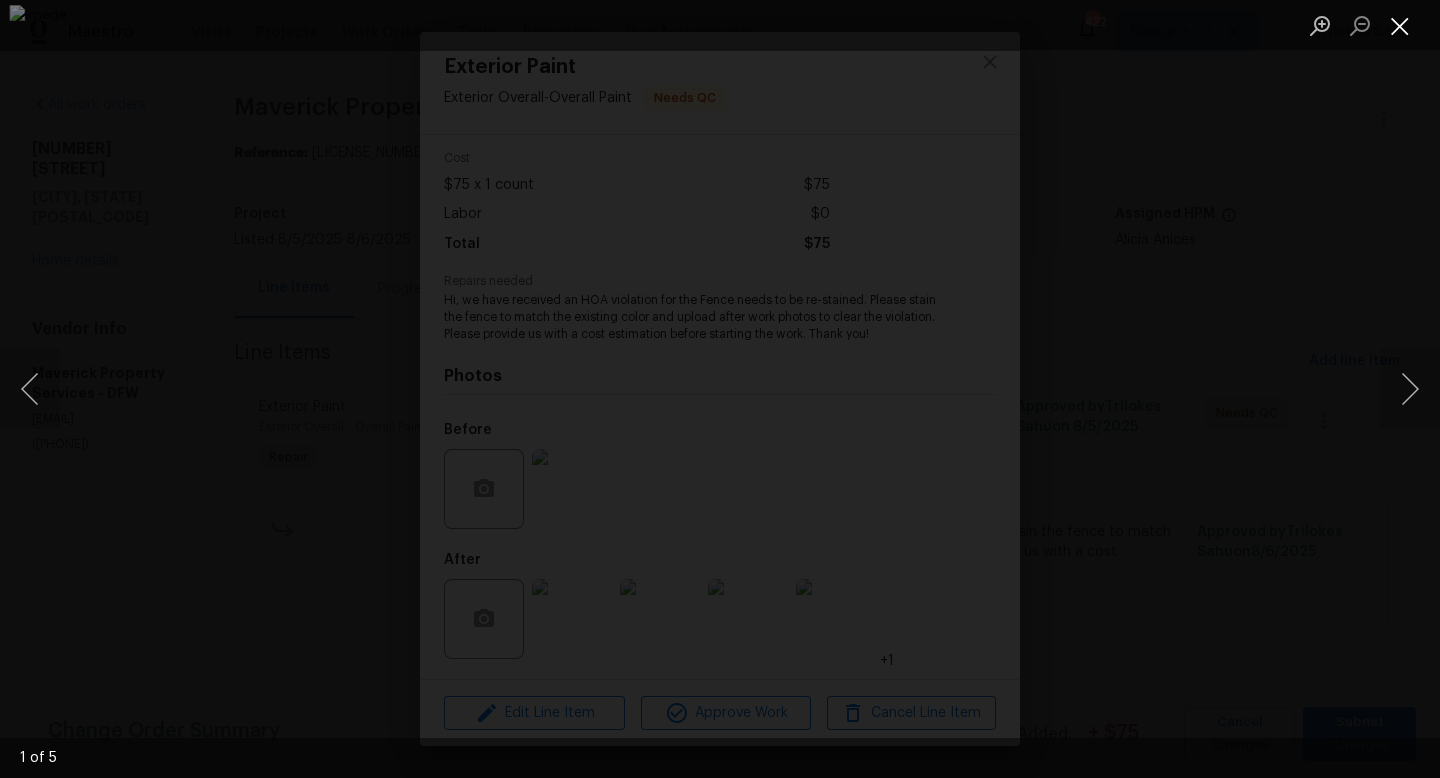 click at bounding box center [1400, 25] 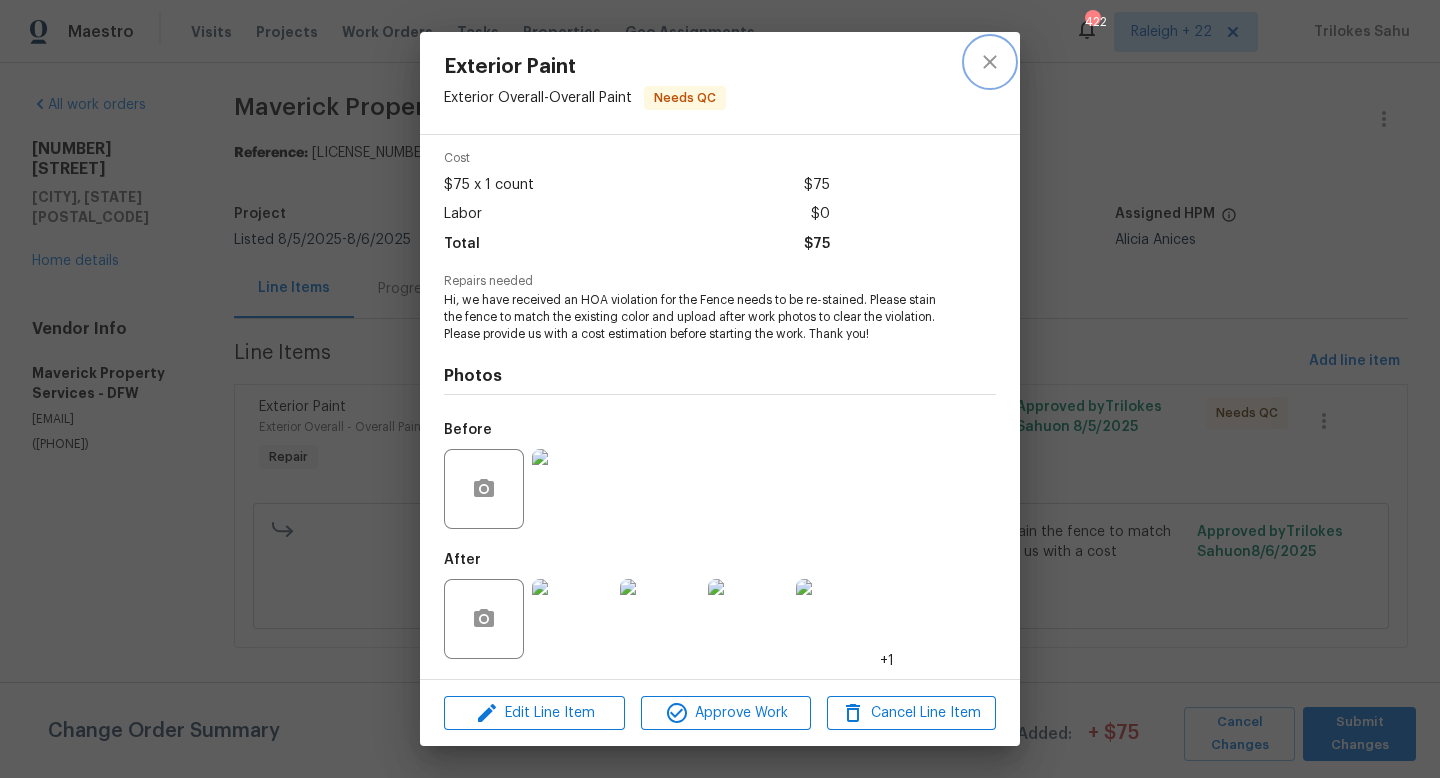 click at bounding box center (990, 62) 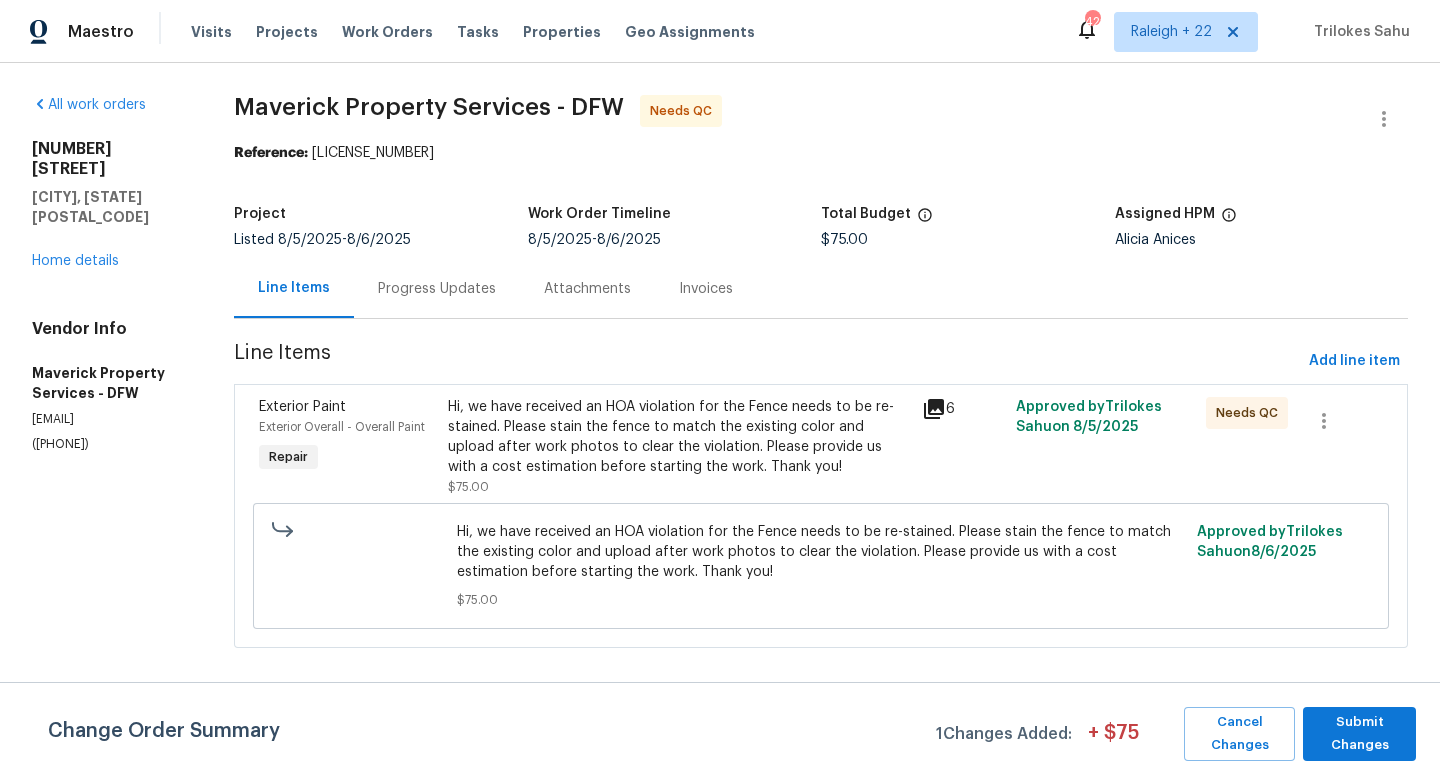 drag, startPoint x: 128, startPoint y: 386, endPoint x: 6, endPoint y: 388, distance: 122.016396 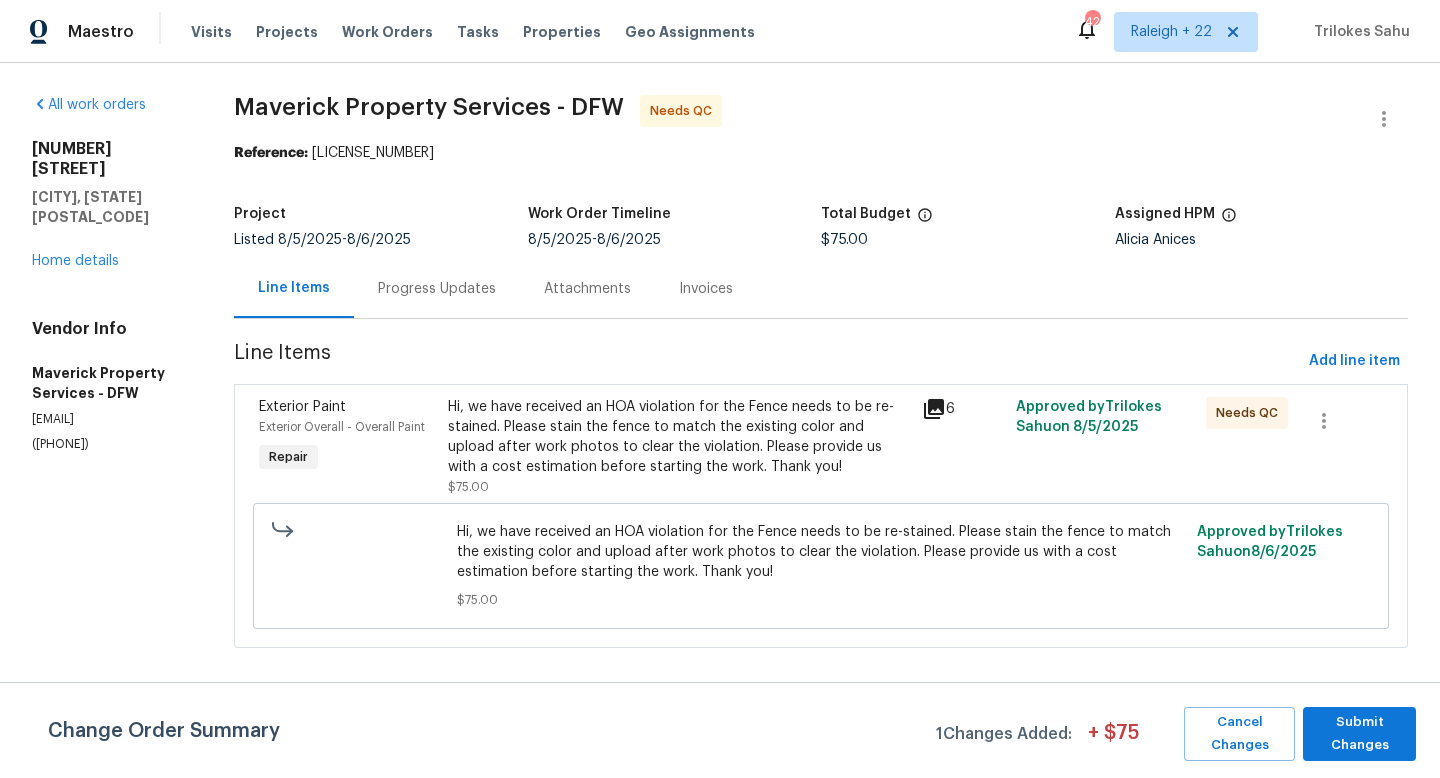 click on "All work orders 1105 Granger Dr McKinney, TX 75071 Home details Vendor Info Maverick Property Services - DFW opendoor@maverickpropertyservices.com (817) 829-4650" at bounding box center (109, 383) 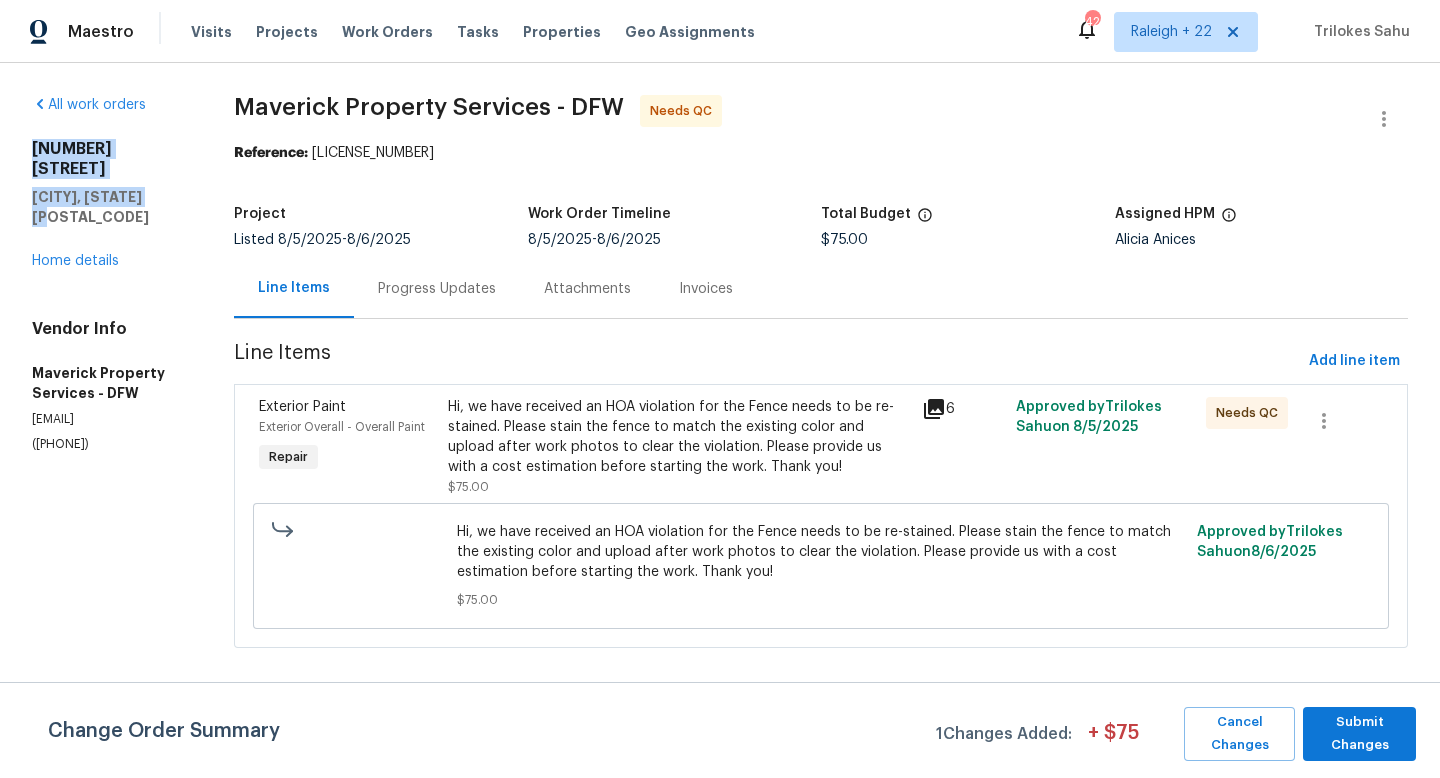 drag, startPoint x: 32, startPoint y: 147, endPoint x: 171, endPoint y: 179, distance: 142.6359 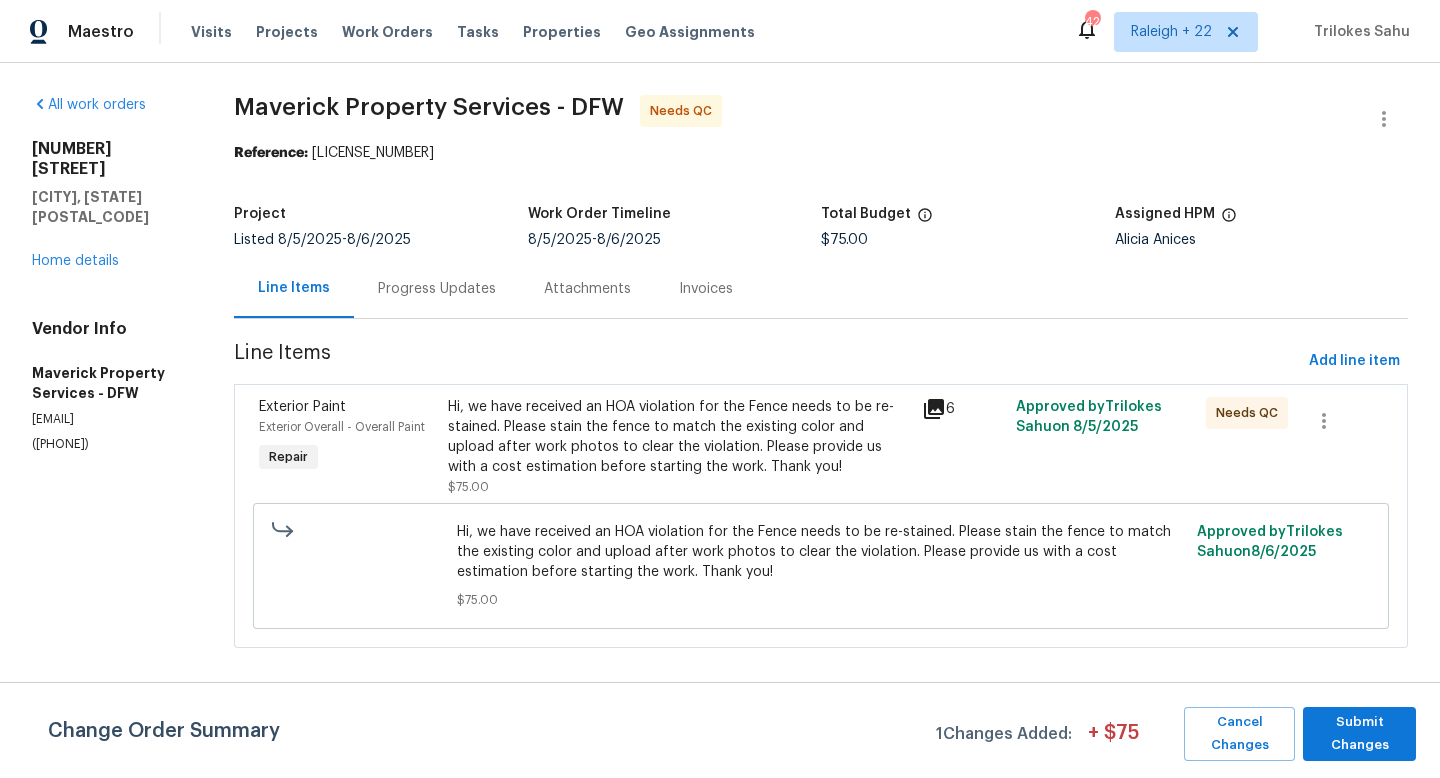 click on "1105 Granger Dr McKinney, TX 75071 Home details" at bounding box center (109, 205) 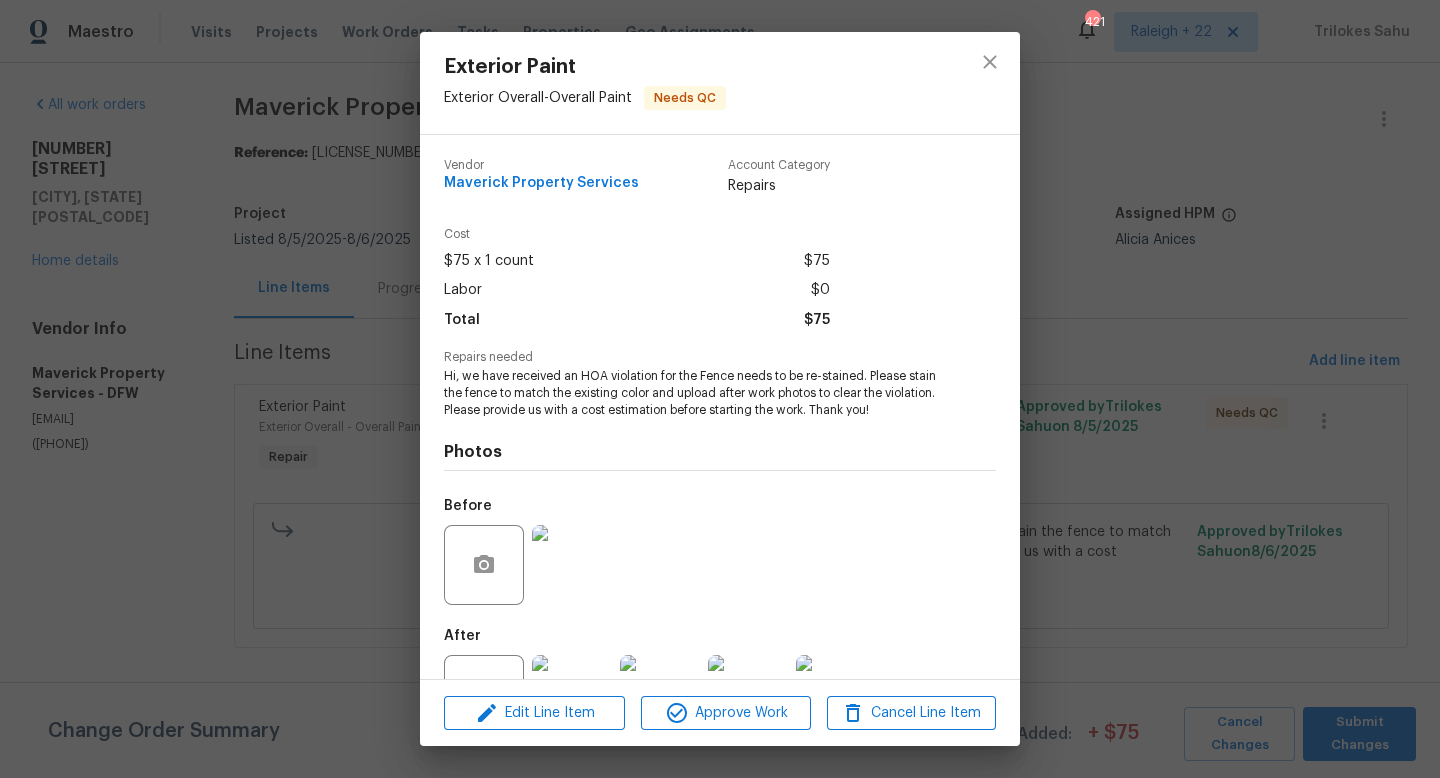scroll, scrollTop: 35, scrollLeft: 0, axis: vertical 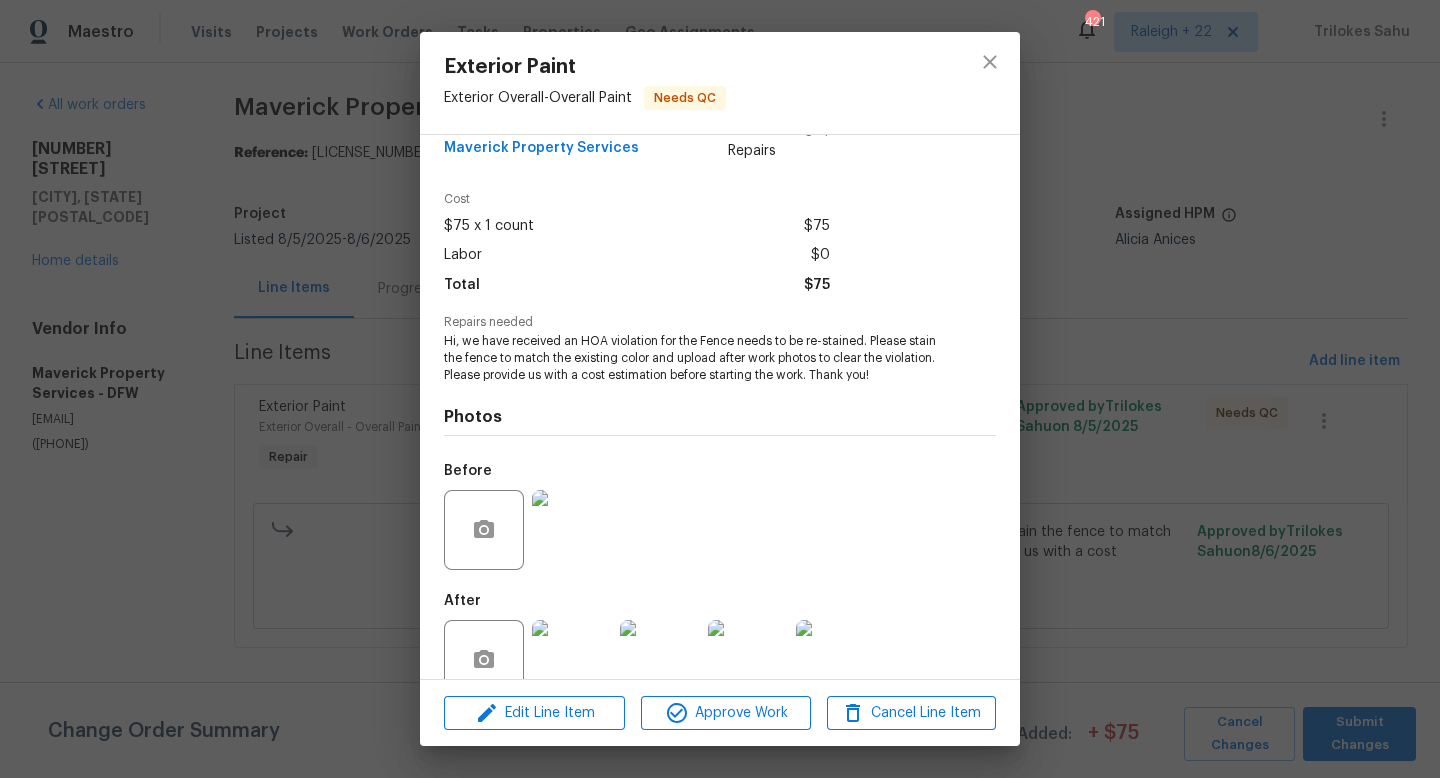 click at bounding box center (572, 530) 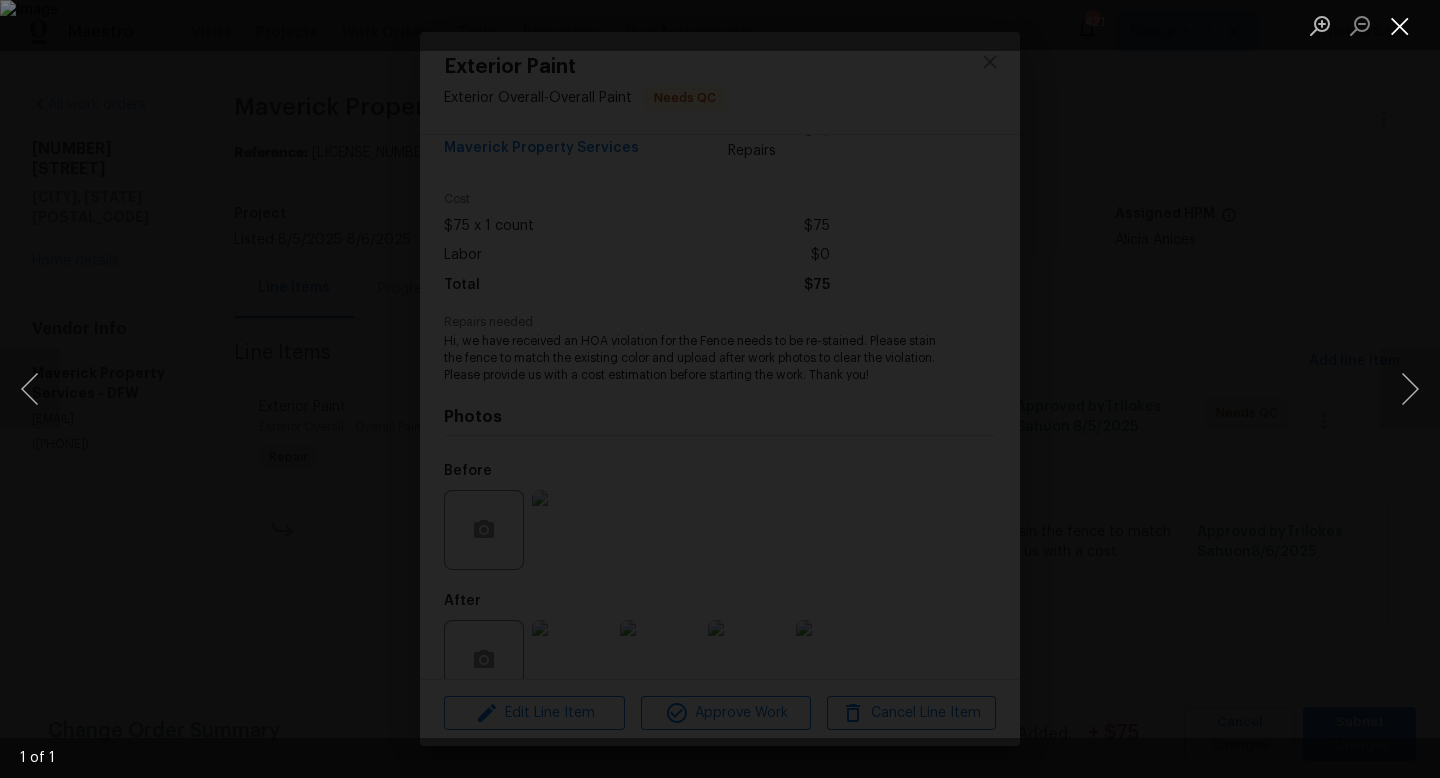 click at bounding box center (1400, 25) 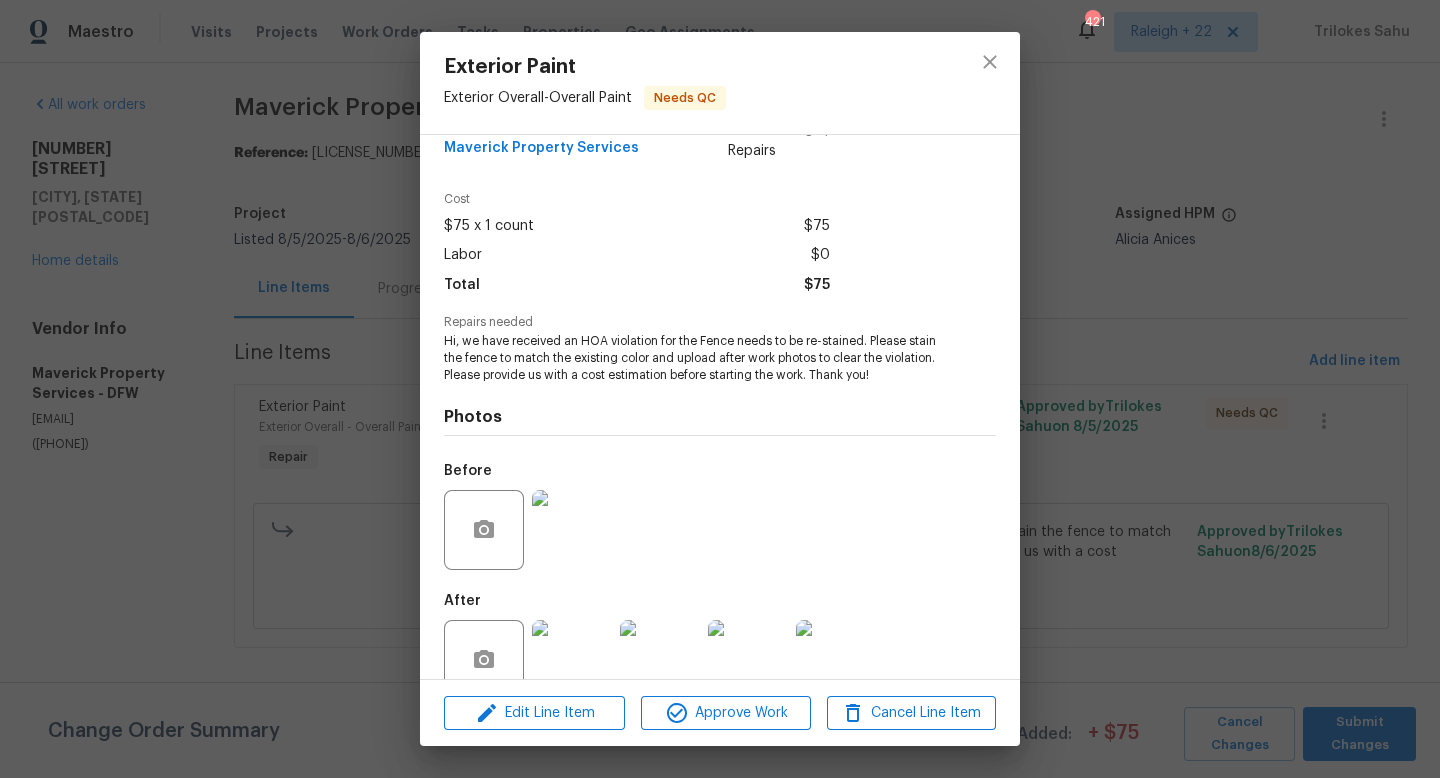 scroll, scrollTop: 76, scrollLeft: 0, axis: vertical 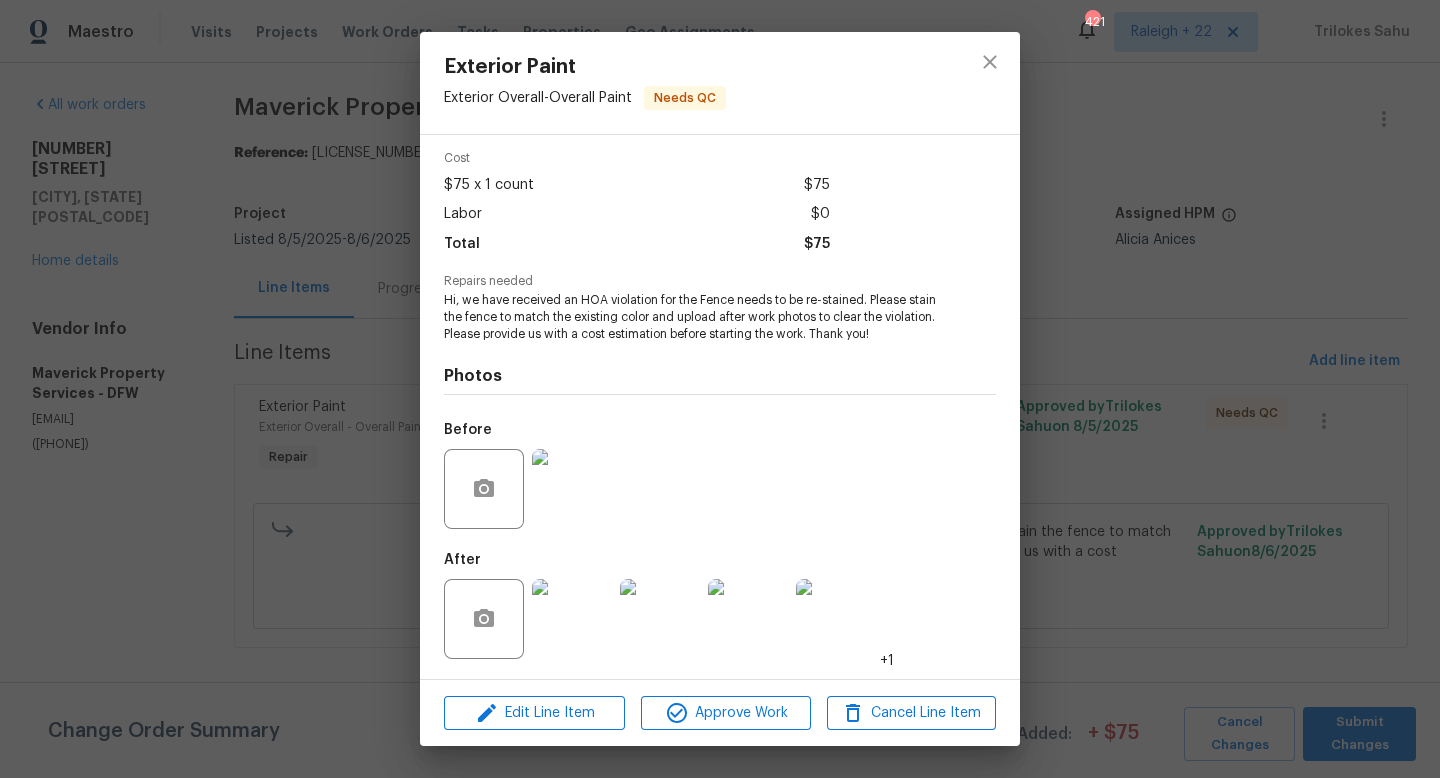 click at bounding box center [572, 489] 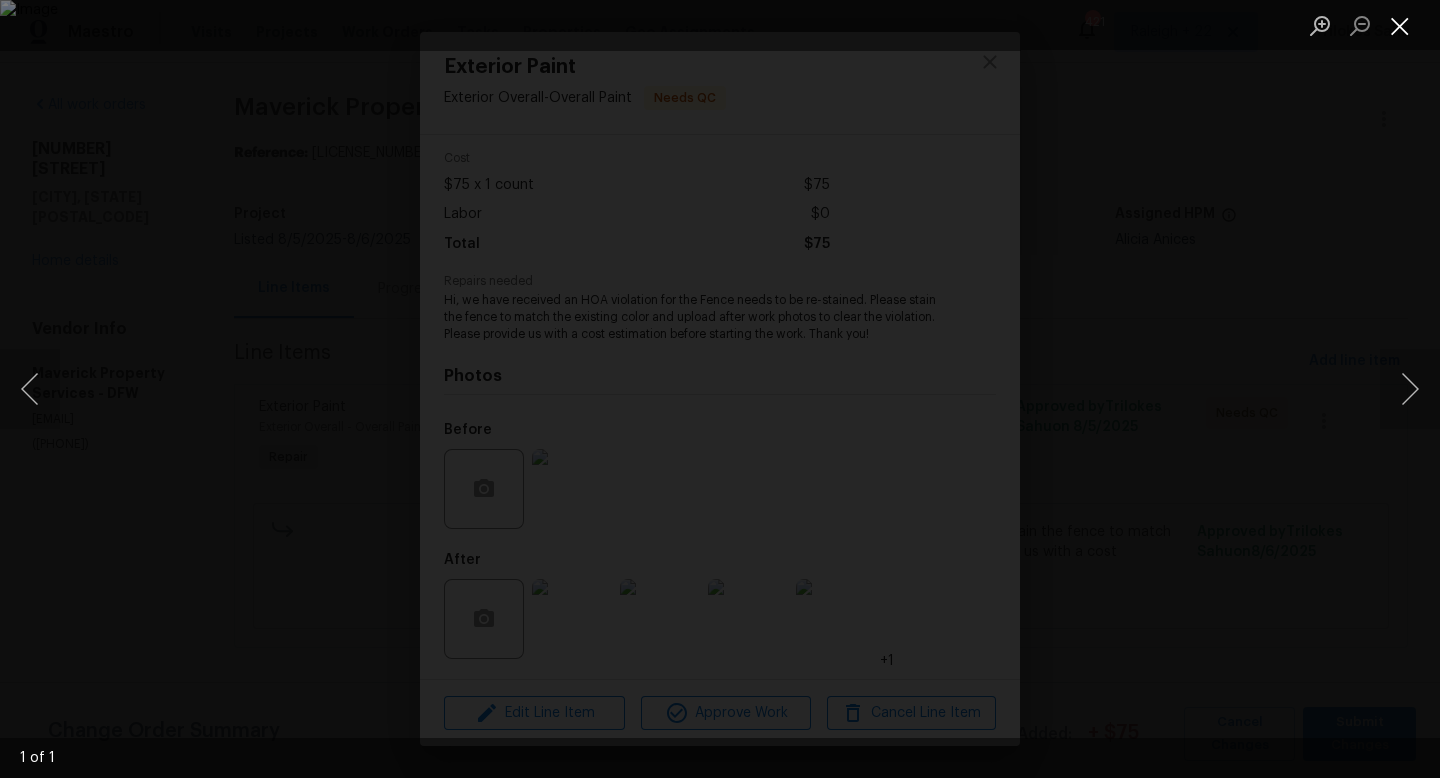 click at bounding box center [1400, 25] 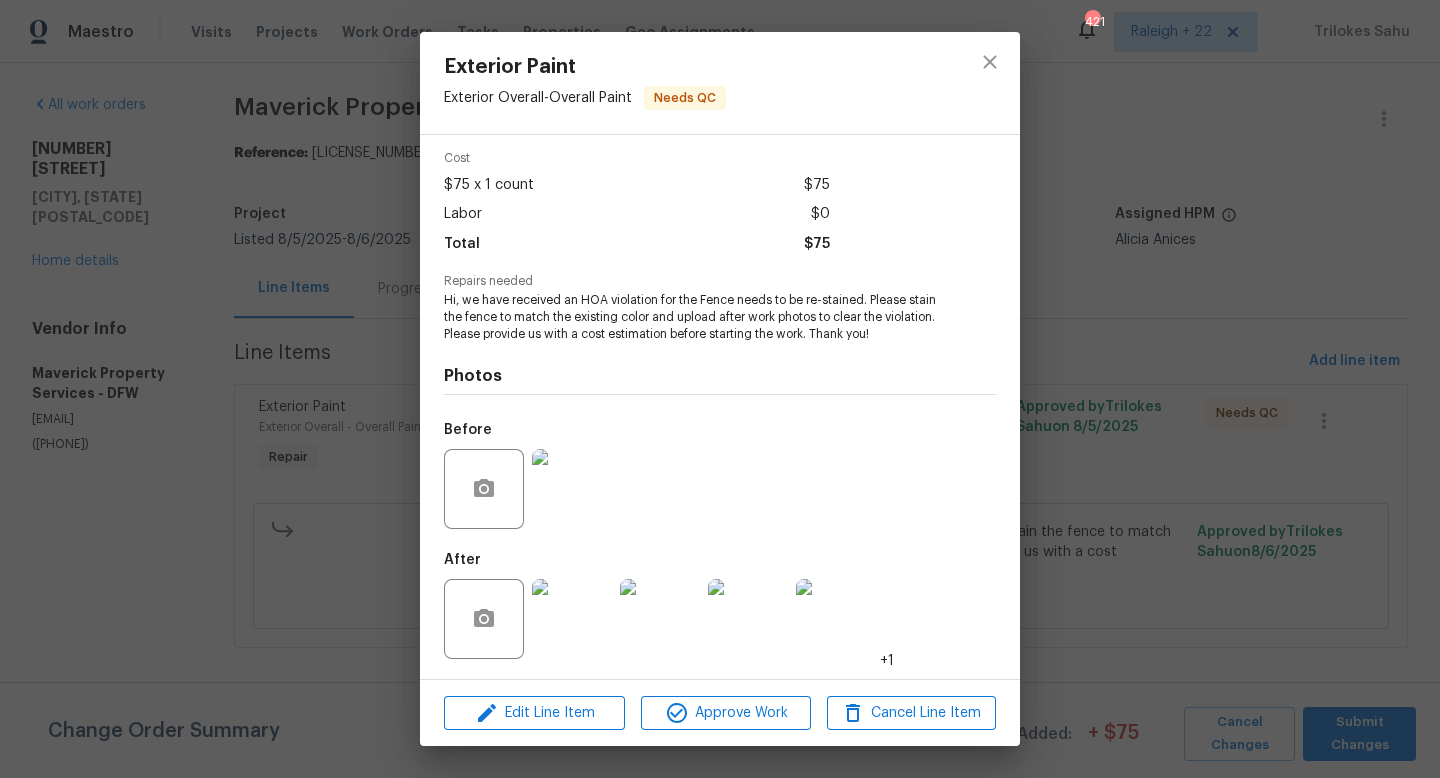 click at bounding box center [572, 489] 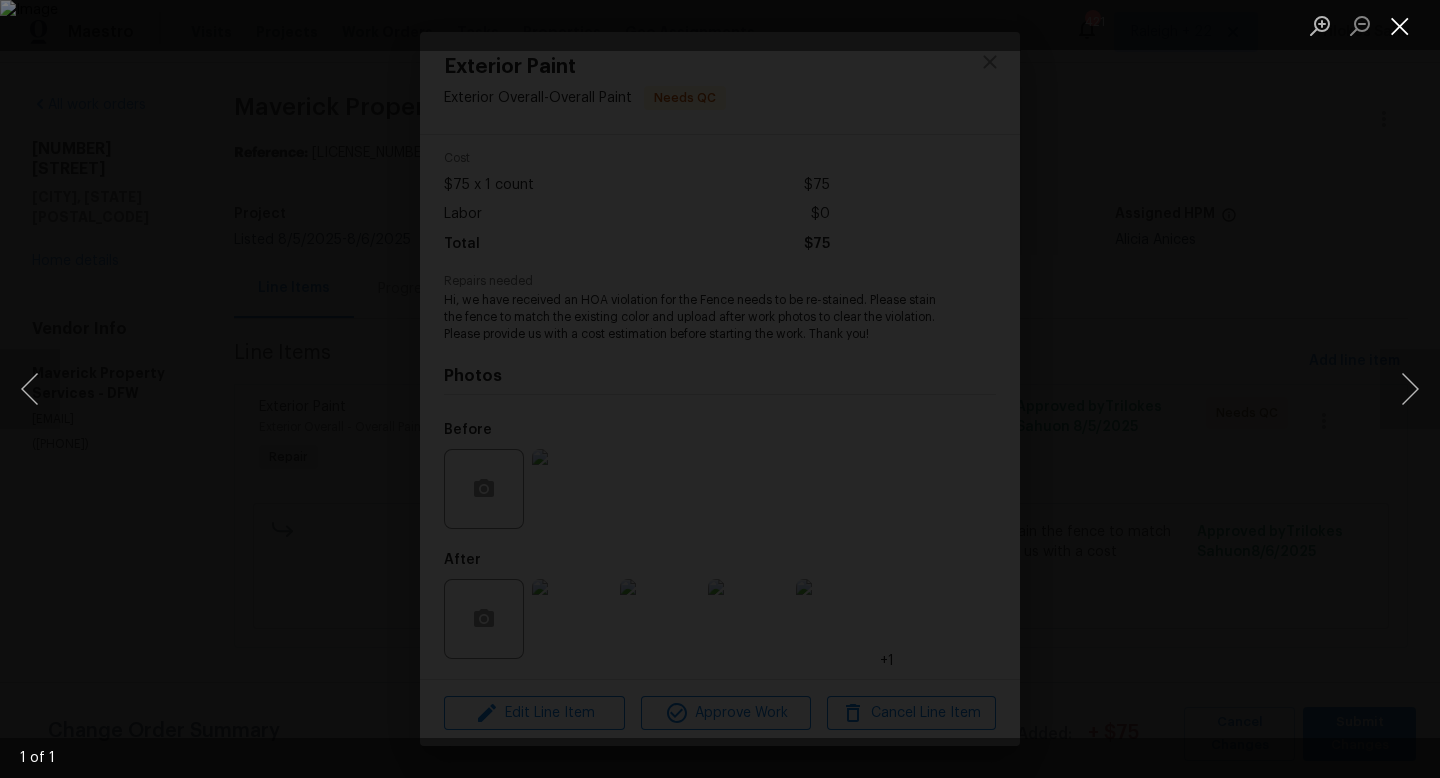 click at bounding box center (1400, 25) 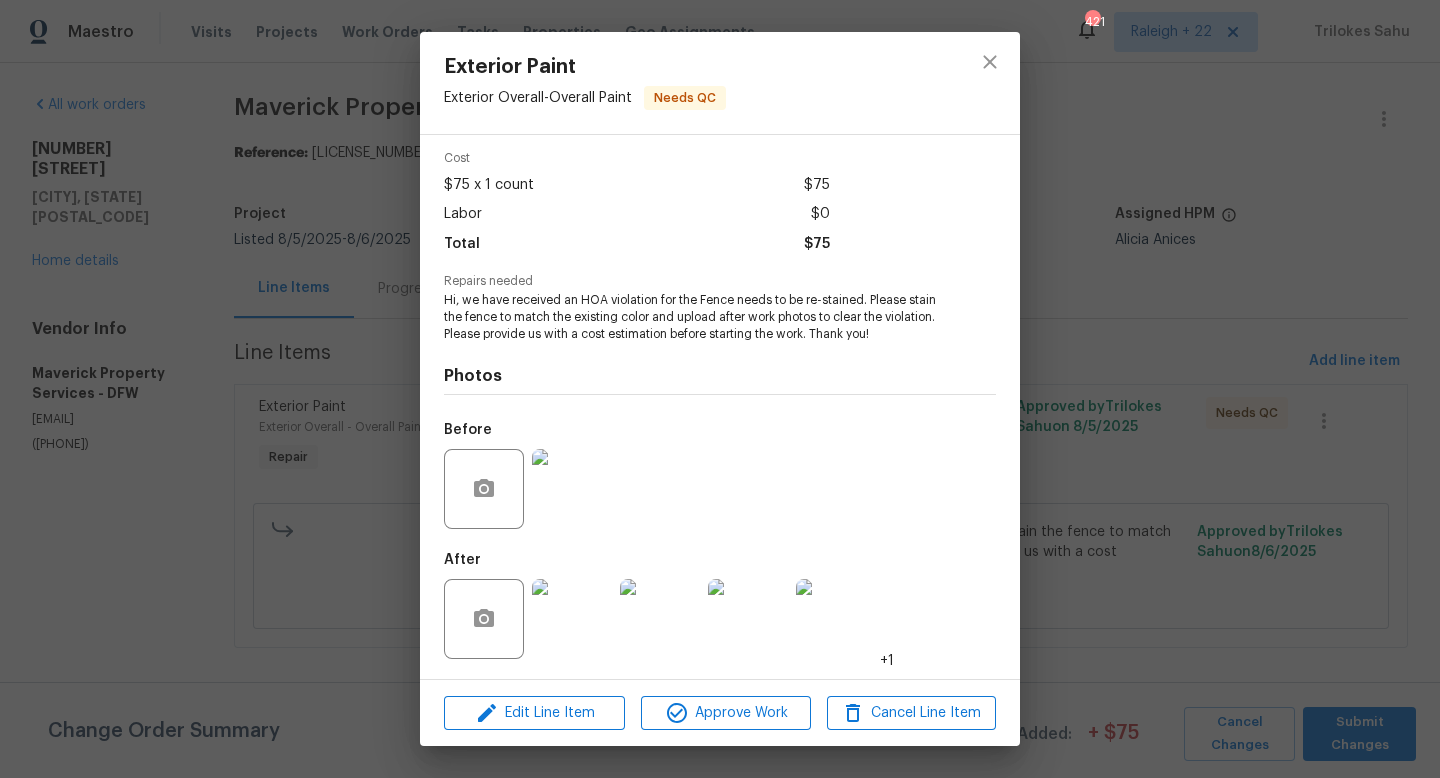 click at bounding box center (572, 489) 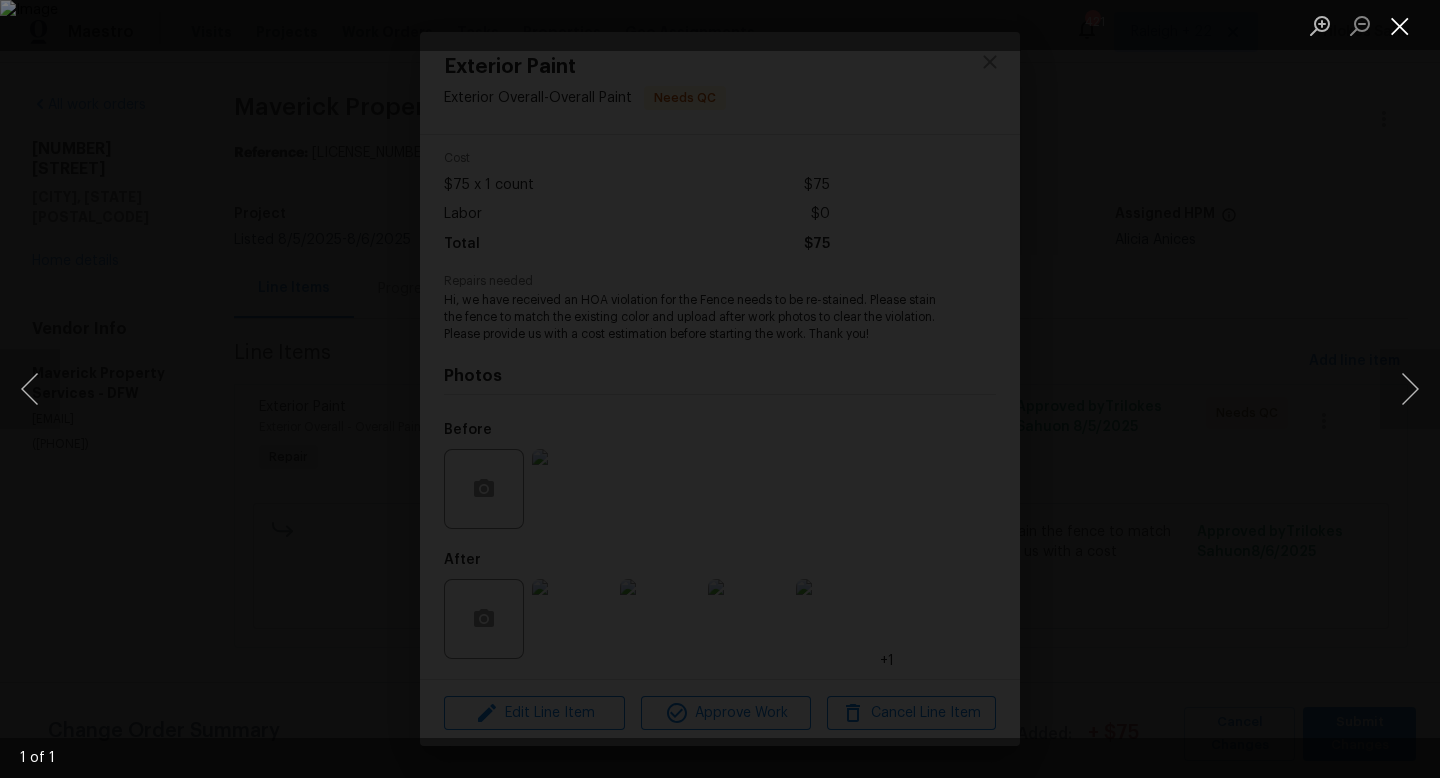 click at bounding box center [1400, 25] 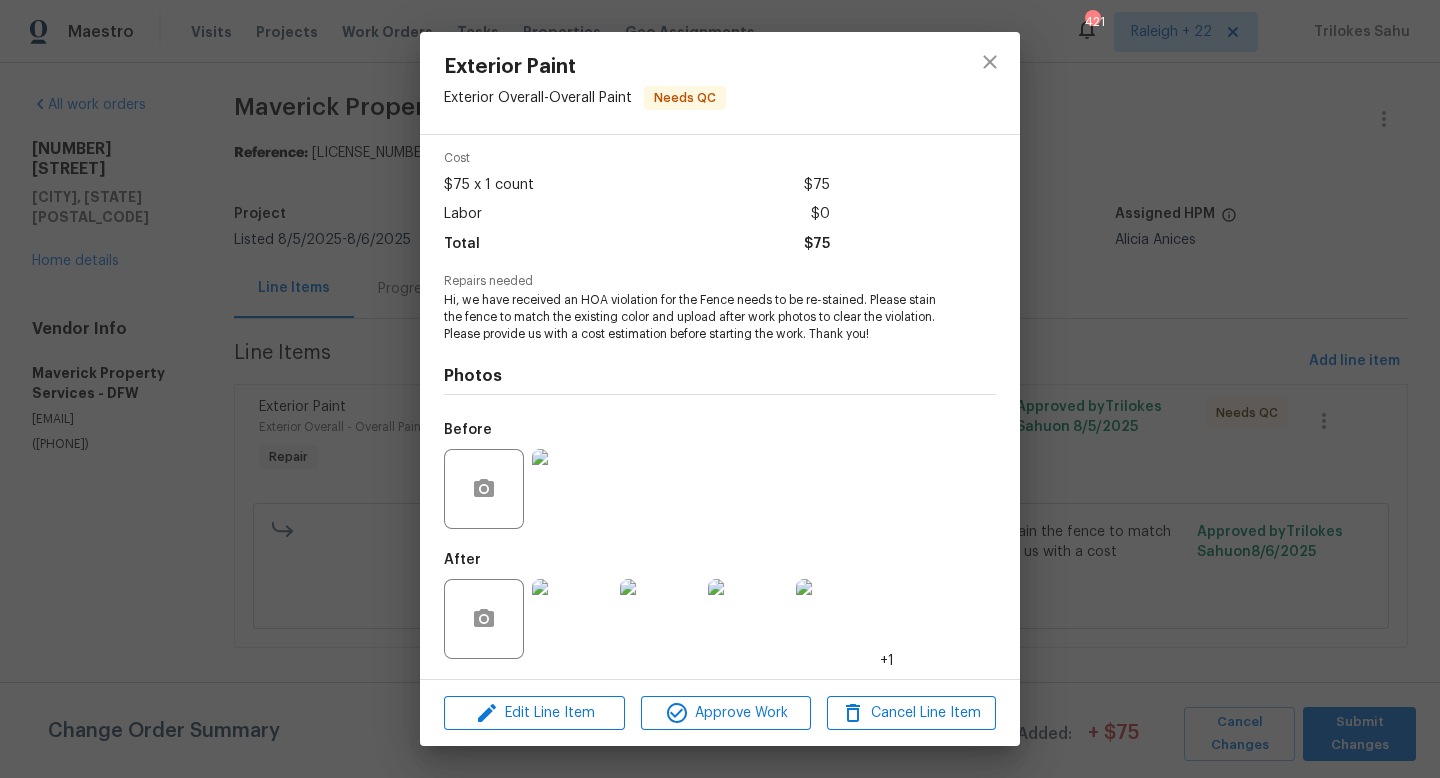 click at bounding box center [572, 619] 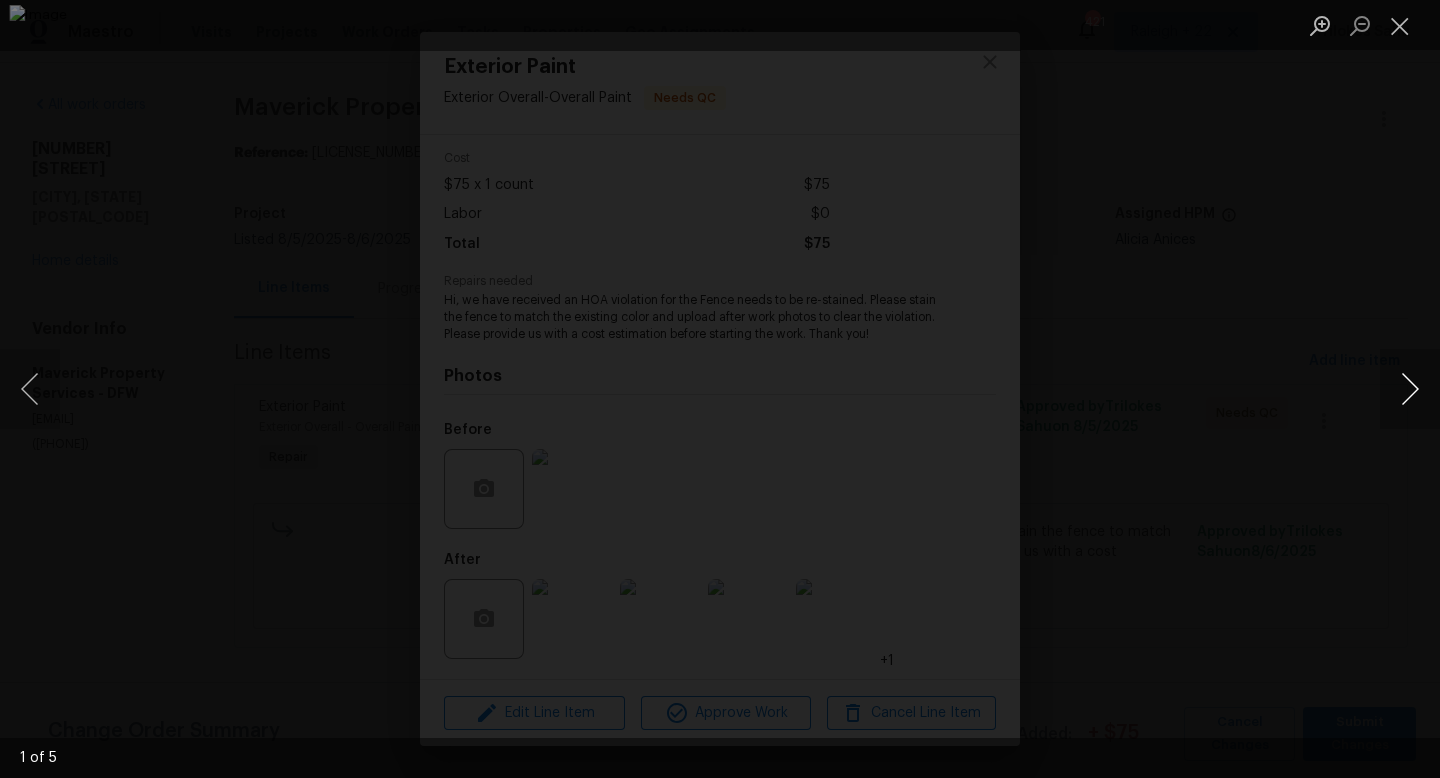 click at bounding box center [1410, 389] 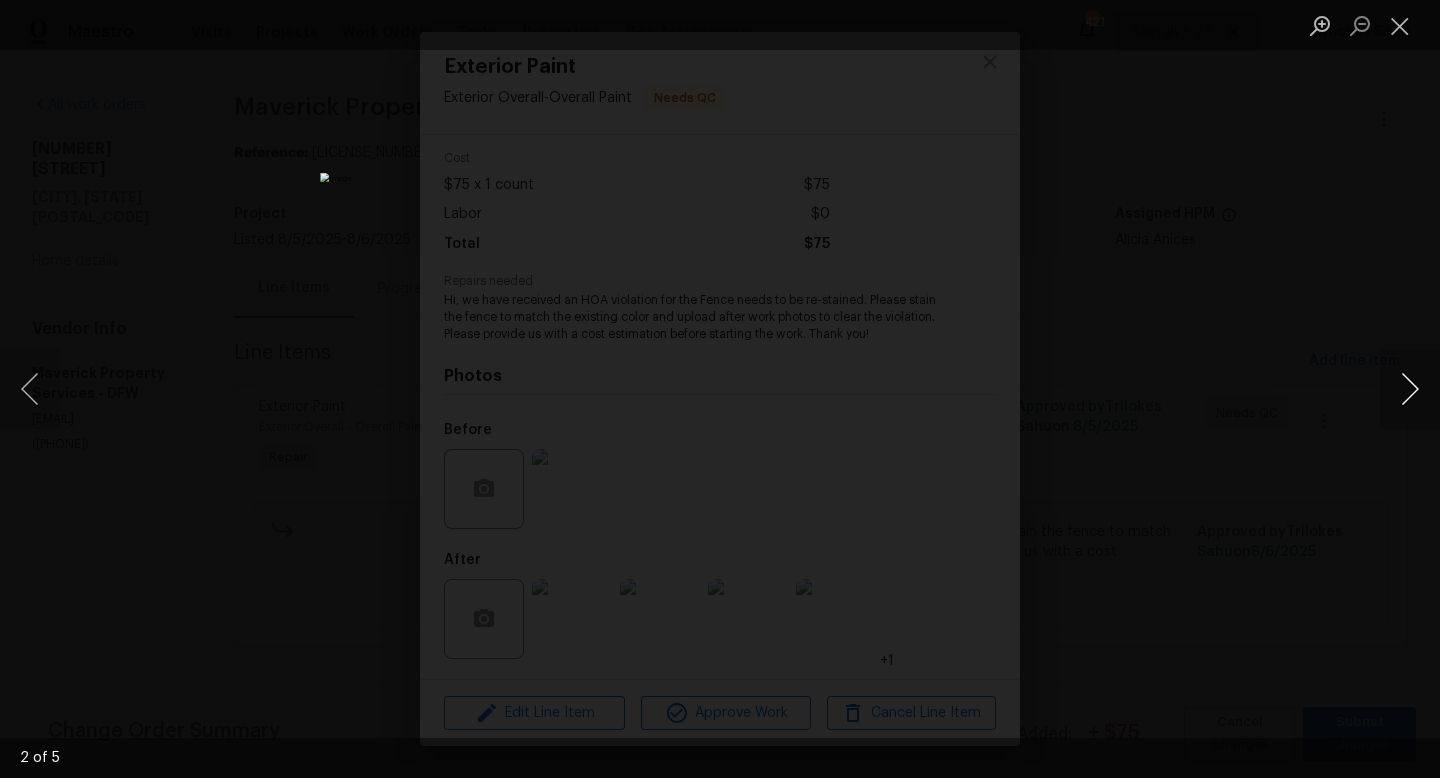 click at bounding box center (1410, 389) 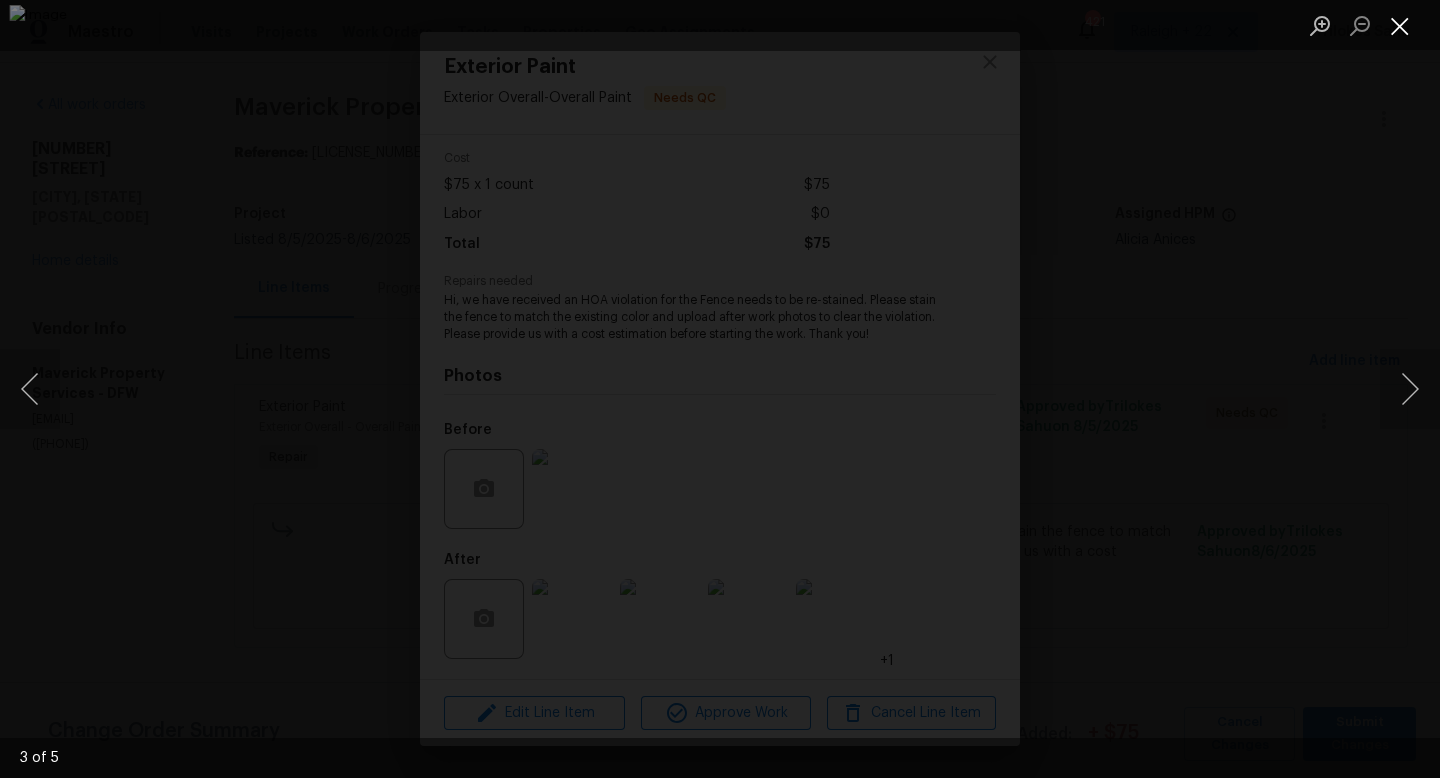 click at bounding box center [1400, 25] 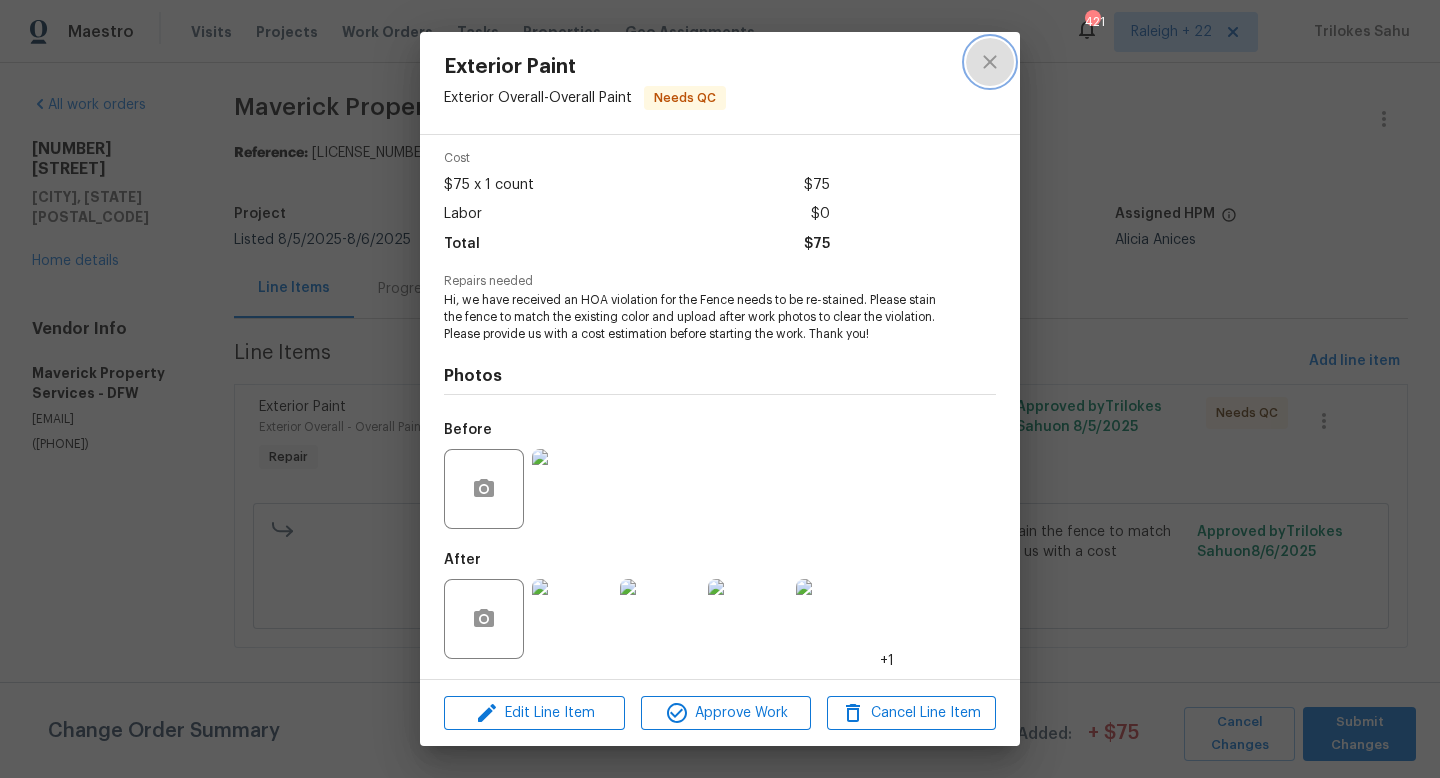 click at bounding box center [990, 62] 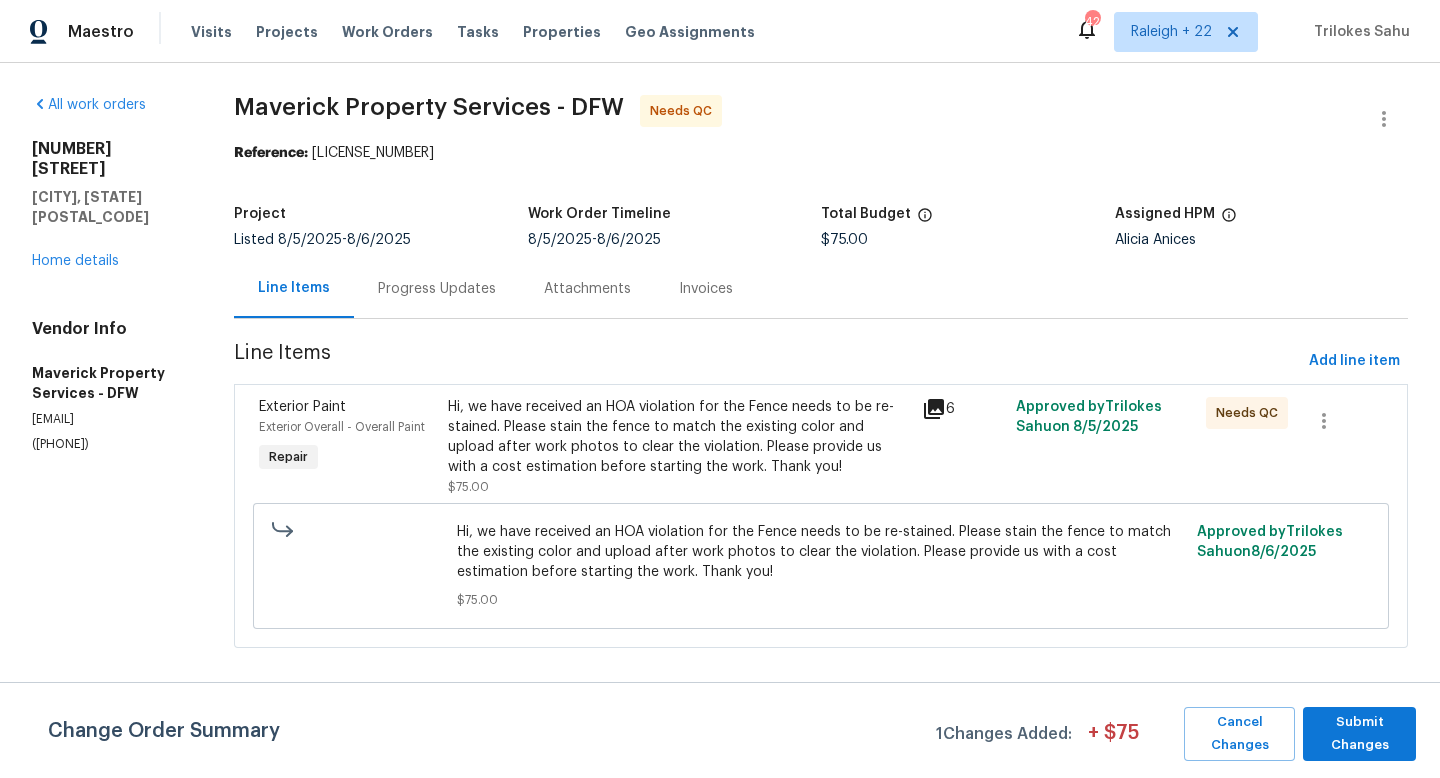 click on "Progress Updates" at bounding box center (437, 288) 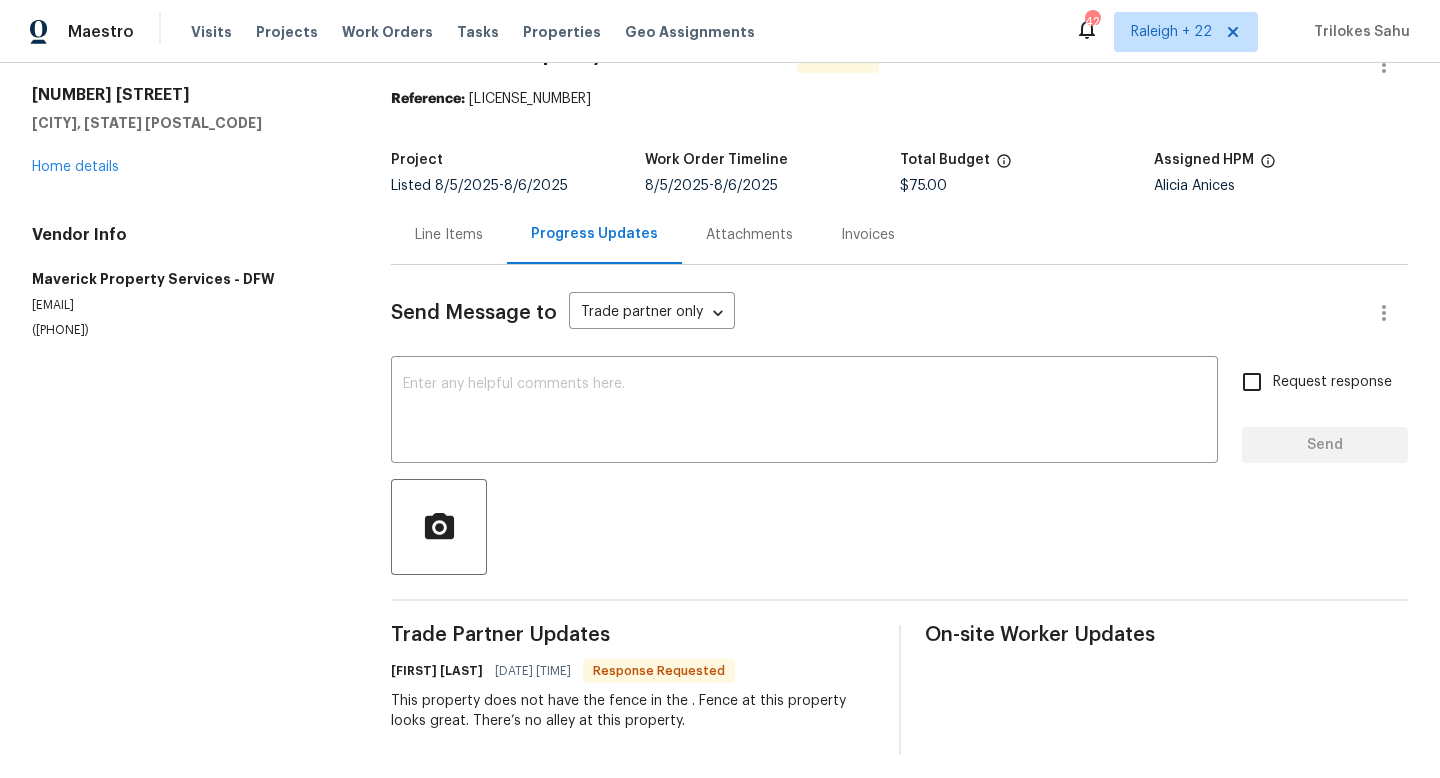 scroll, scrollTop: 55, scrollLeft: 0, axis: vertical 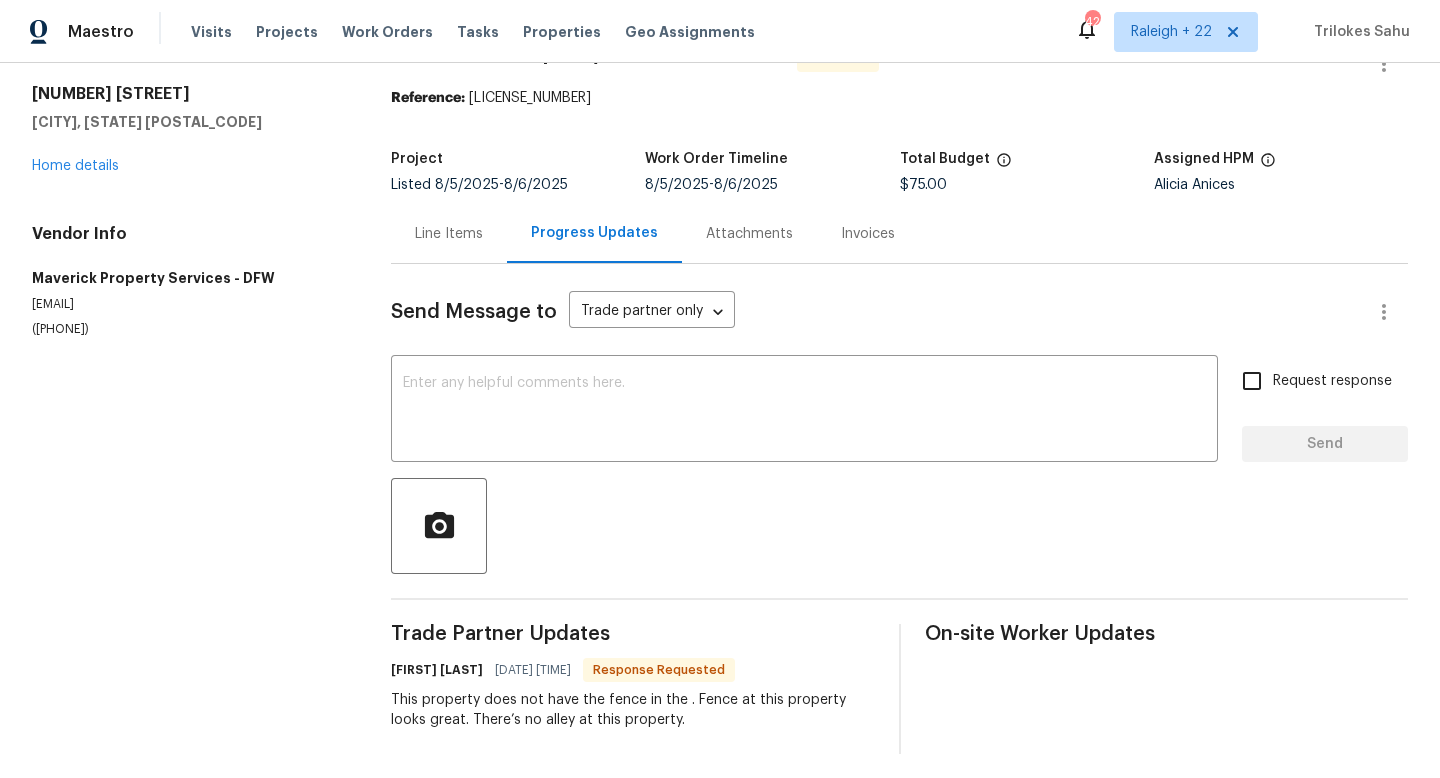 click on "Line Items" at bounding box center [449, 234] 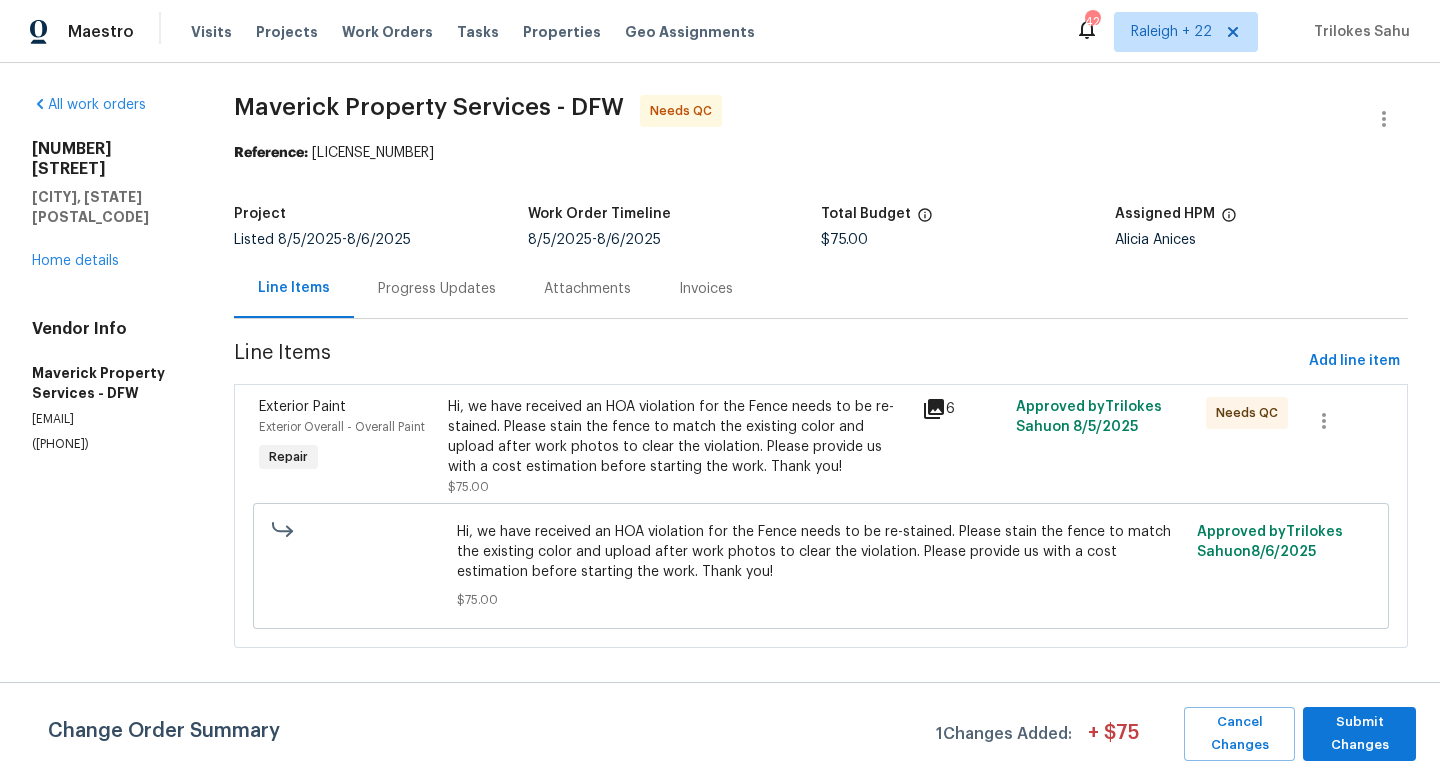 click on "Hi, we have received an HOA violation for the Fence needs to be re-stained. Please stain the fence to match the existing color and upload after work photos to clear the violation. Please provide us with a cost estimation before starting the work. Thank you!" at bounding box center (678, 437) 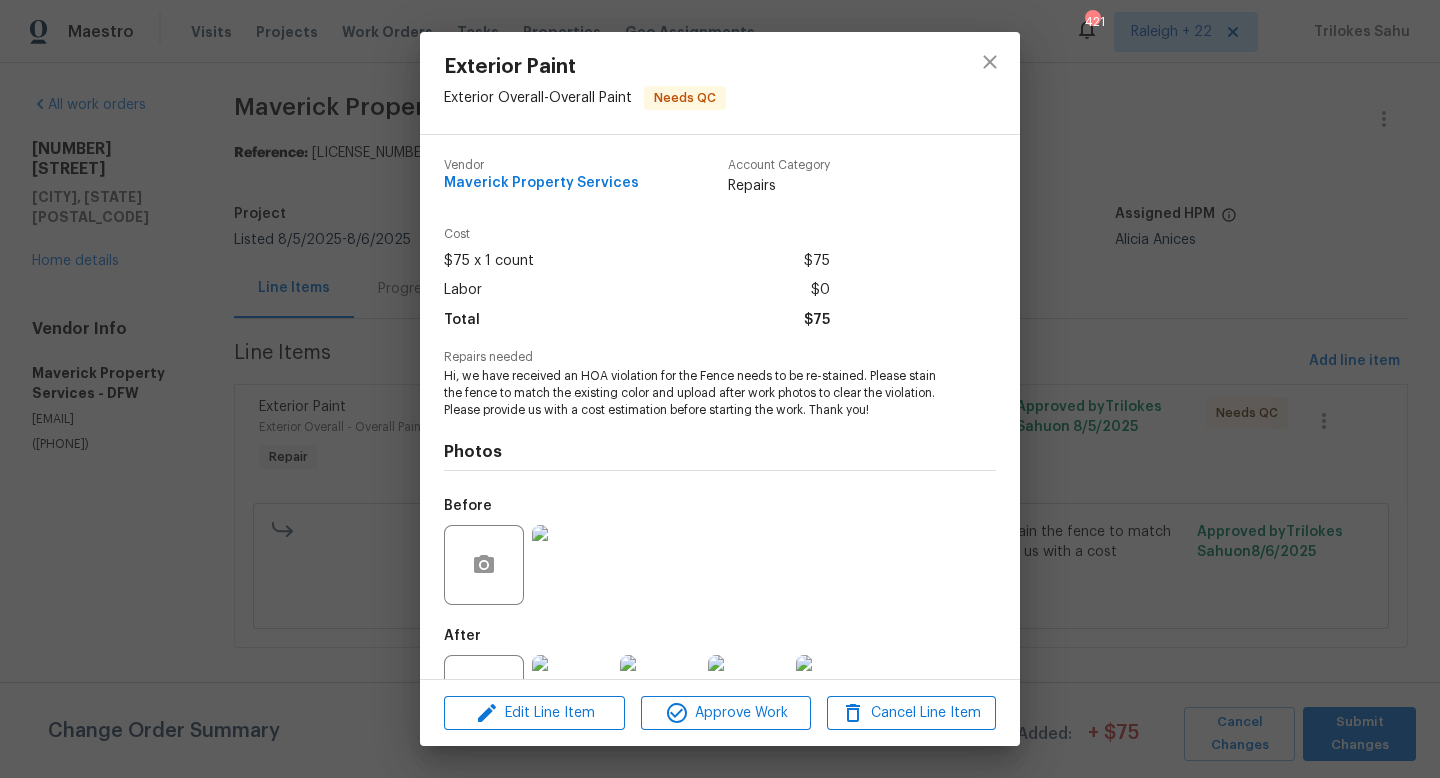 click at bounding box center [572, 565] 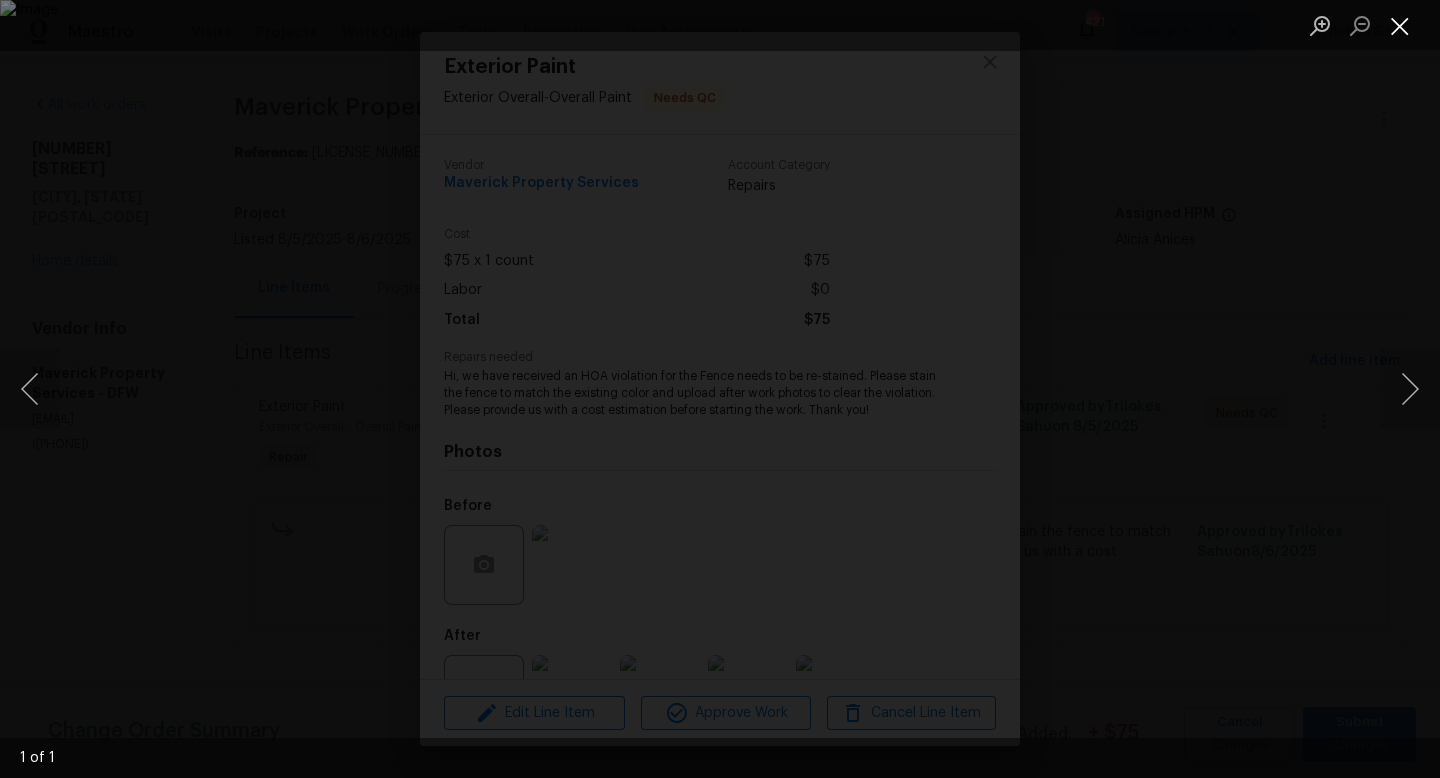 click at bounding box center [1400, 25] 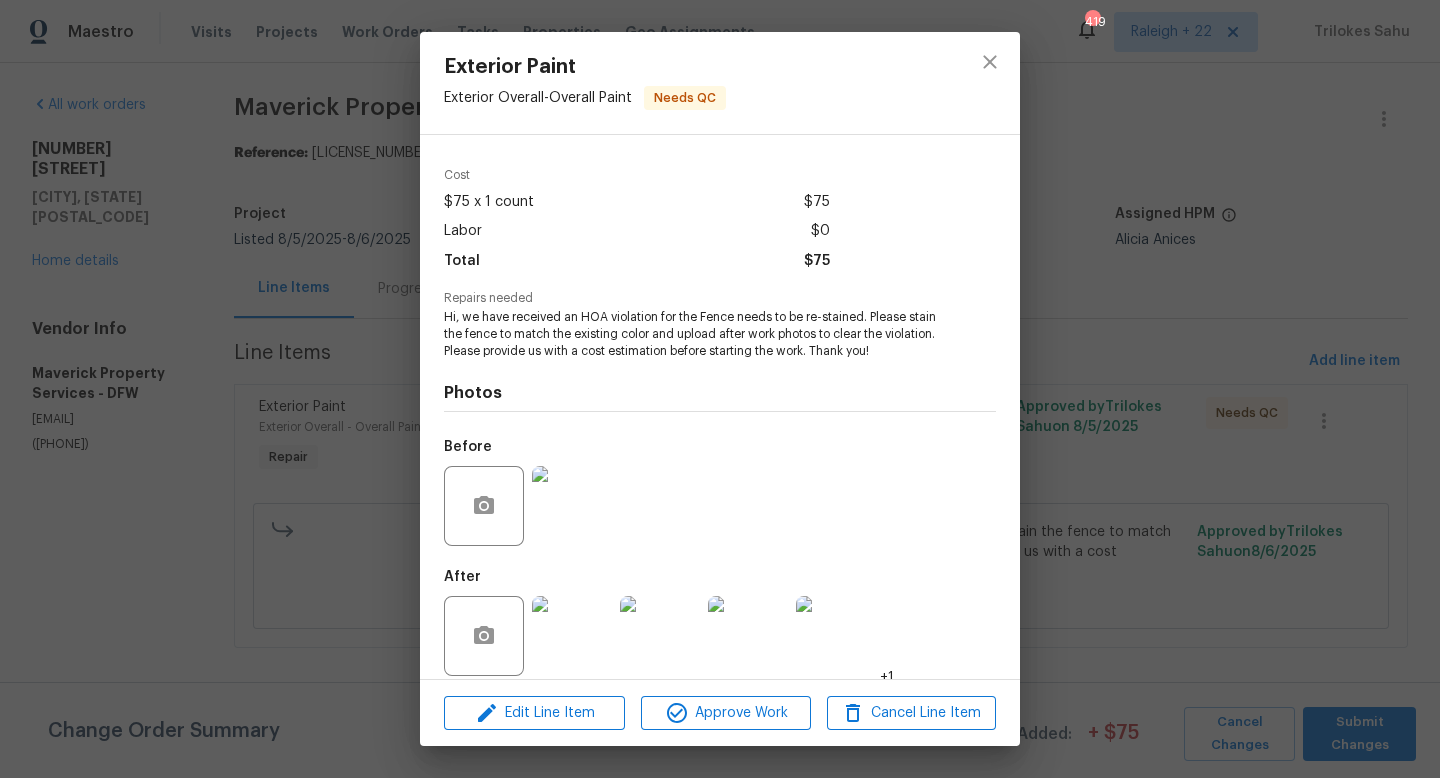 scroll, scrollTop: 76, scrollLeft: 0, axis: vertical 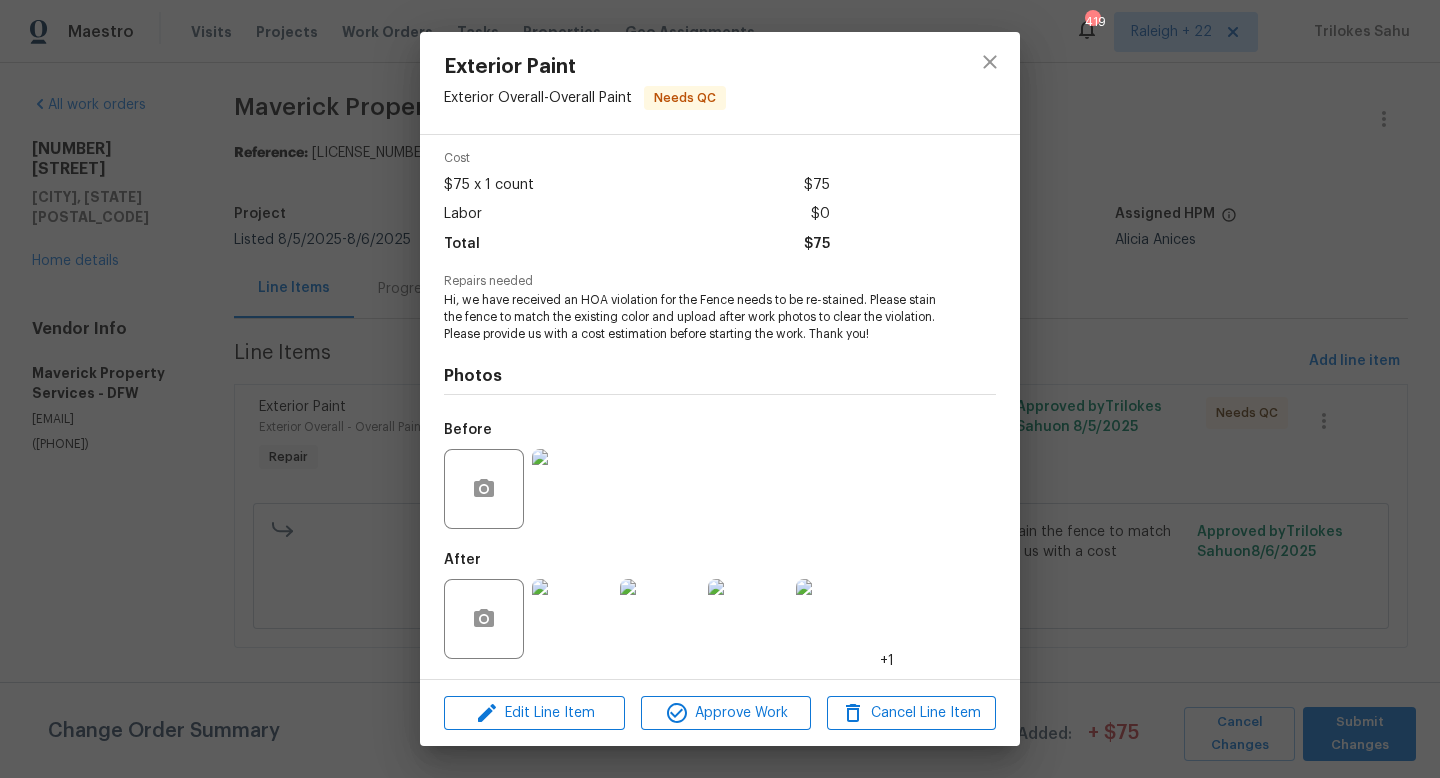 click at bounding box center (572, 619) 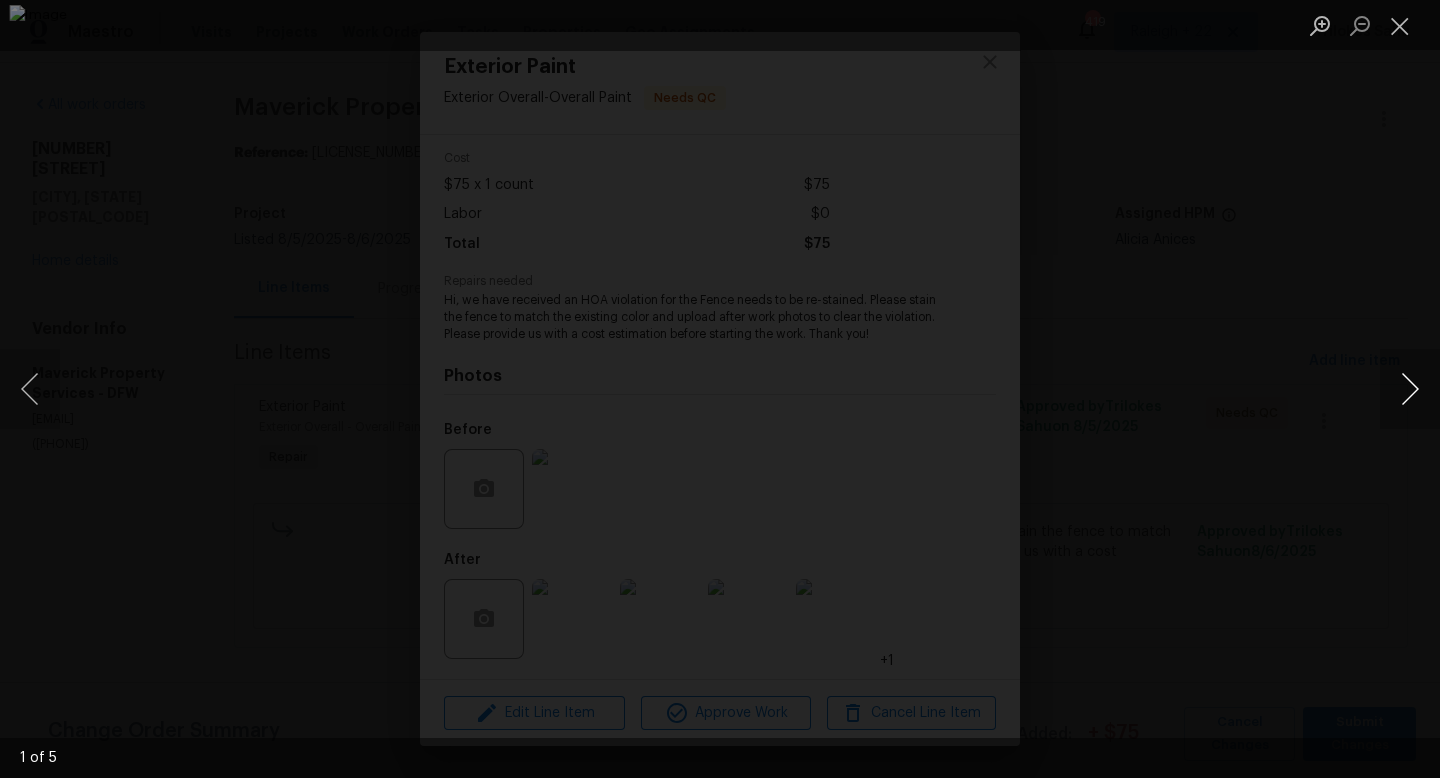 click at bounding box center [1410, 389] 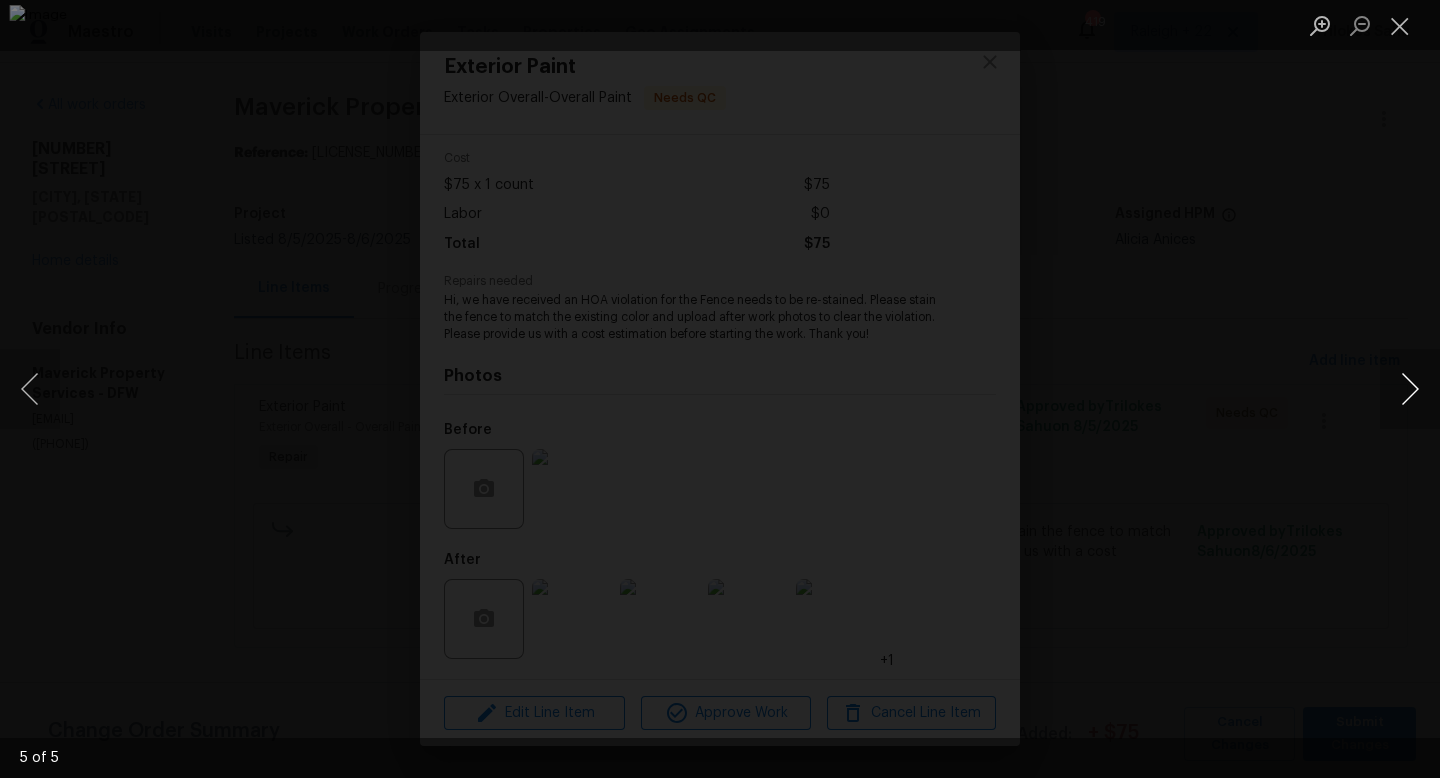 click at bounding box center (1410, 389) 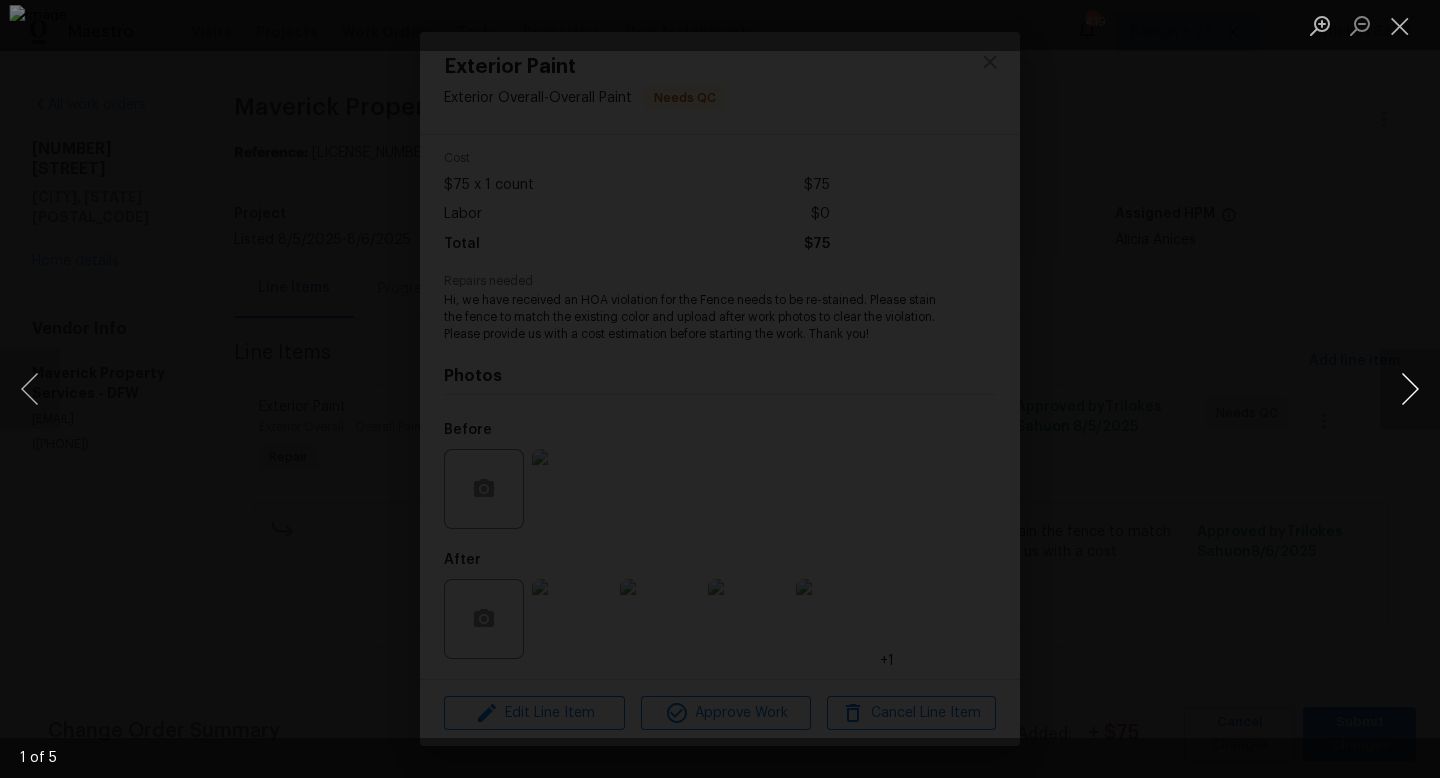 click at bounding box center [1410, 389] 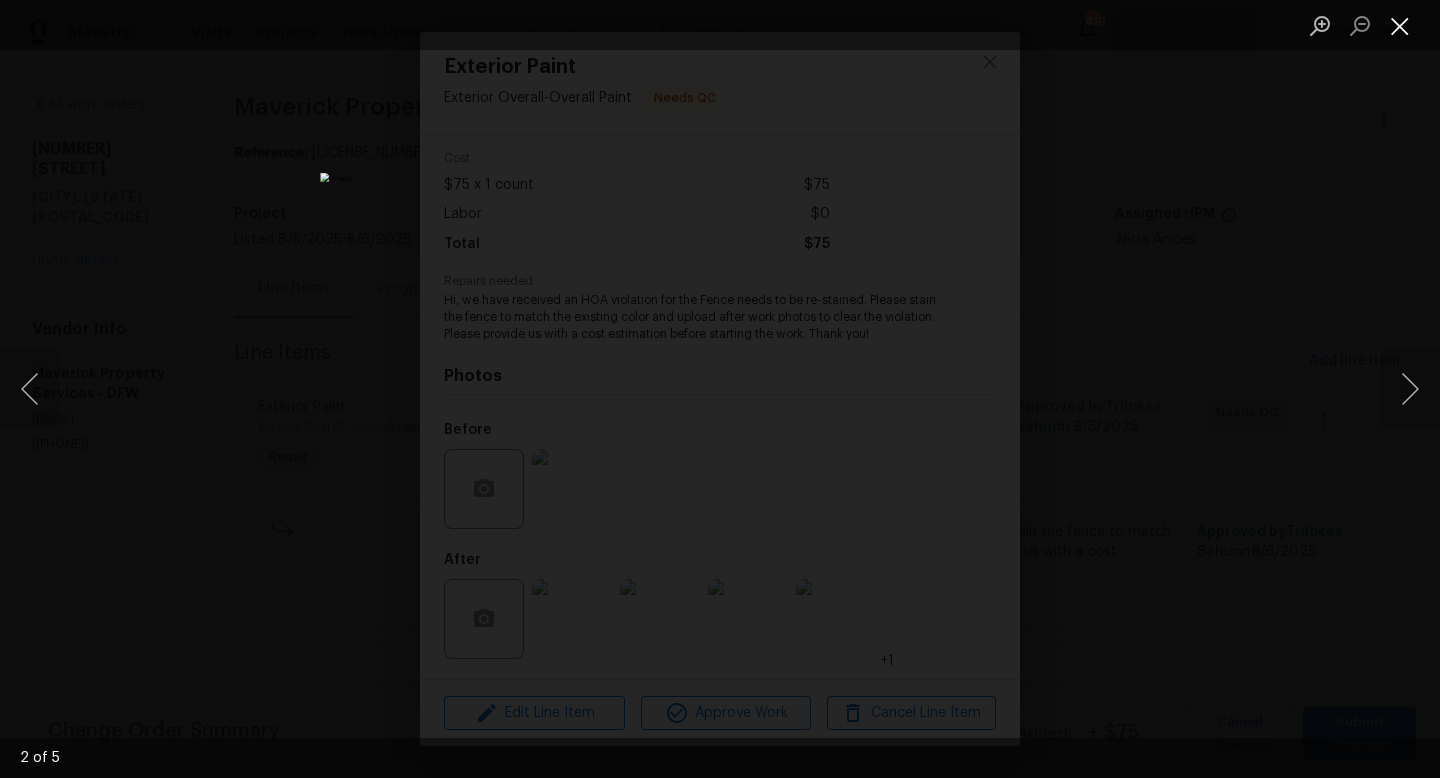 click at bounding box center (1400, 25) 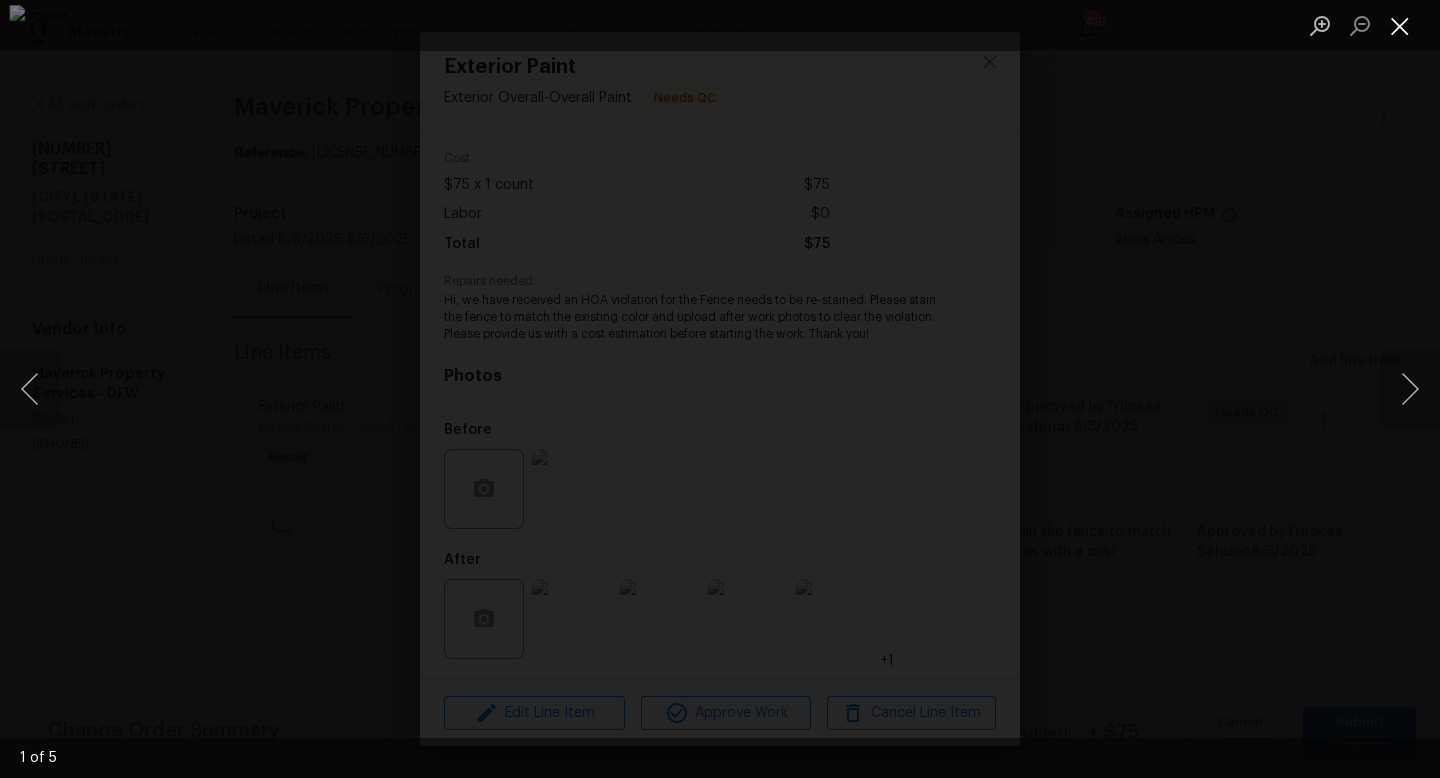 click at bounding box center (1400, 25) 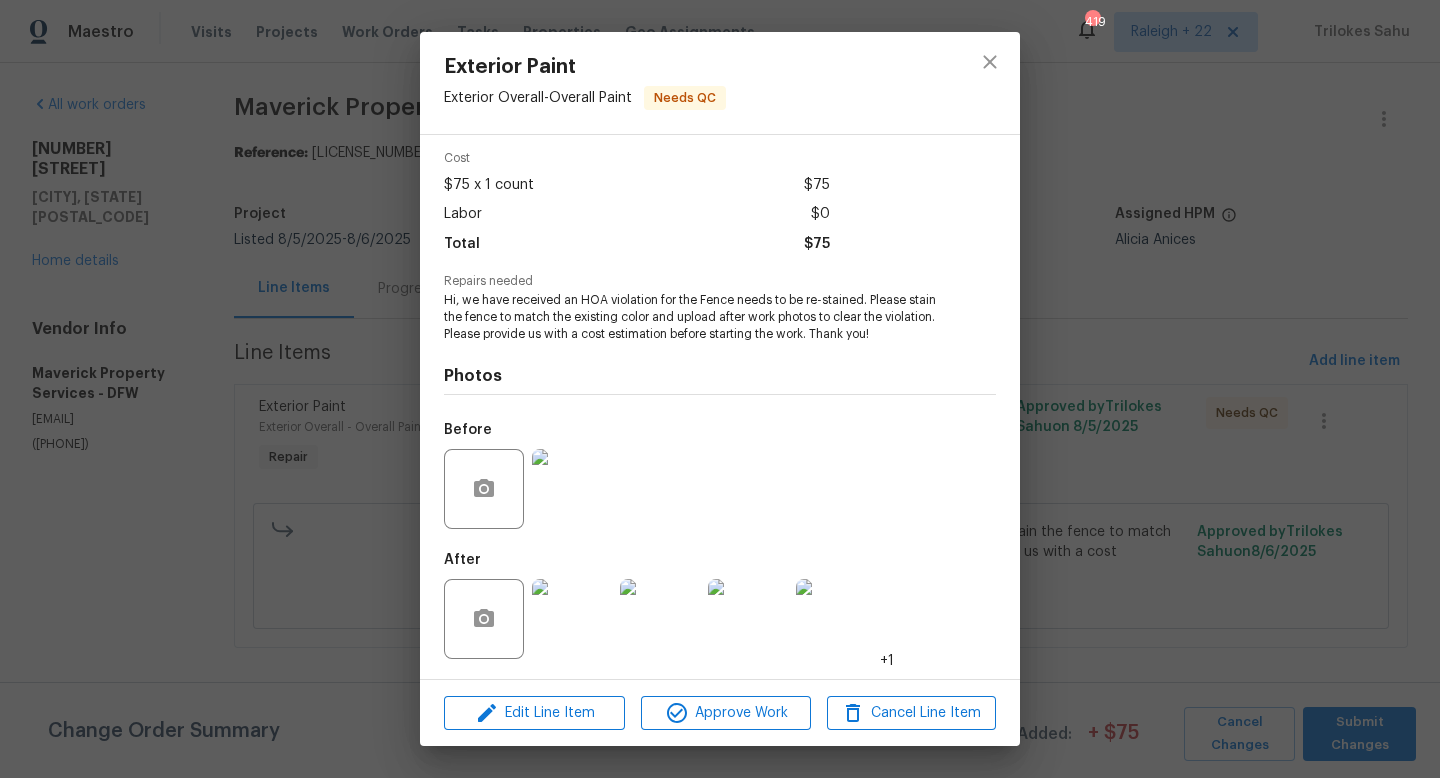 click at bounding box center (572, 489) 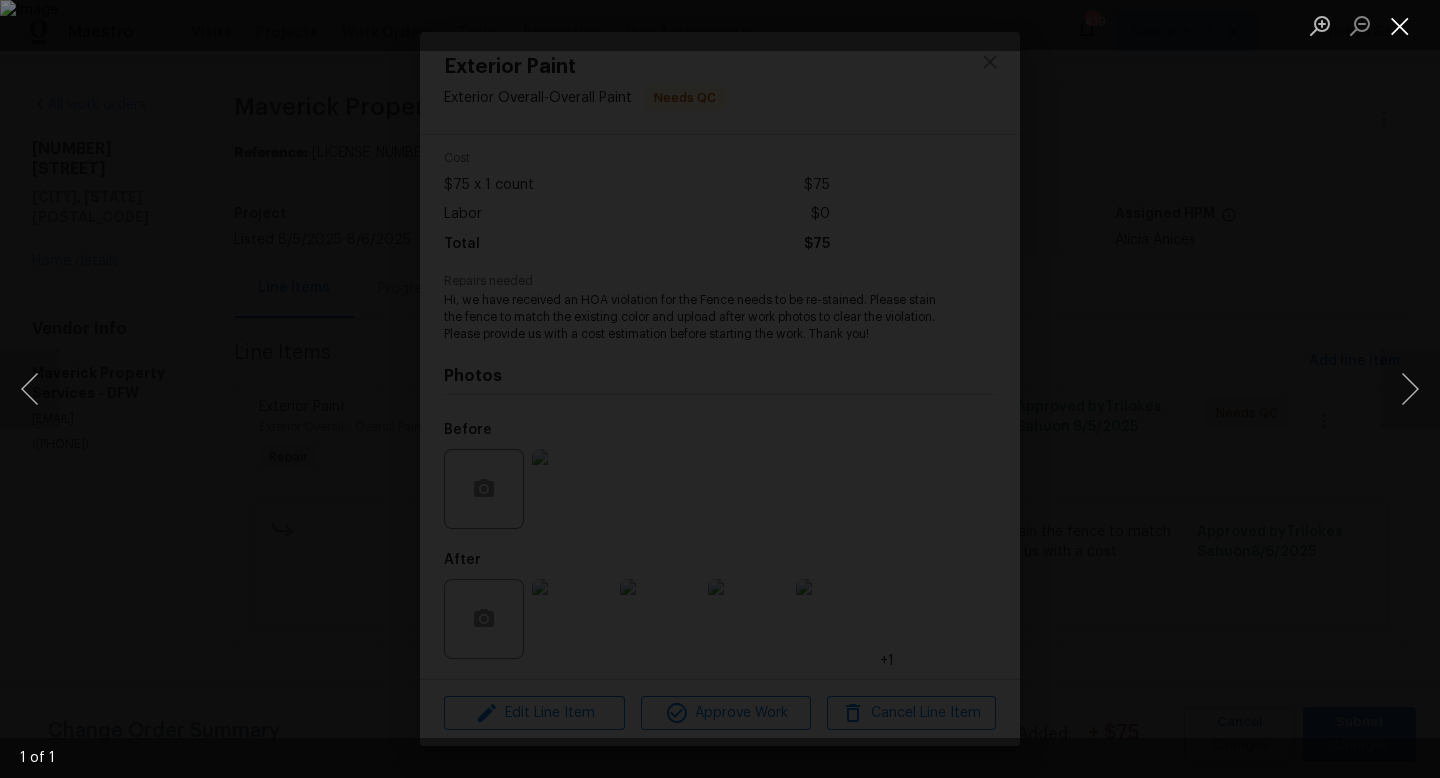 click at bounding box center (1400, 25) 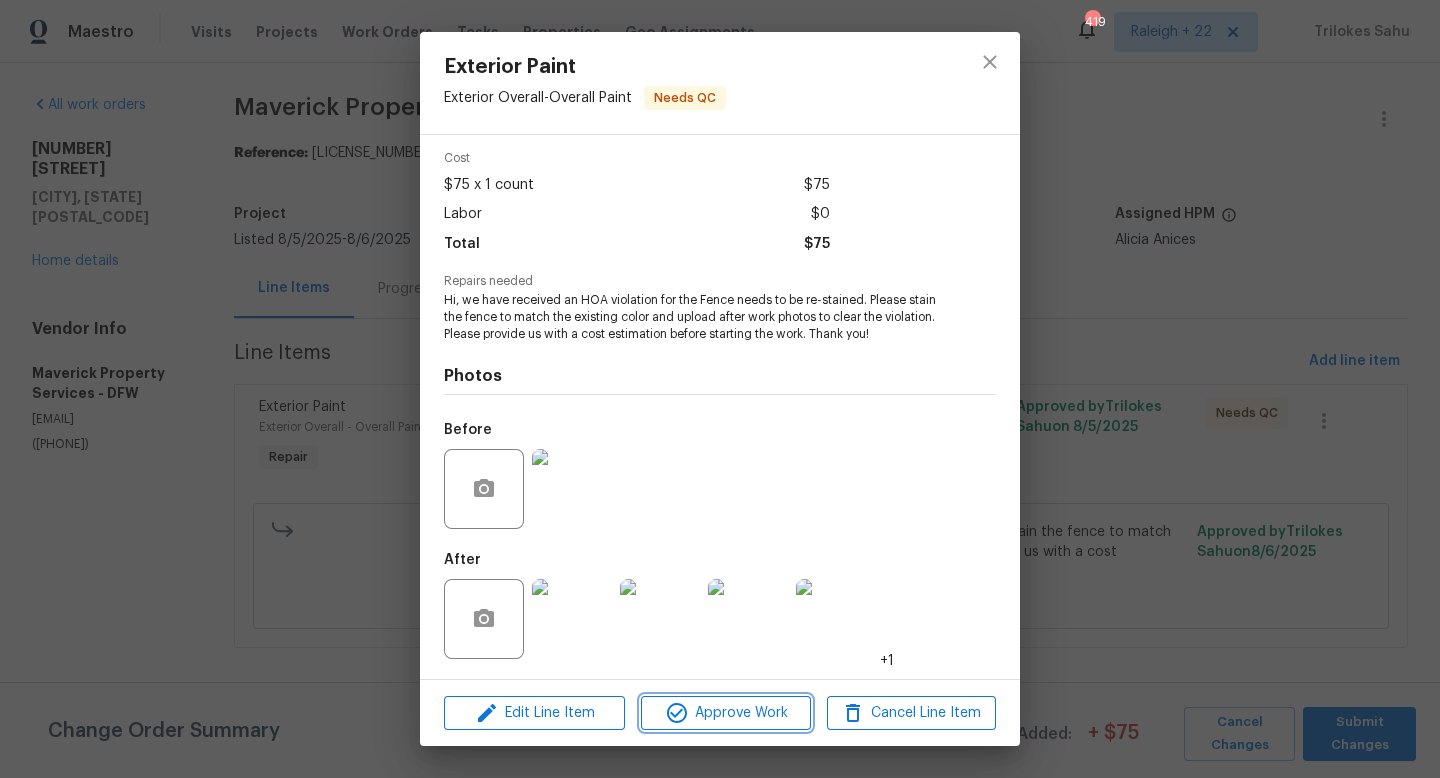 click on "Approve Work" at bounding box center (725, 713) 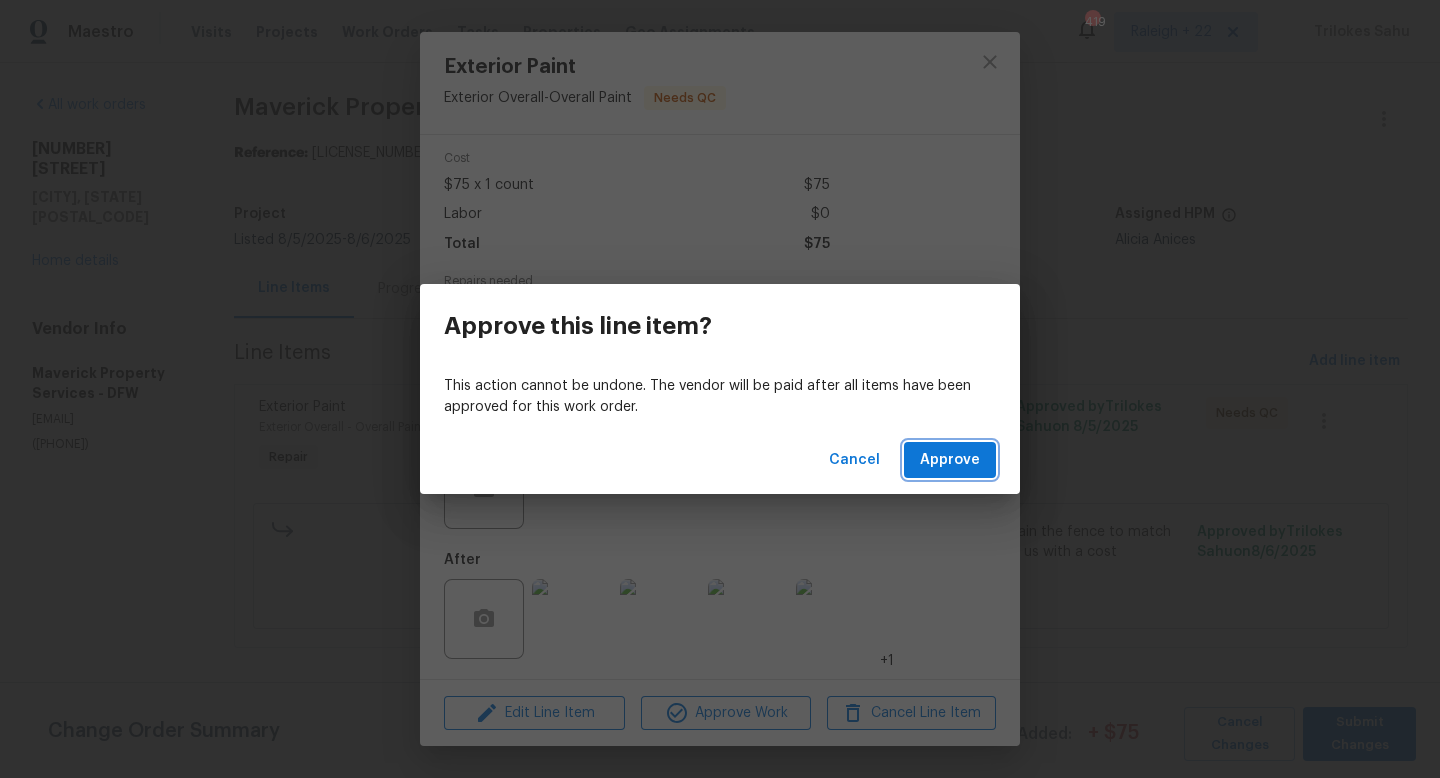 click on "Approve" at bounding box center (950, 460) 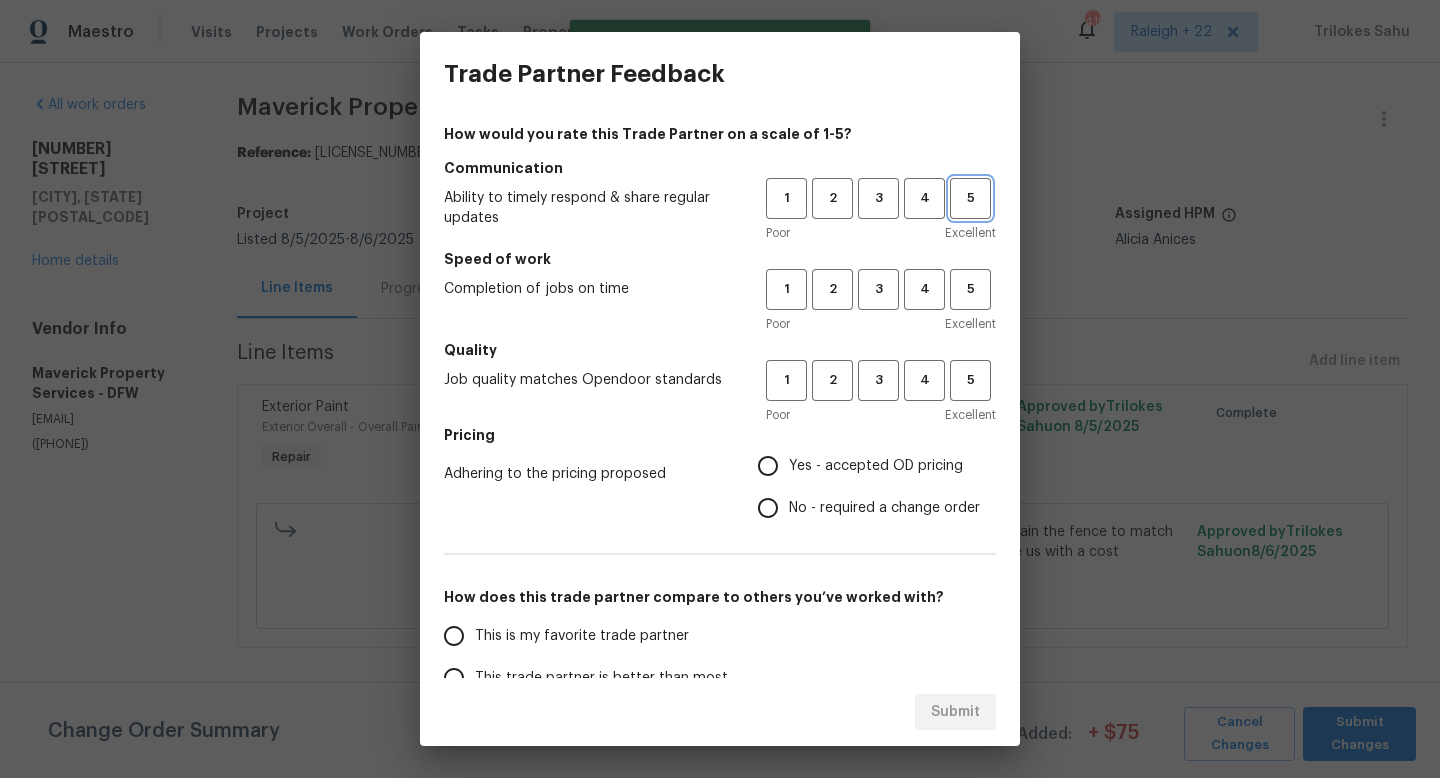 click on "5" at bounding box center (970, 198) 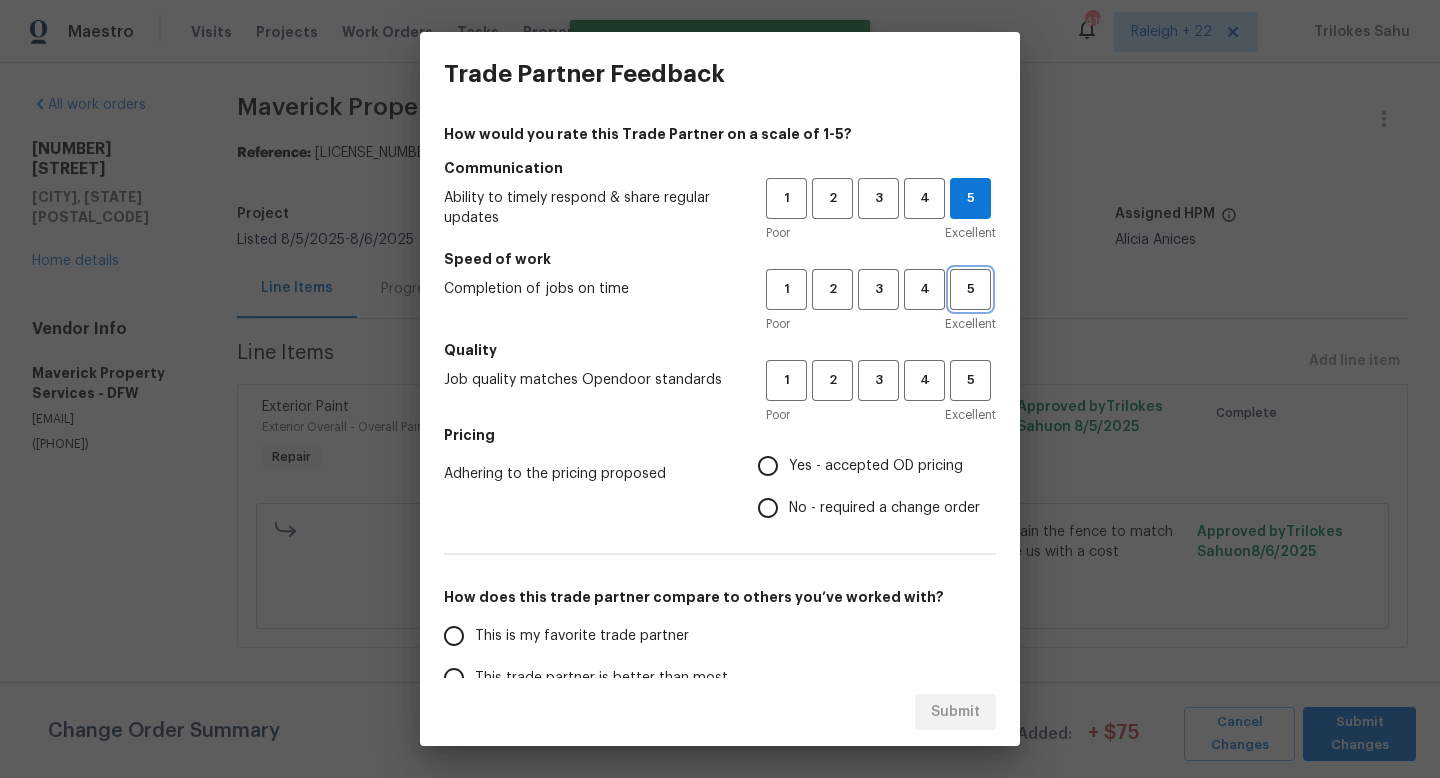 click on "5" at bounding box center (970, 289) 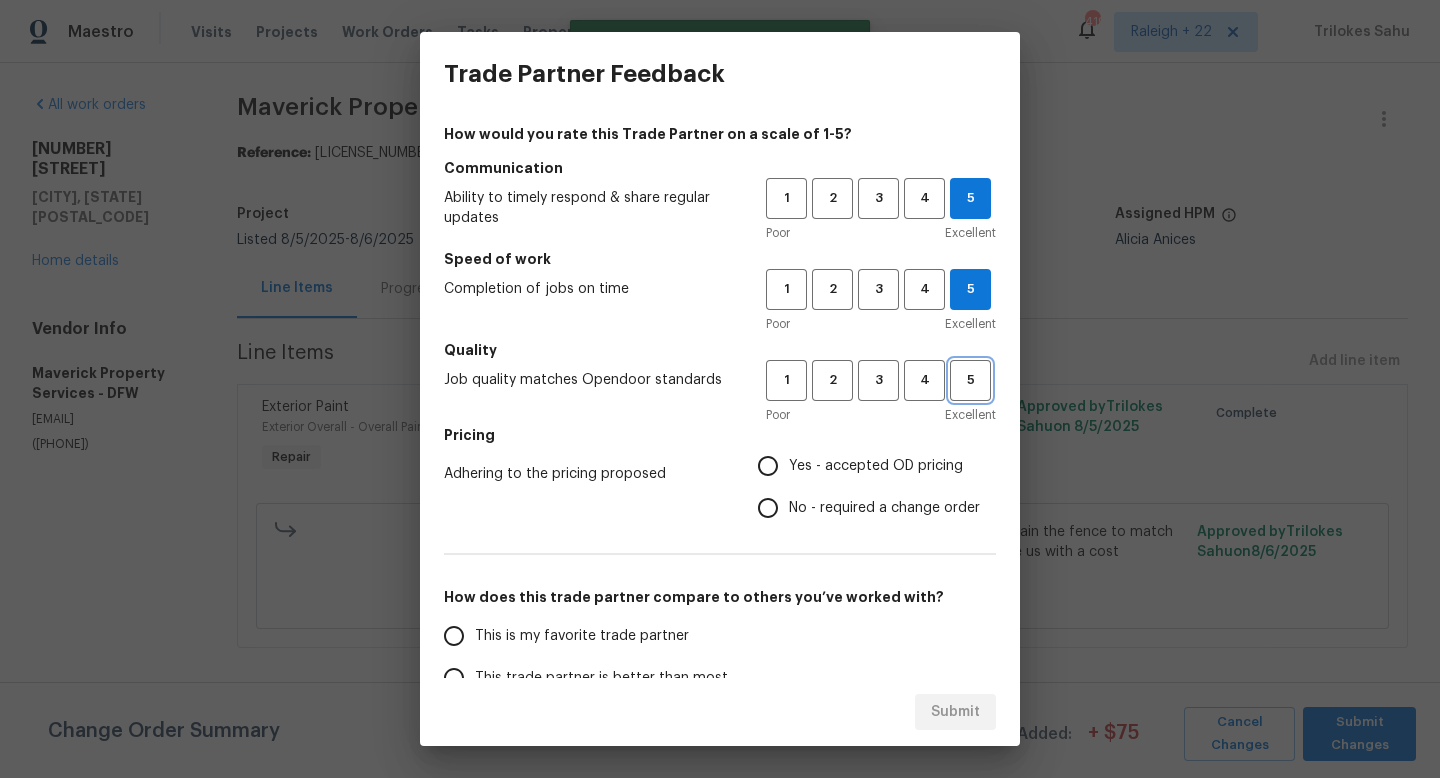 click on "5" at bounding box center [970, 380] 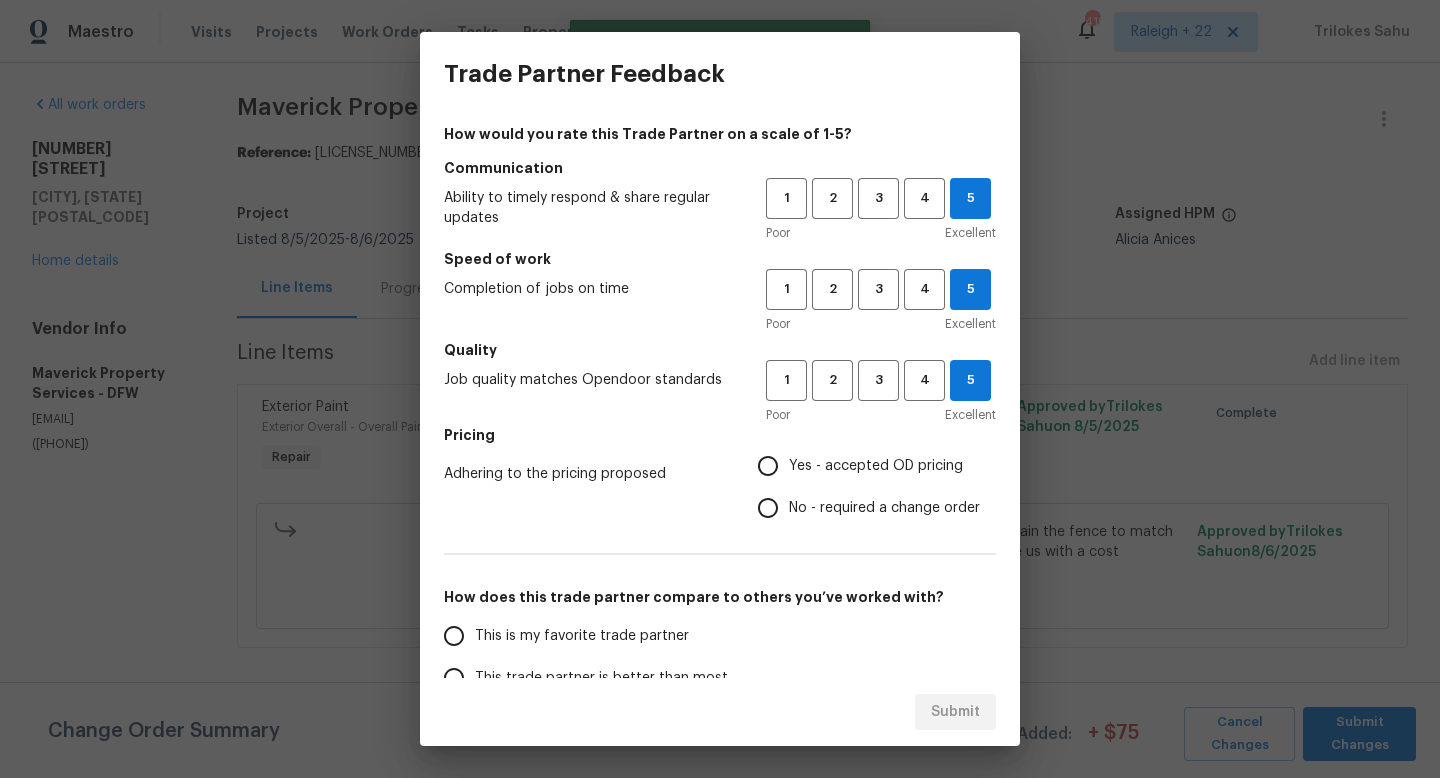 click on "Yes - accepted OD pricing" at bounding box center (876, 466) 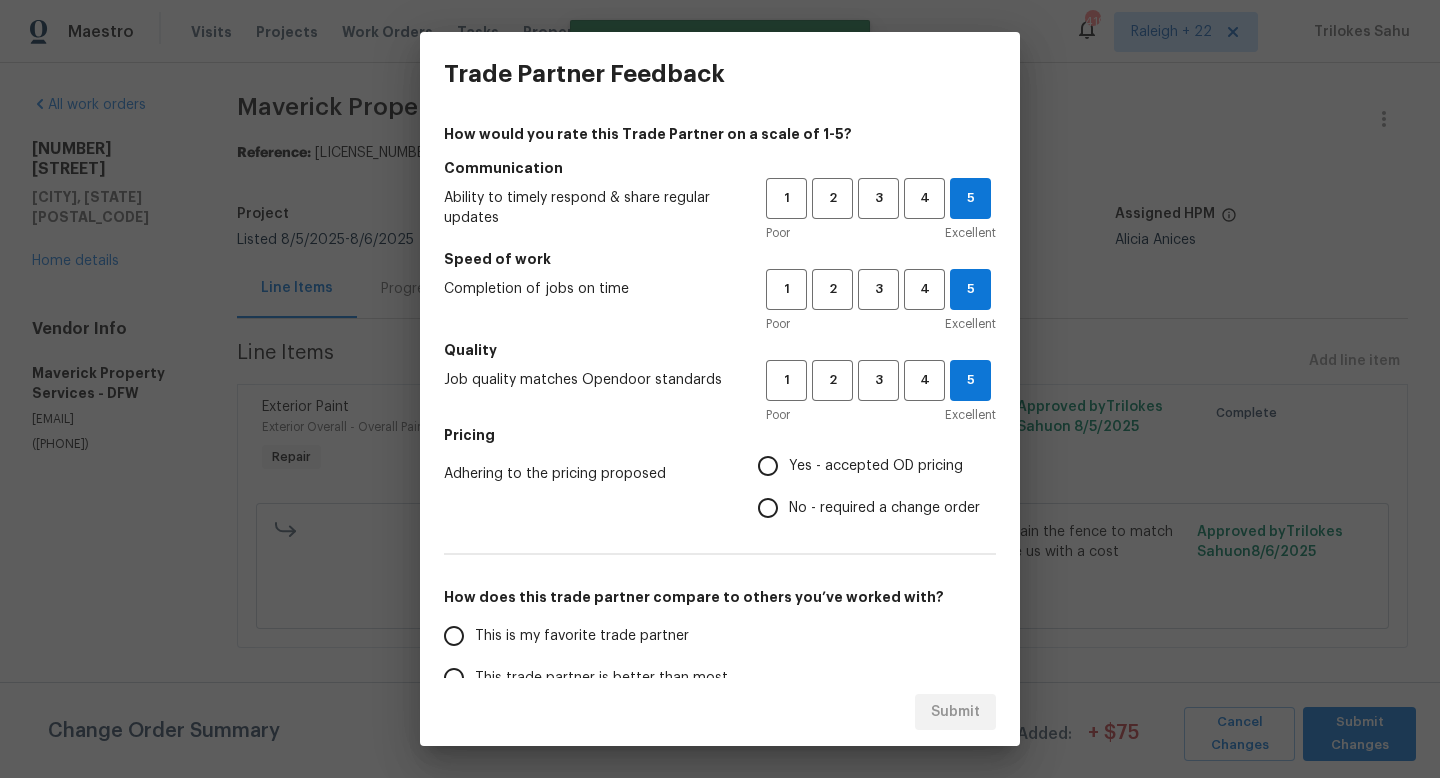 click on "Yes - accepted OD pricing" at bounding box center [768, 466] 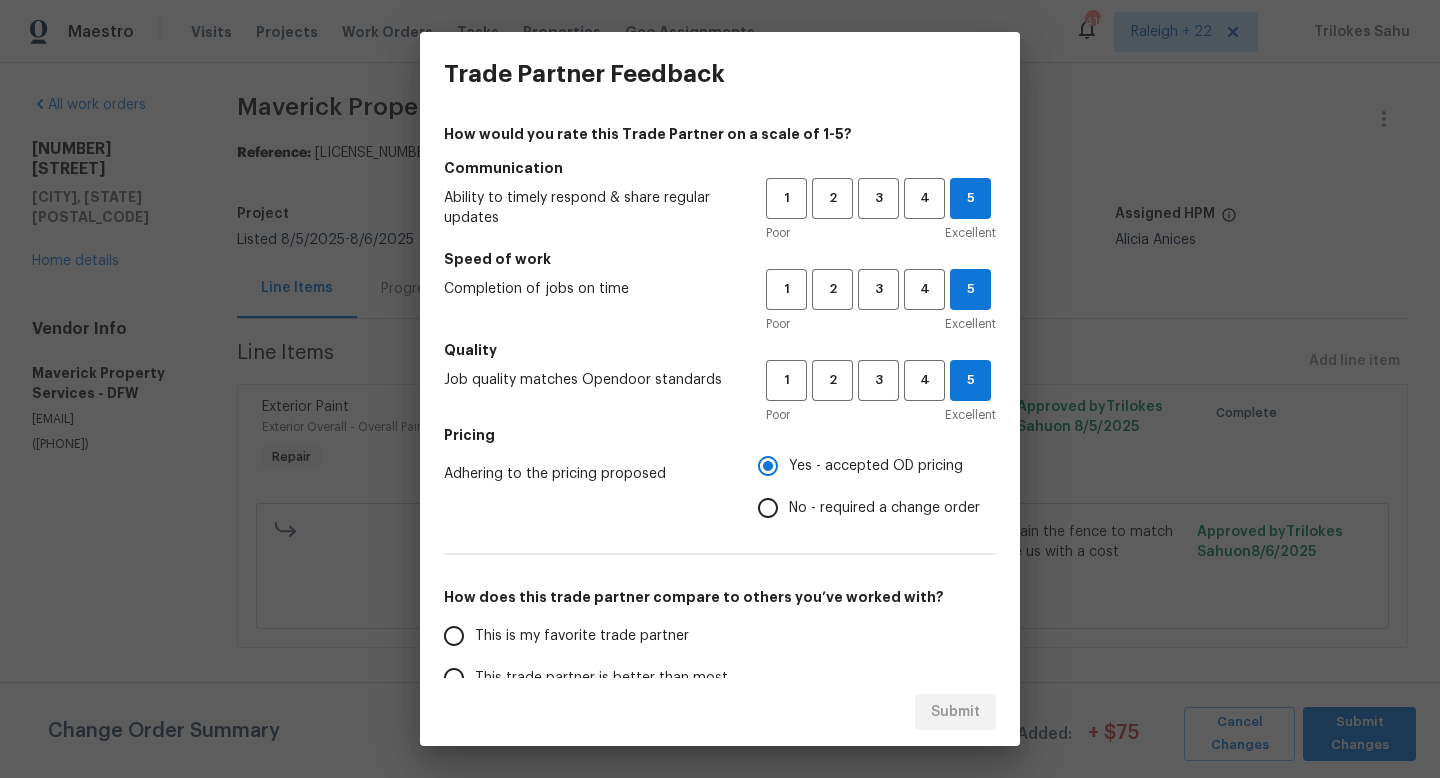 click on "This is my favorite trade partner" at bounding box center [591, 636] 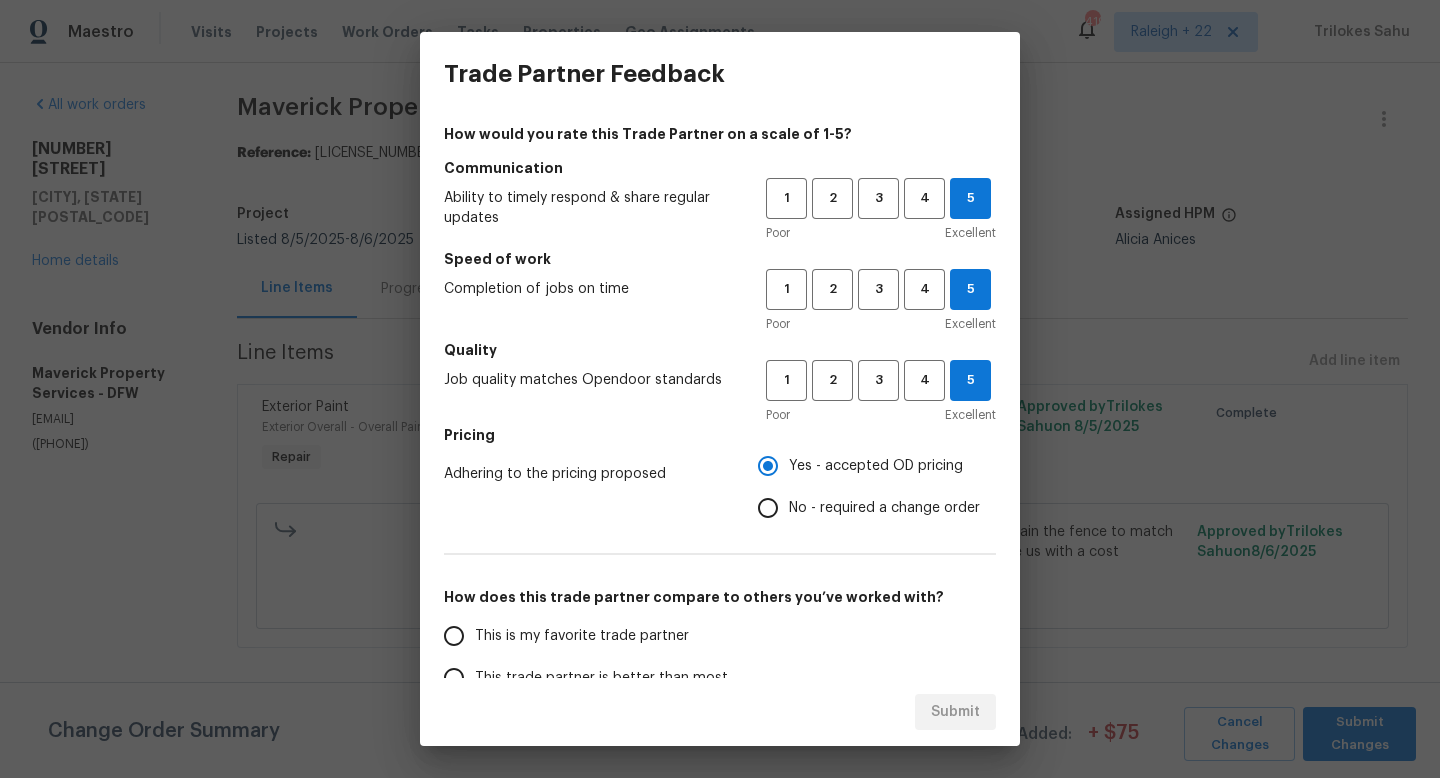 click on "This is my favorite trade partner" at bounding box center [454, 636] 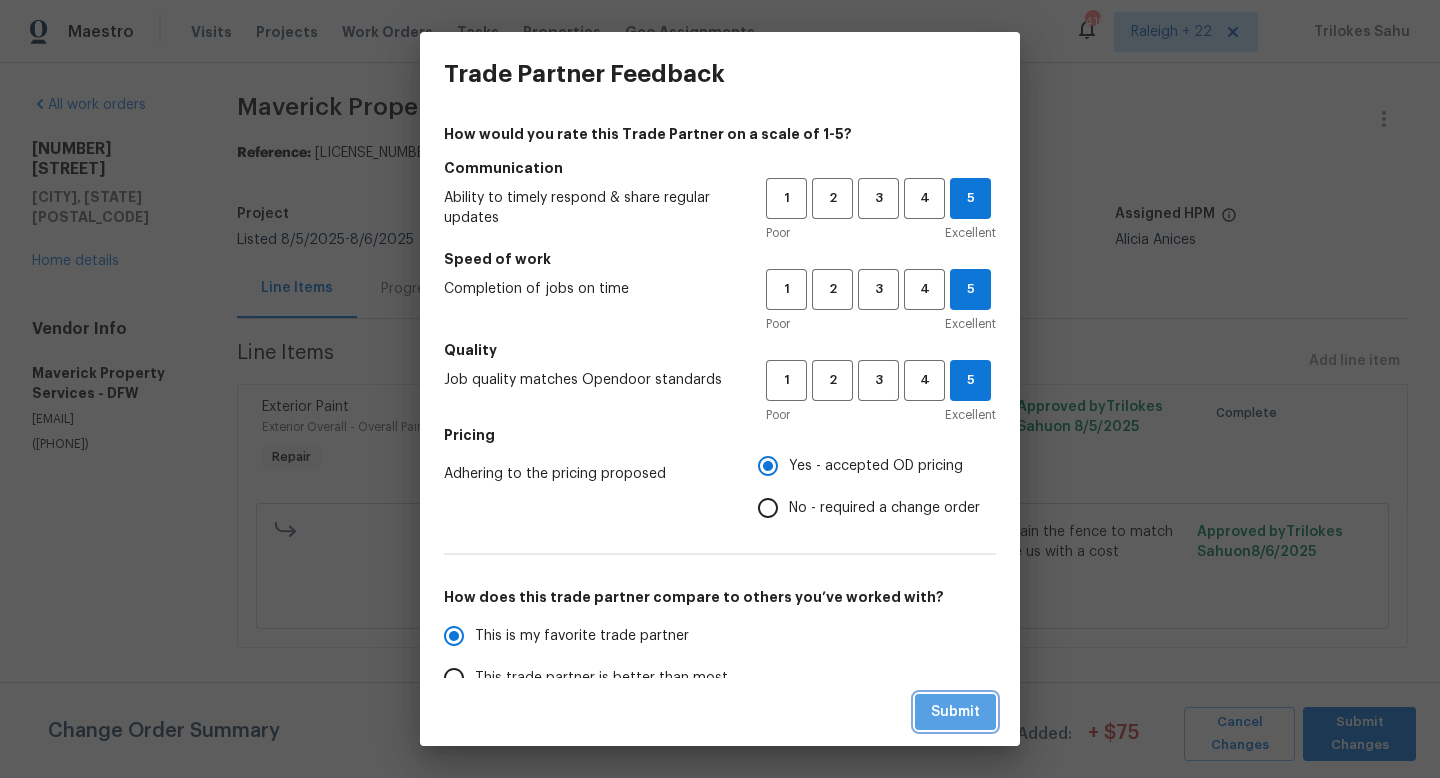 click on "Submit" at bounding box center [955, 712] 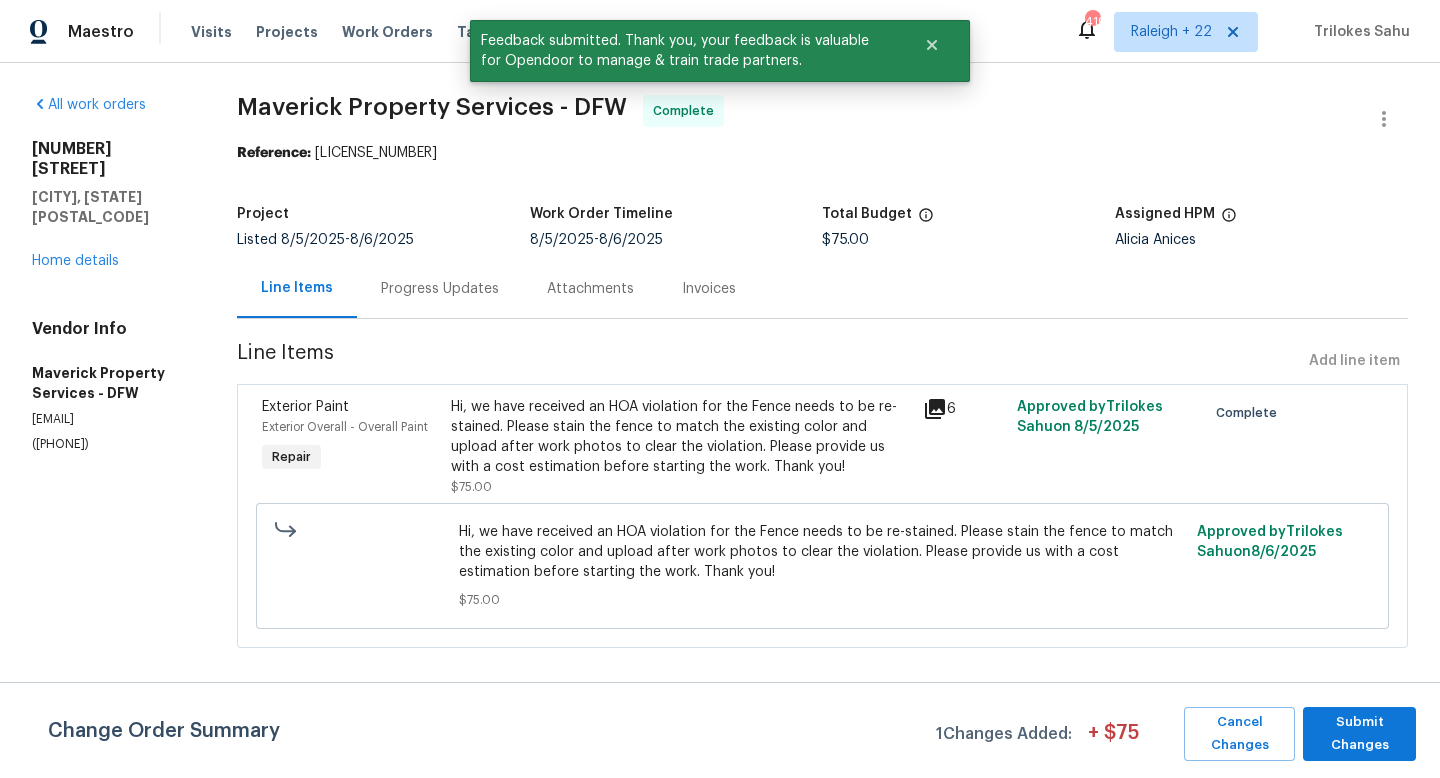 click on "Progress Updates" at bounding box center (440, 288) 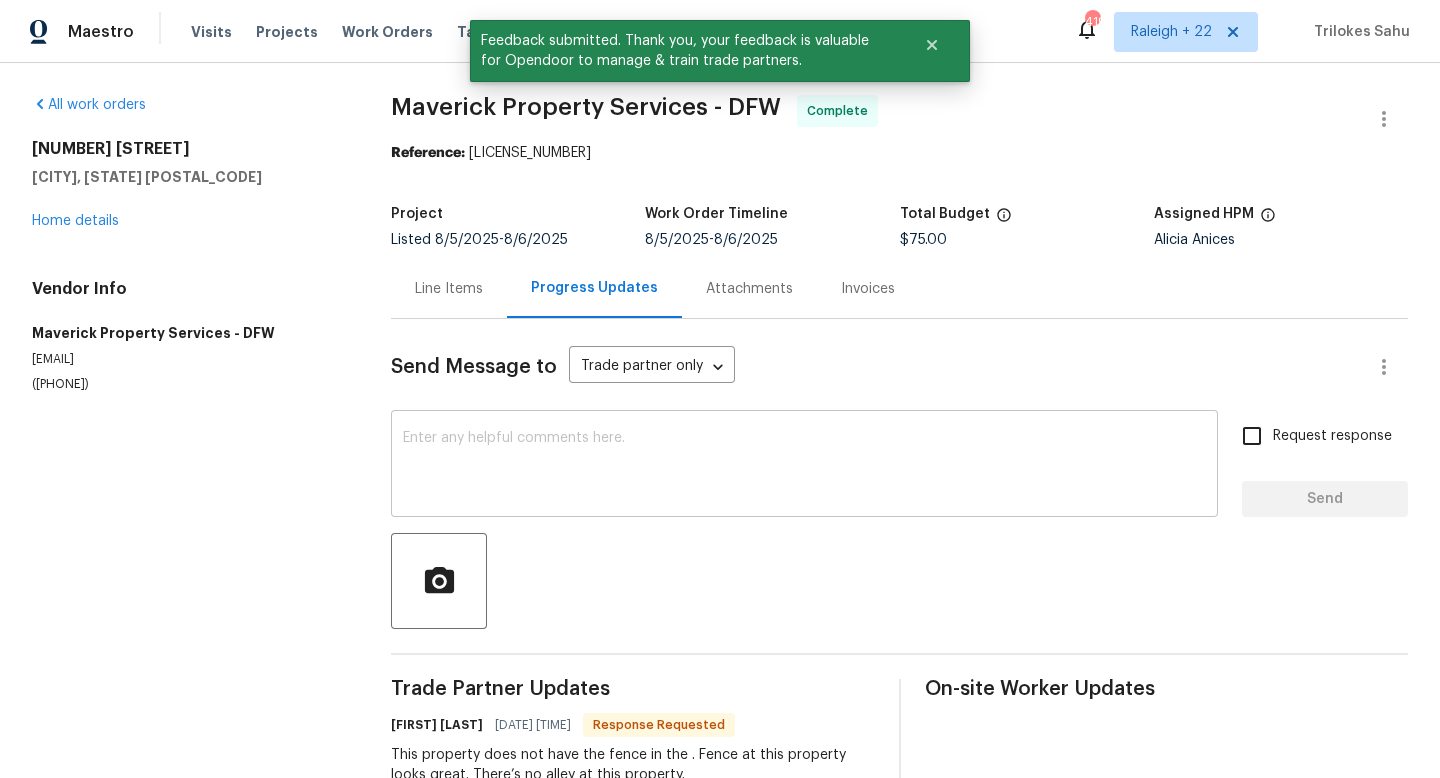 click at bounding box center [804, 466] 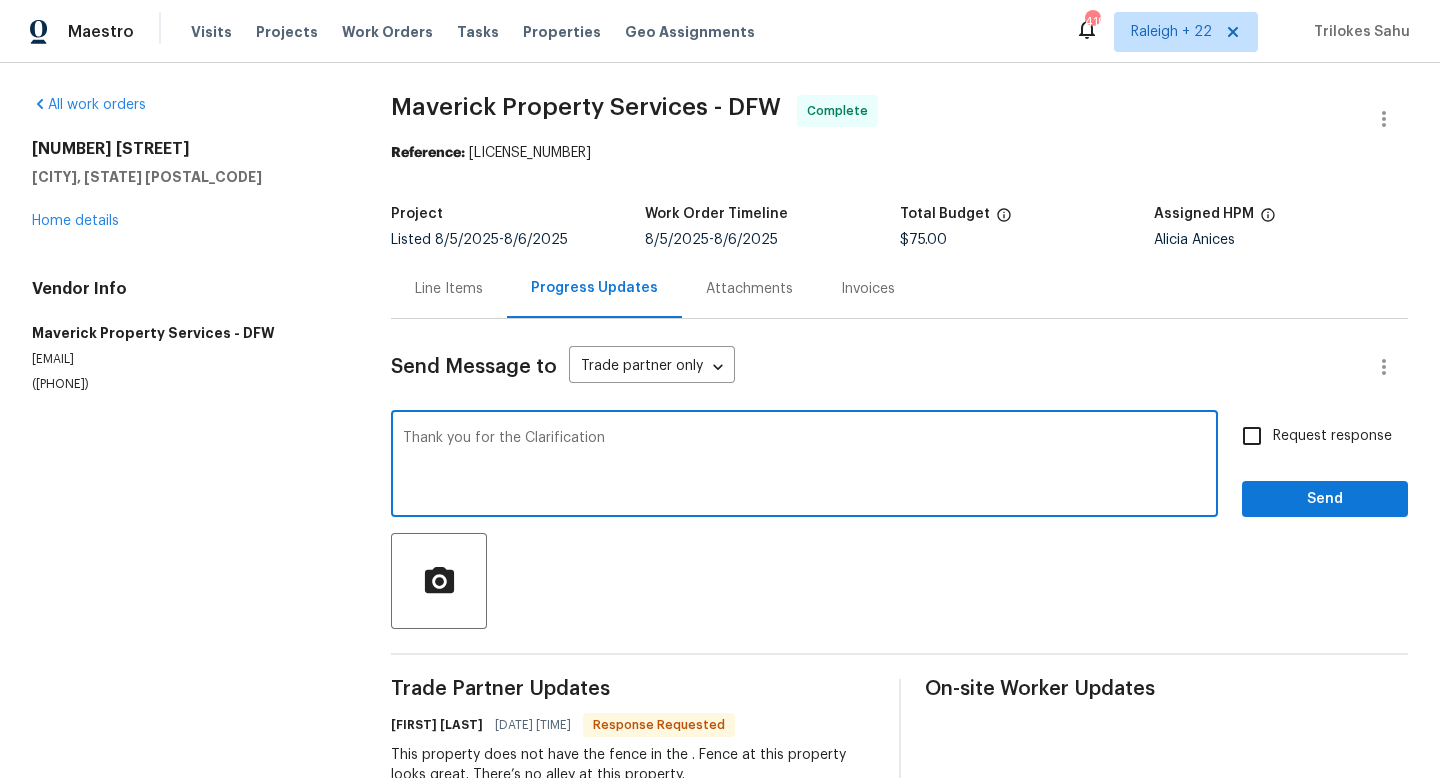 click on "Thank you for the Clarification" at bounding box center (804, 466) 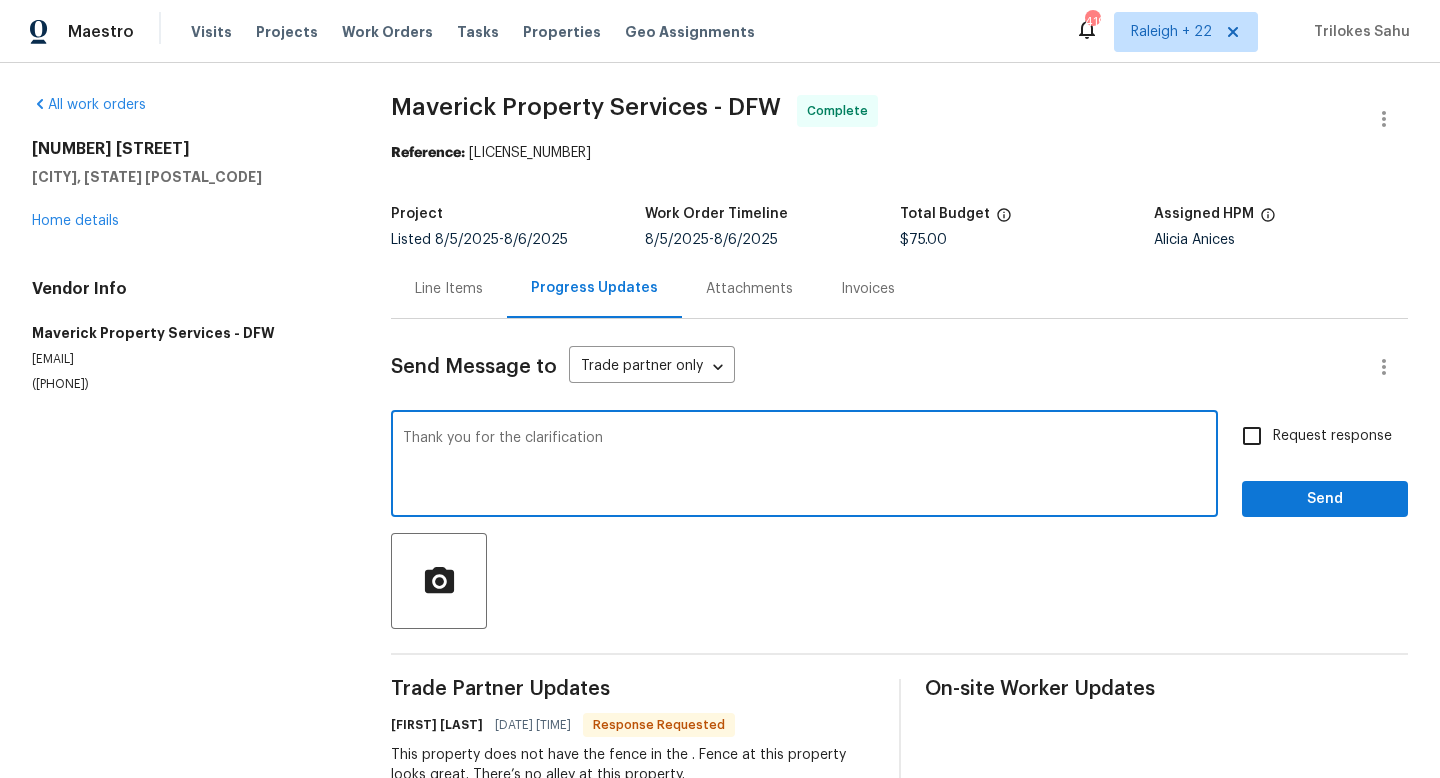 click on "Thank you for the clarification" at bounding box center (804, 466) 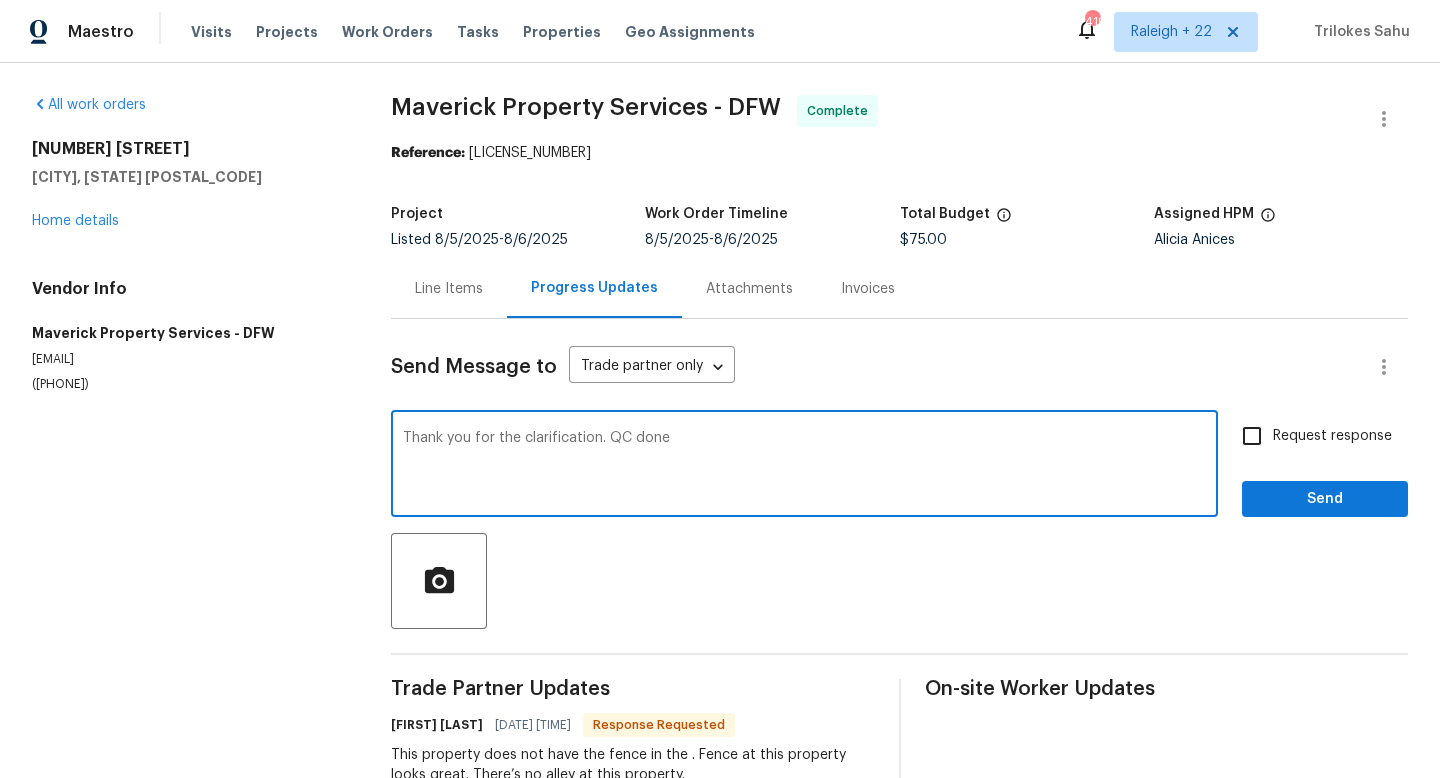 type on "Thank you for the clarification. QC done" 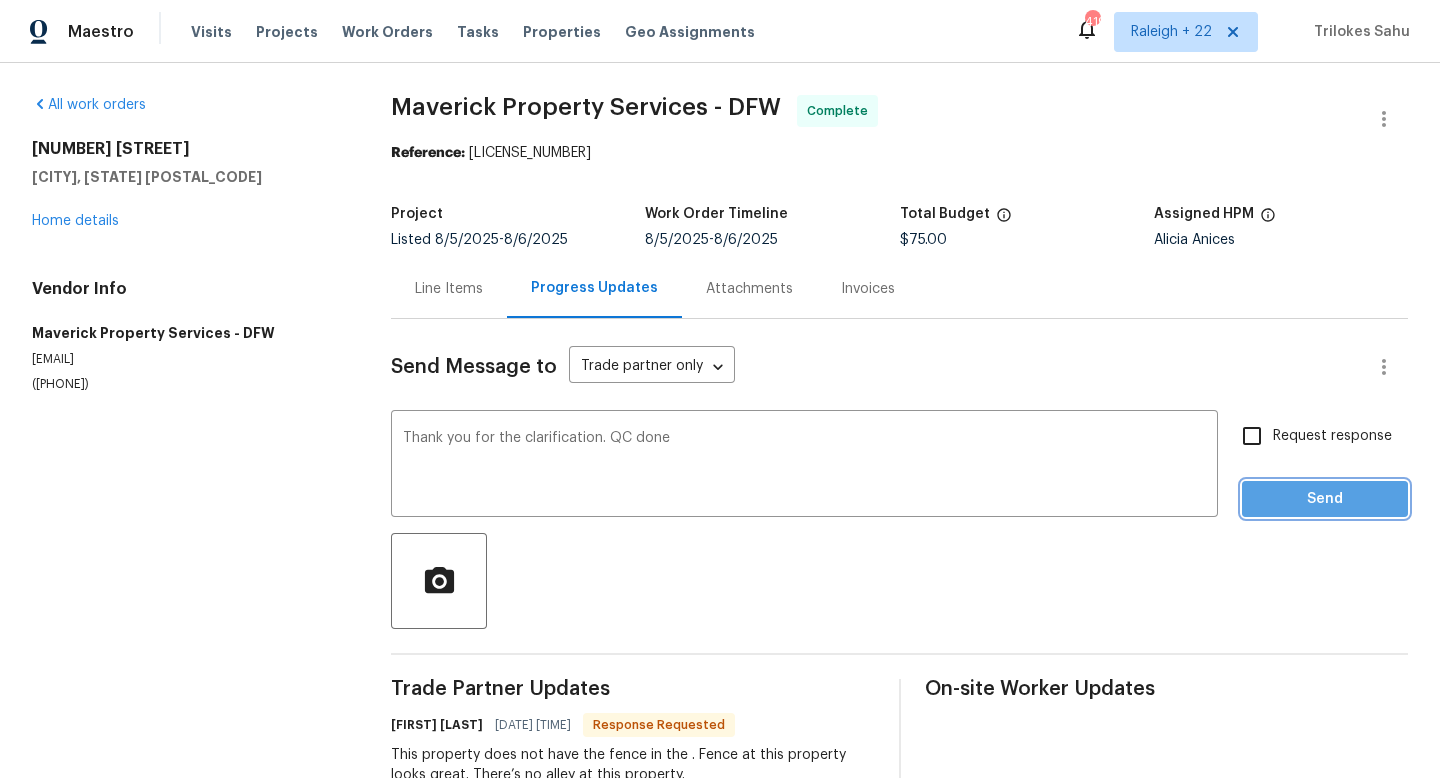 click on "Send" at bounding box center (1325, 499) 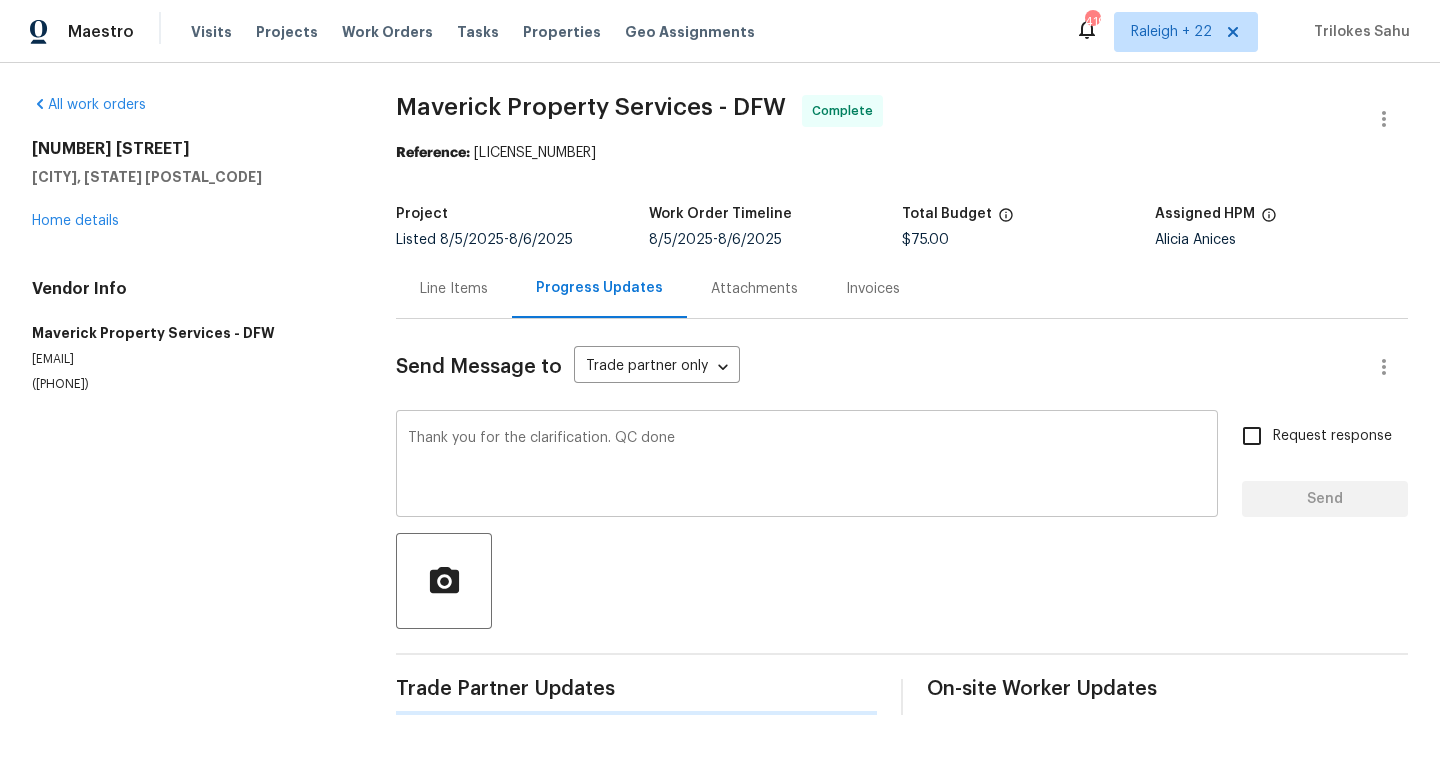 type 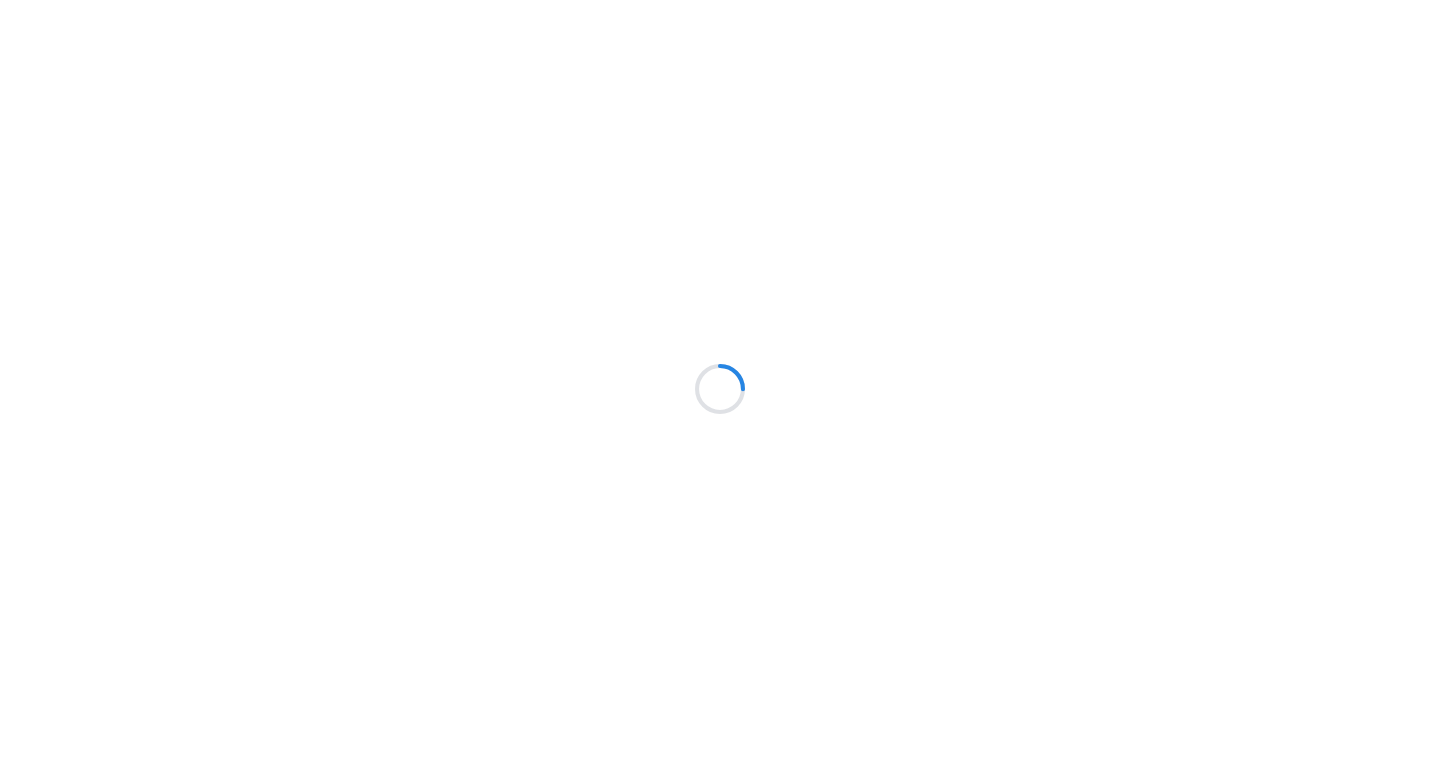 scroll, scrollTop: 0, scrollLeft: 0, axis: both 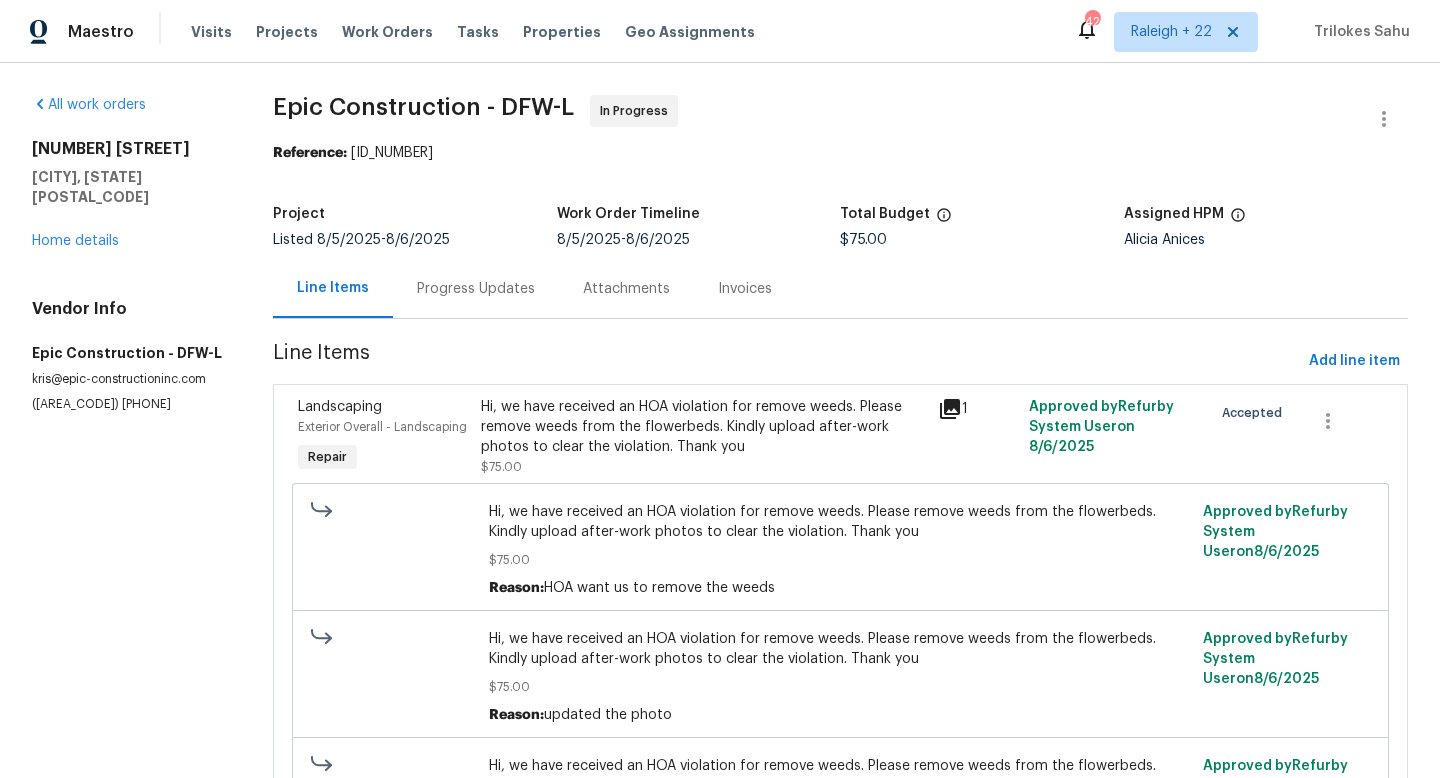 click on "Hi, we have received an HOA violation for remove weeds. Please remove weeds from the flowerbeds. Kindly upload after-work photos to clear the violation. Thank you" at bounding box center (703, 427) 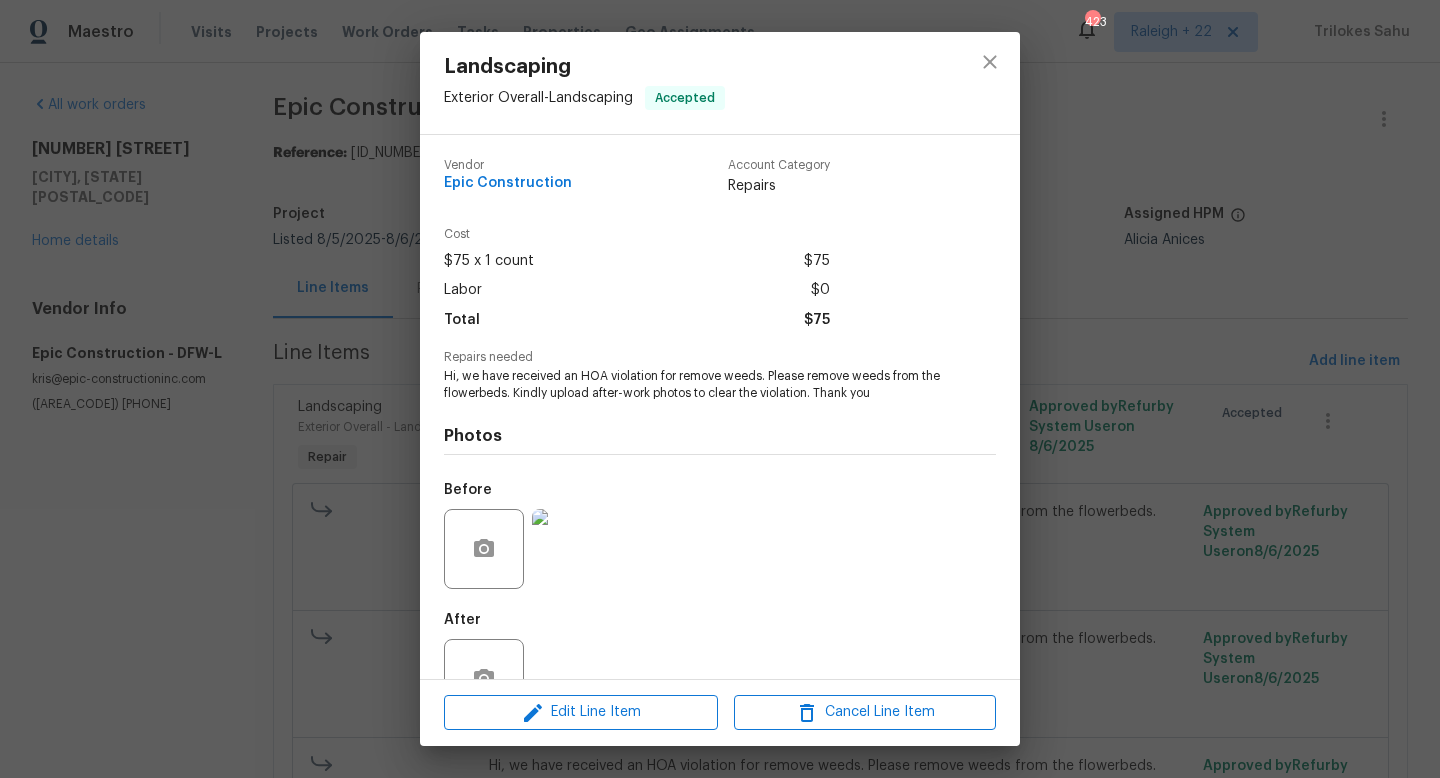 scroll, scrollTop: 60, scrollLeft: 0, axis: vertical 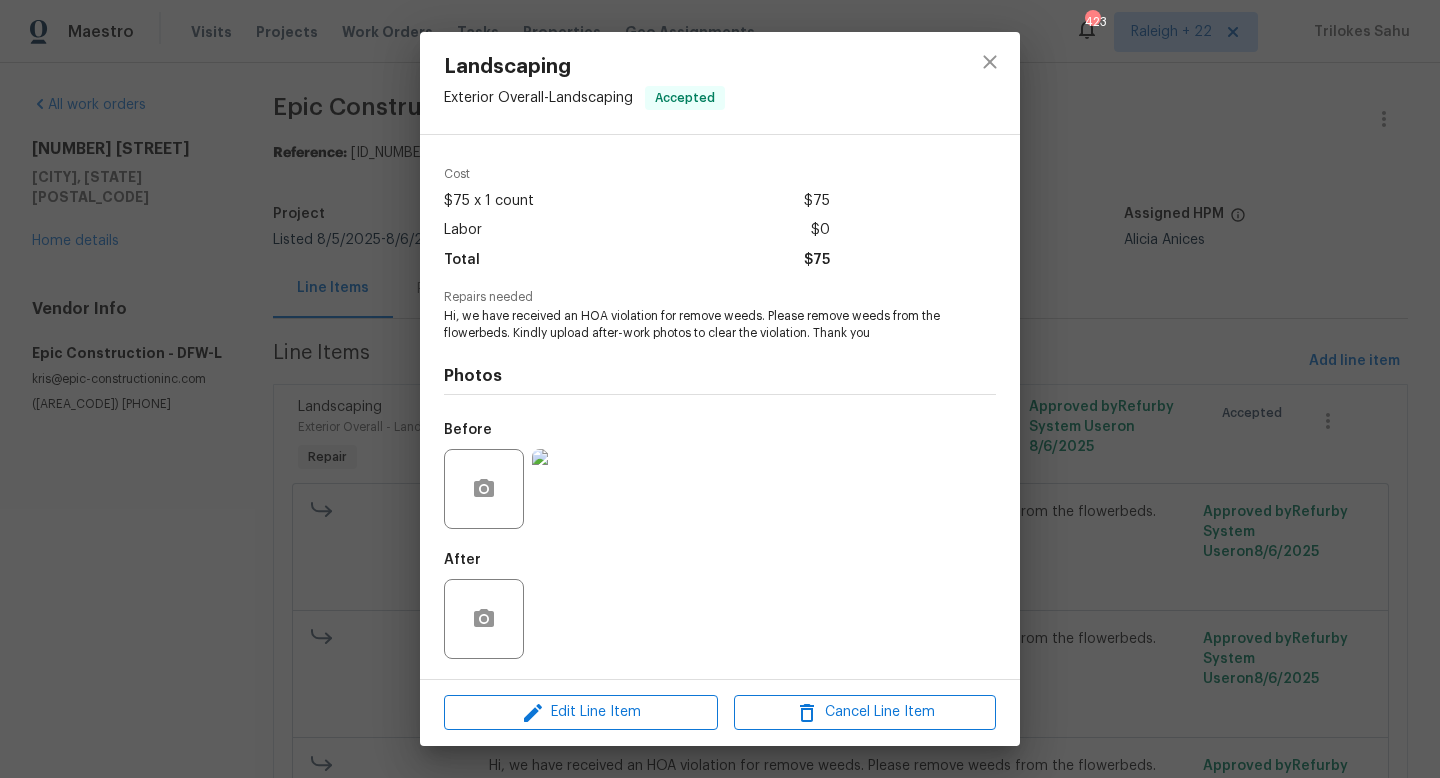 click at bounding box center (572, 489) 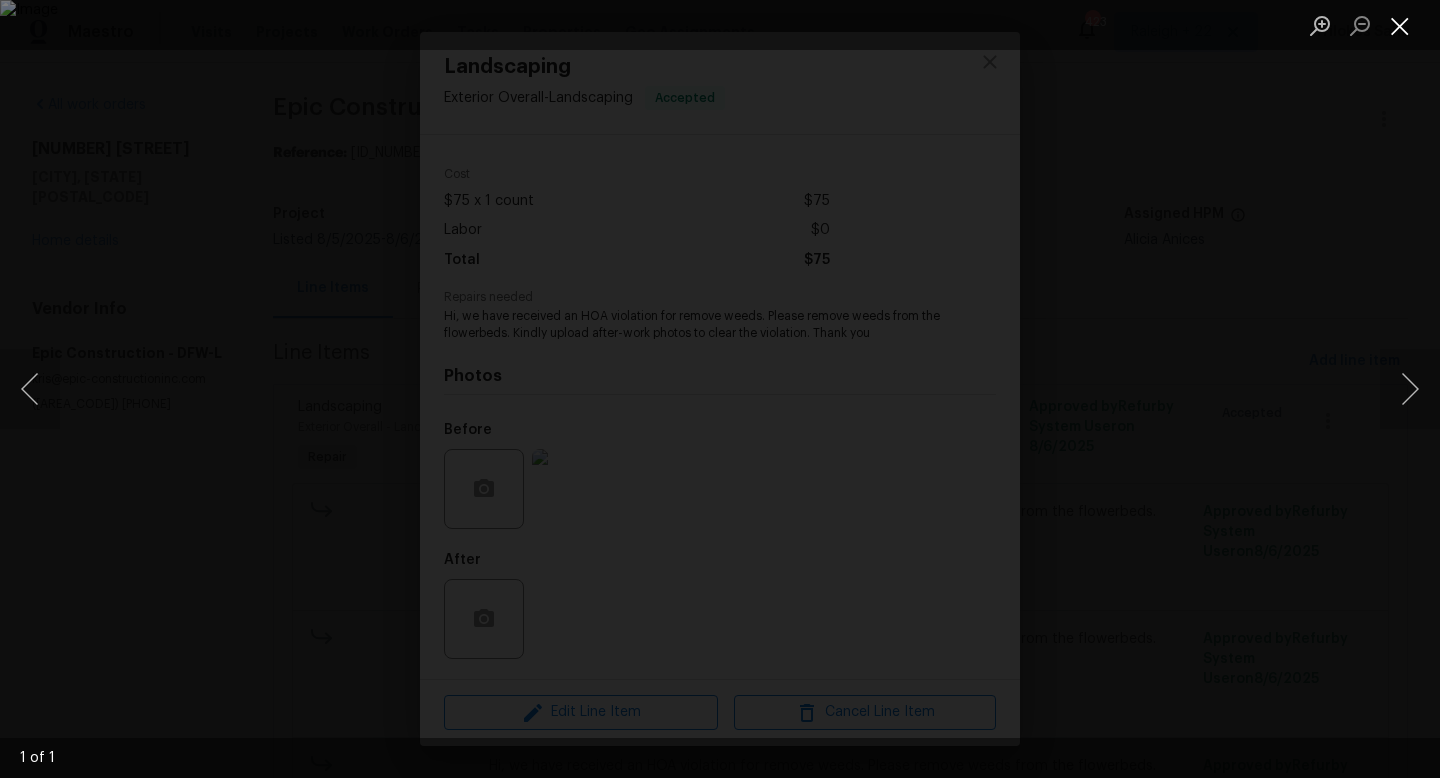 click at bounding box center [1400, 25] 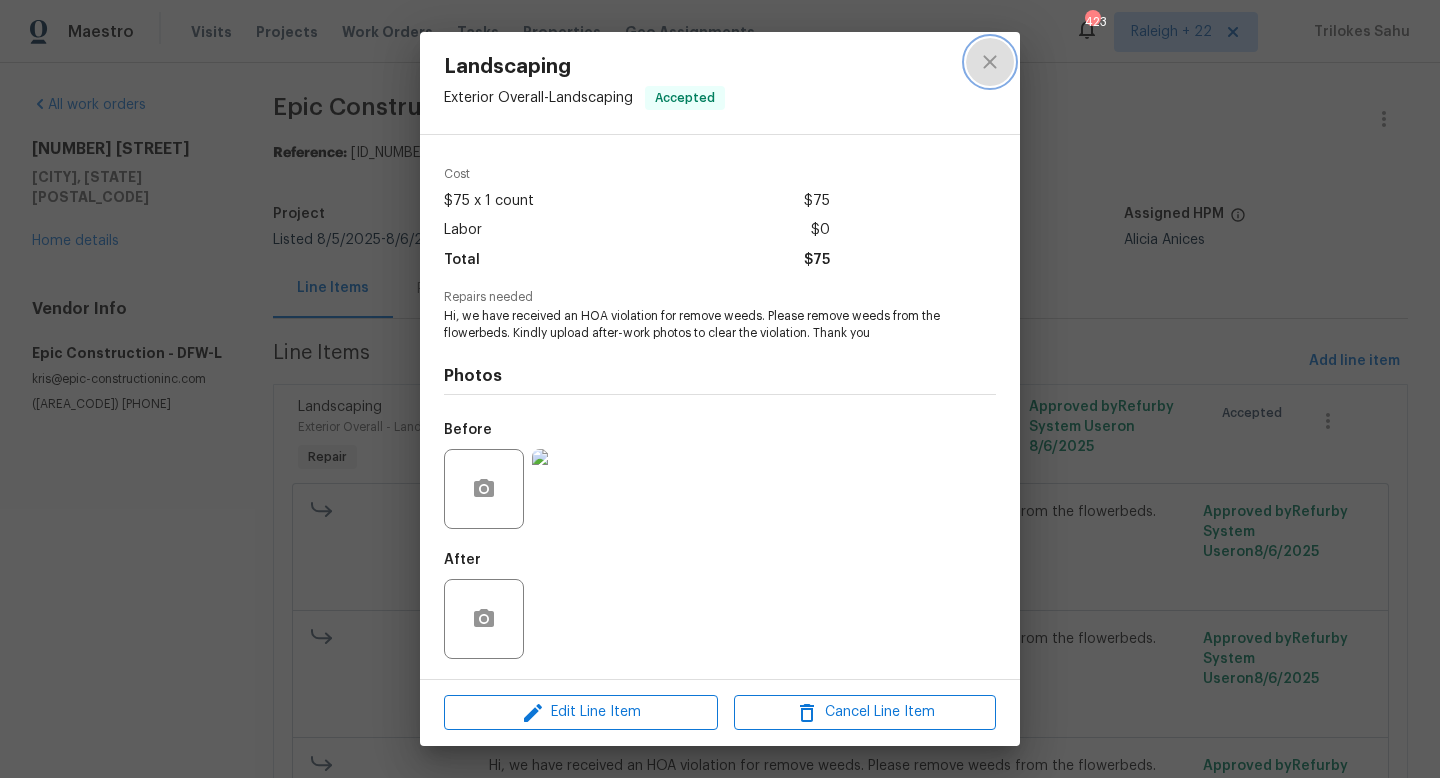 click 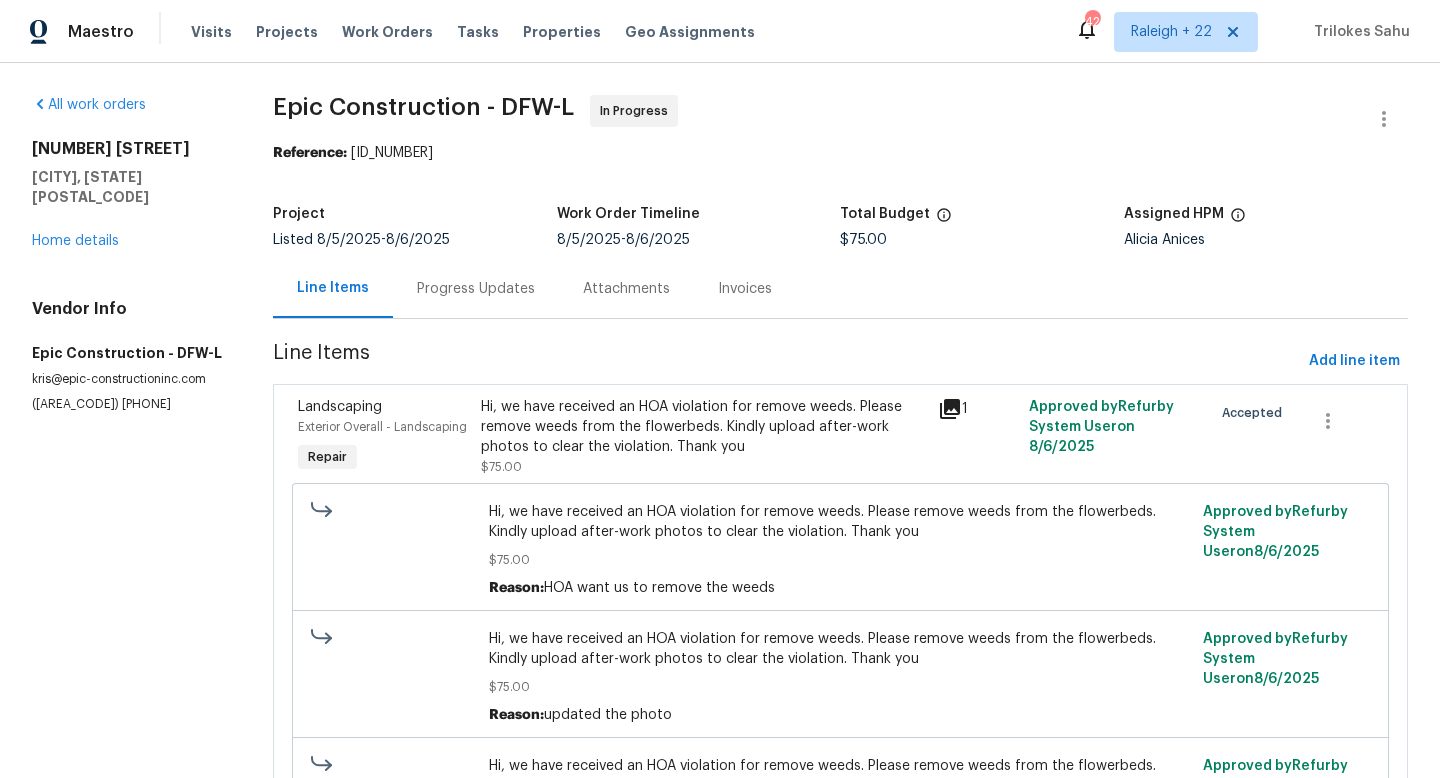 click on "Progress Updates" at bounding box center [476, 289] 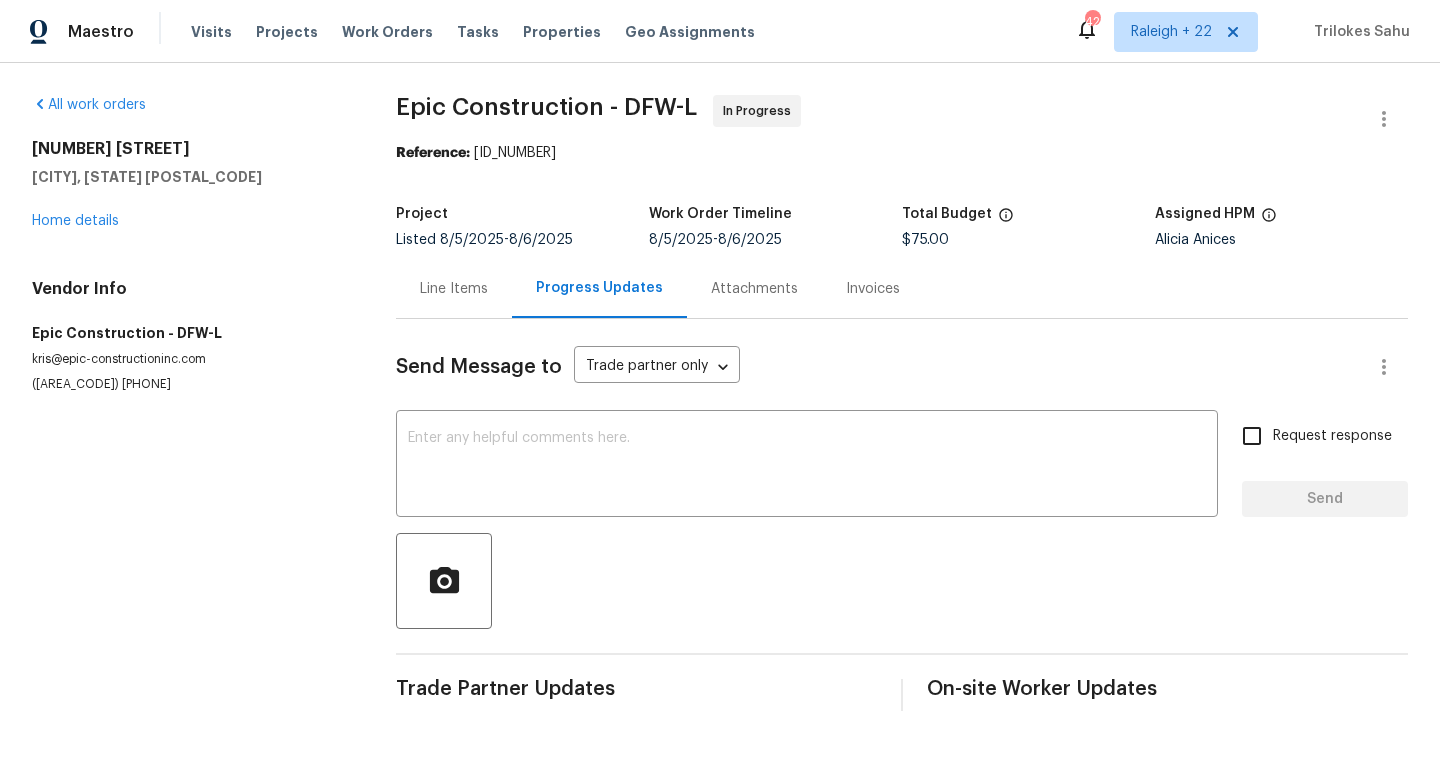click at bounding box center [902, 581] 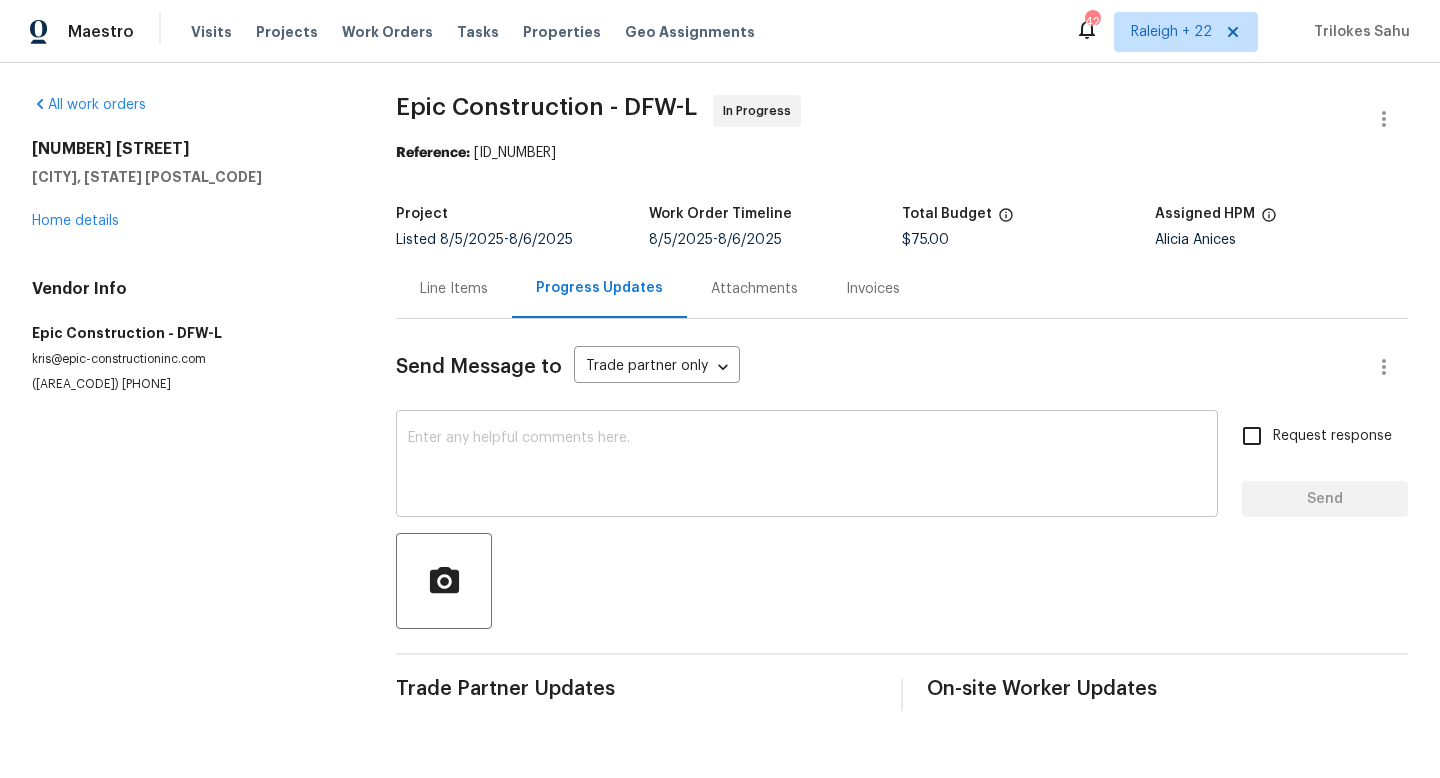 click at bounding box center (807, 466) 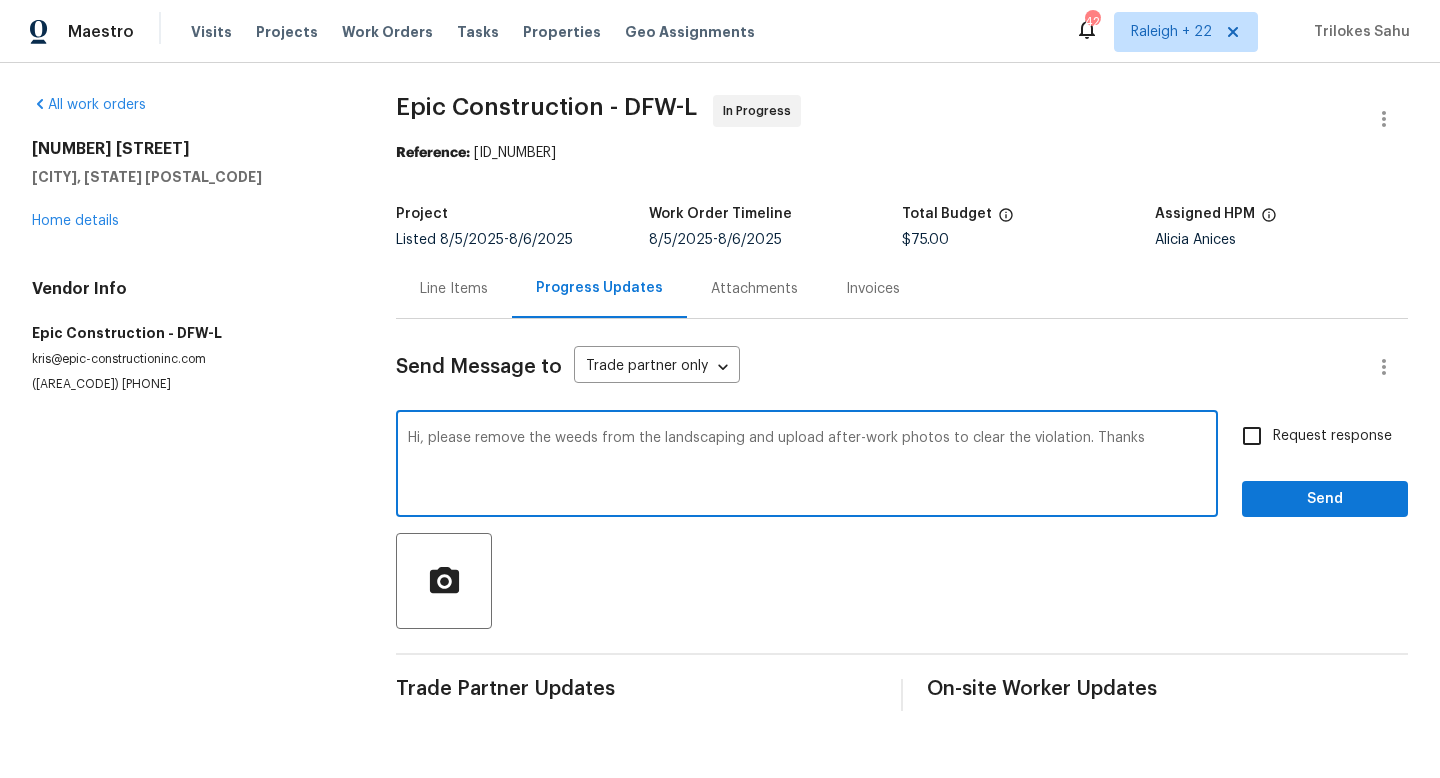type on "Hi, please remove the weeds from the landscaping and upload after-work photos to clear the violation. Thanks" 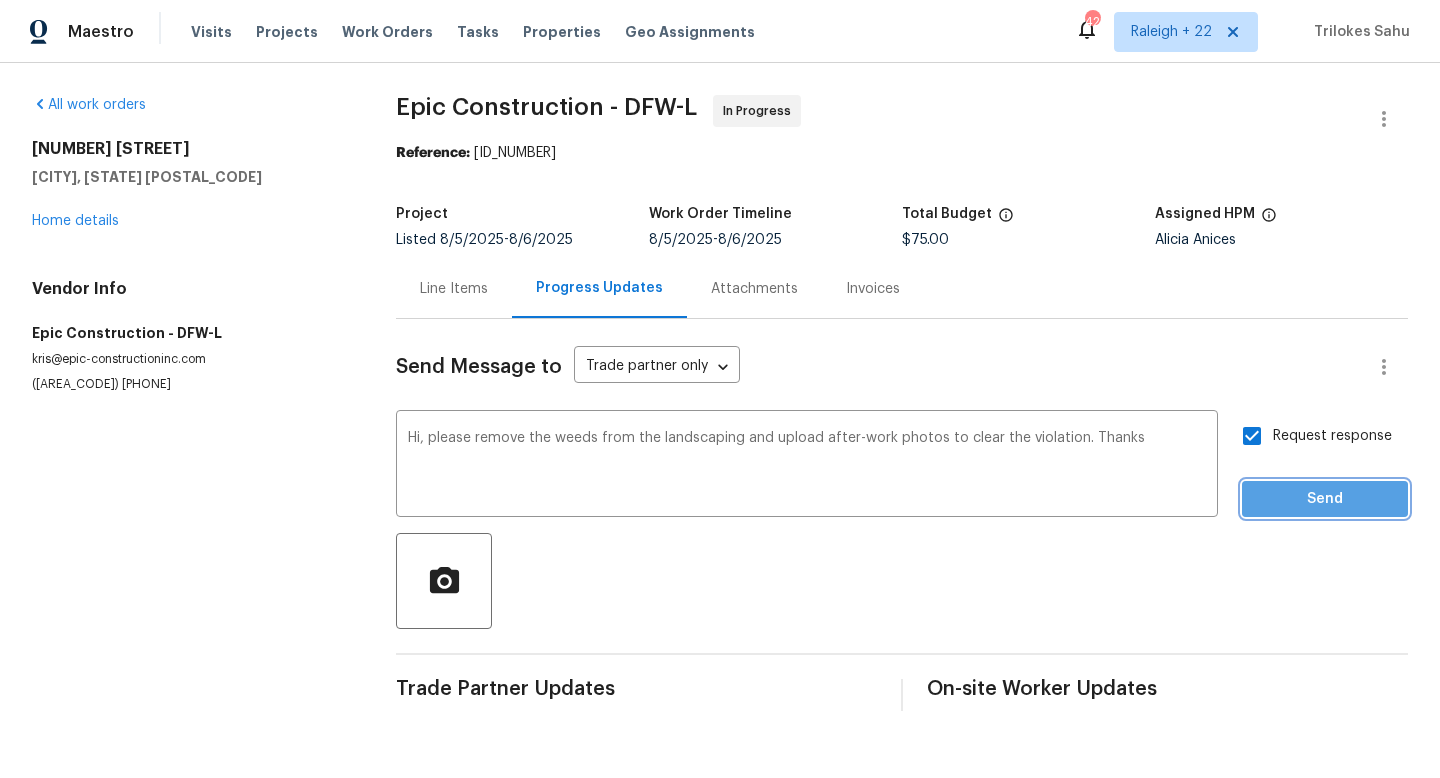 click on "Send" at bounding box center [1325, 499] 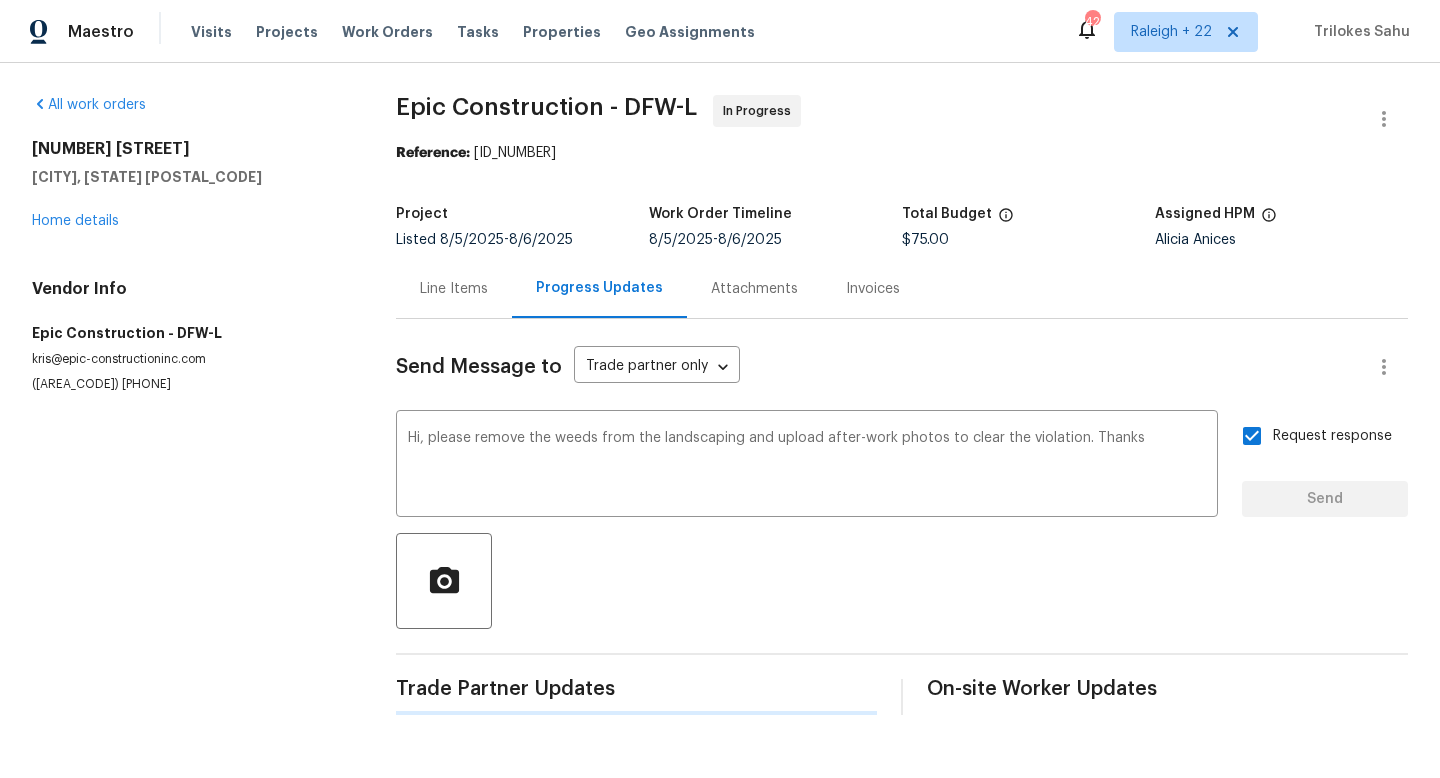 type 